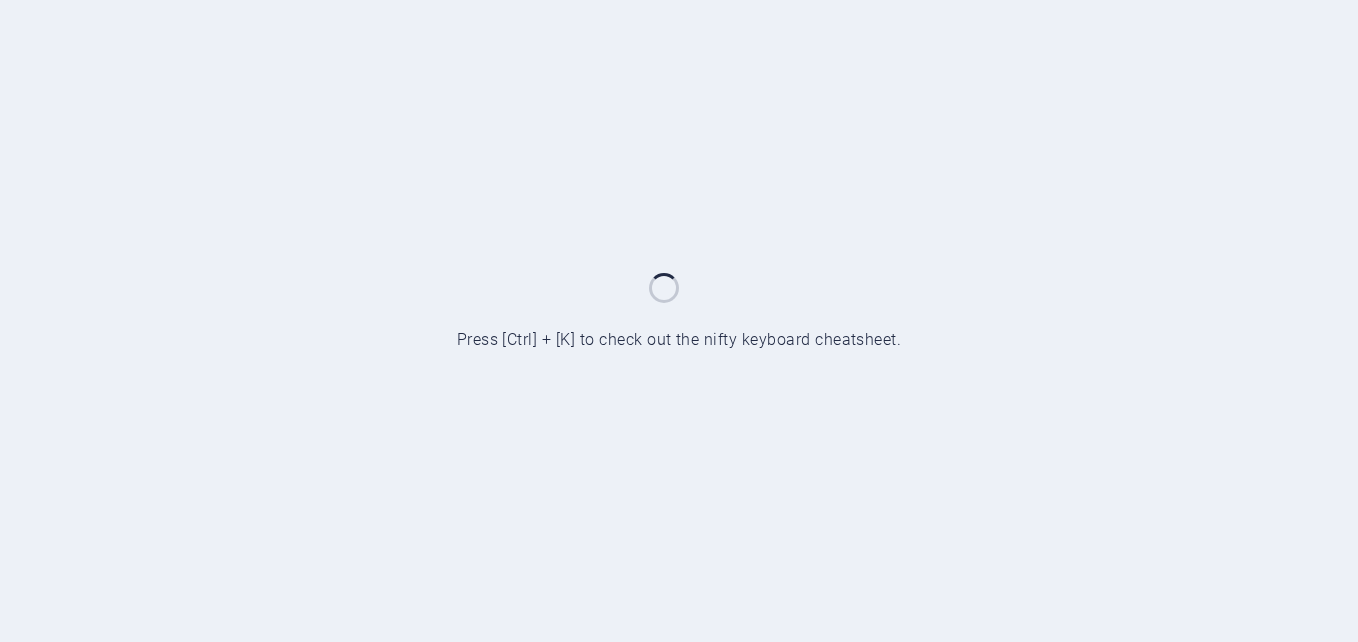 scroll, scrollTop: 0, scrollLeft: 0, axis: both 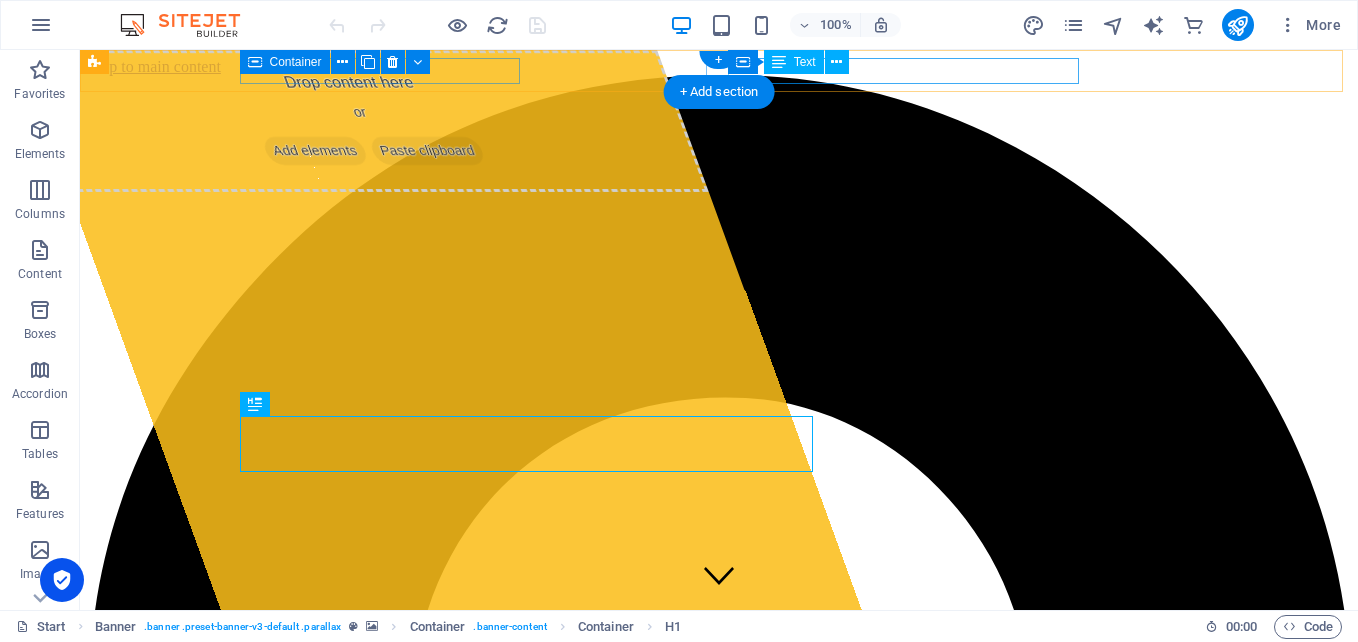 click on "[EMAIL_ADDRESS]" at bounding box center (722, 4586) 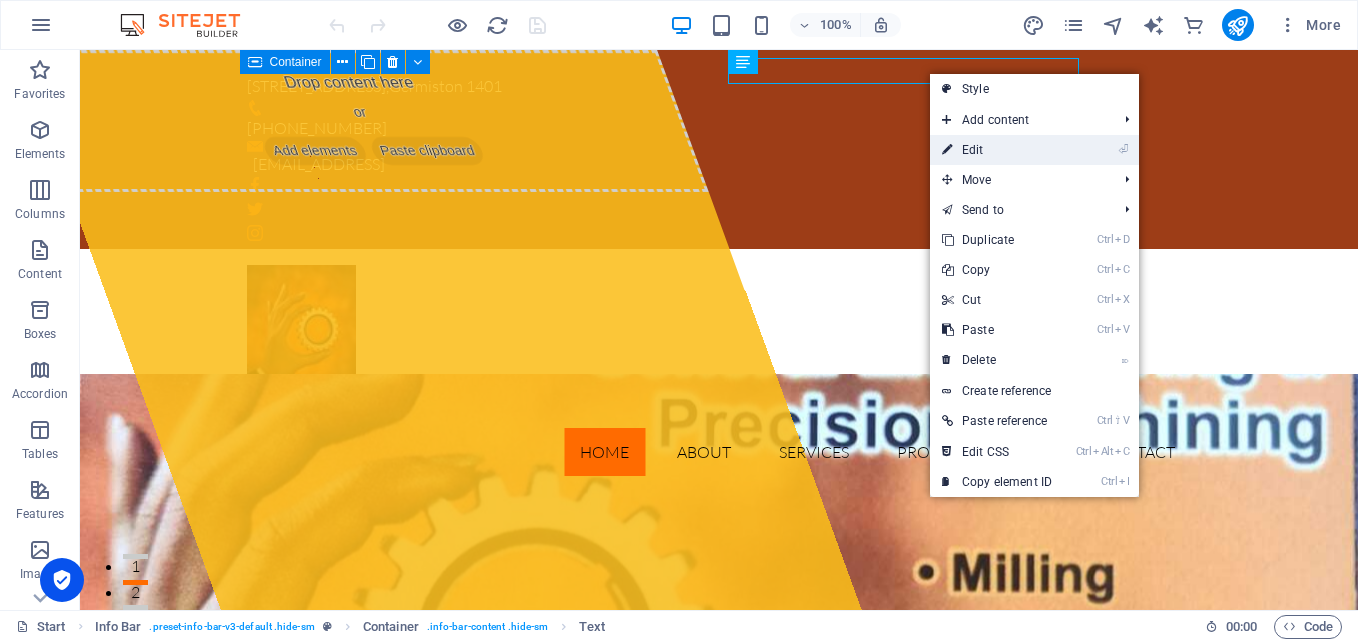 click on "⏎  Edit" at bounding box center (997, 150) 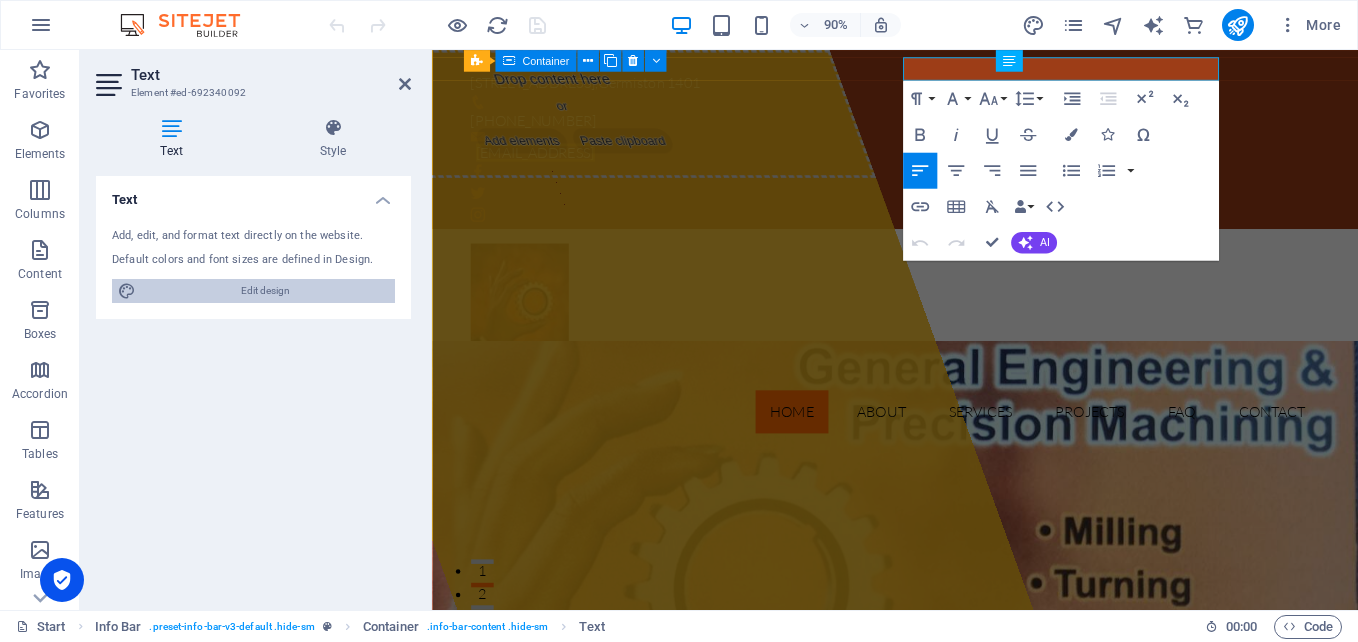 drag, startPoint x: 267, startPoint y: 290, endPoint x: 817, endPoint y: 500, distance: 588.7274 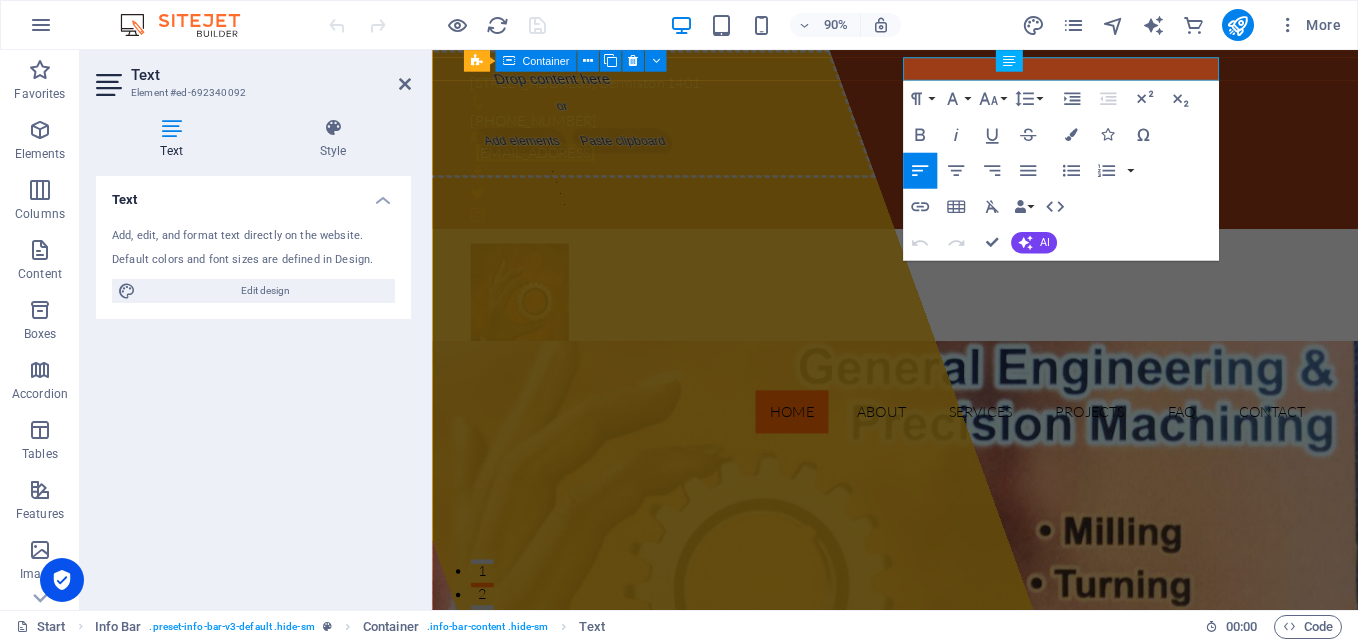 select on "px" 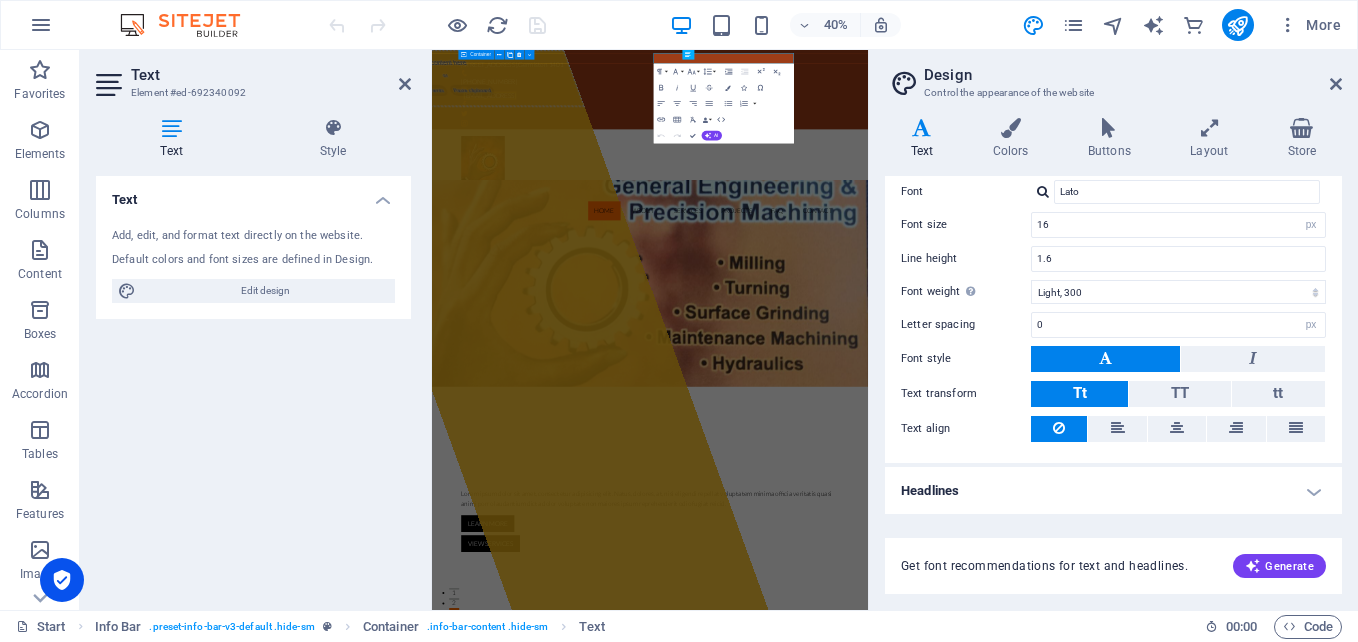 scroll, scrollTop: 118, scrollLeft: 0, axis: vertical 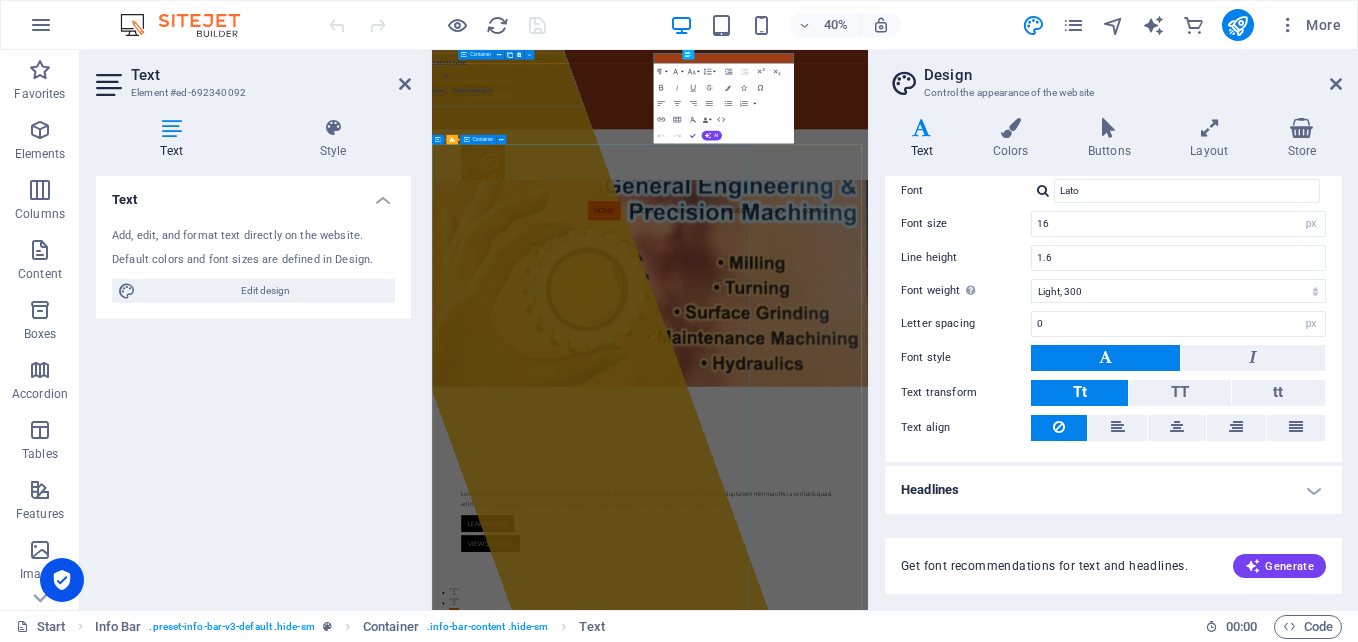 click on "Drop content here or  Add elements  Paste clipboard" at bounding box center [697, 750] 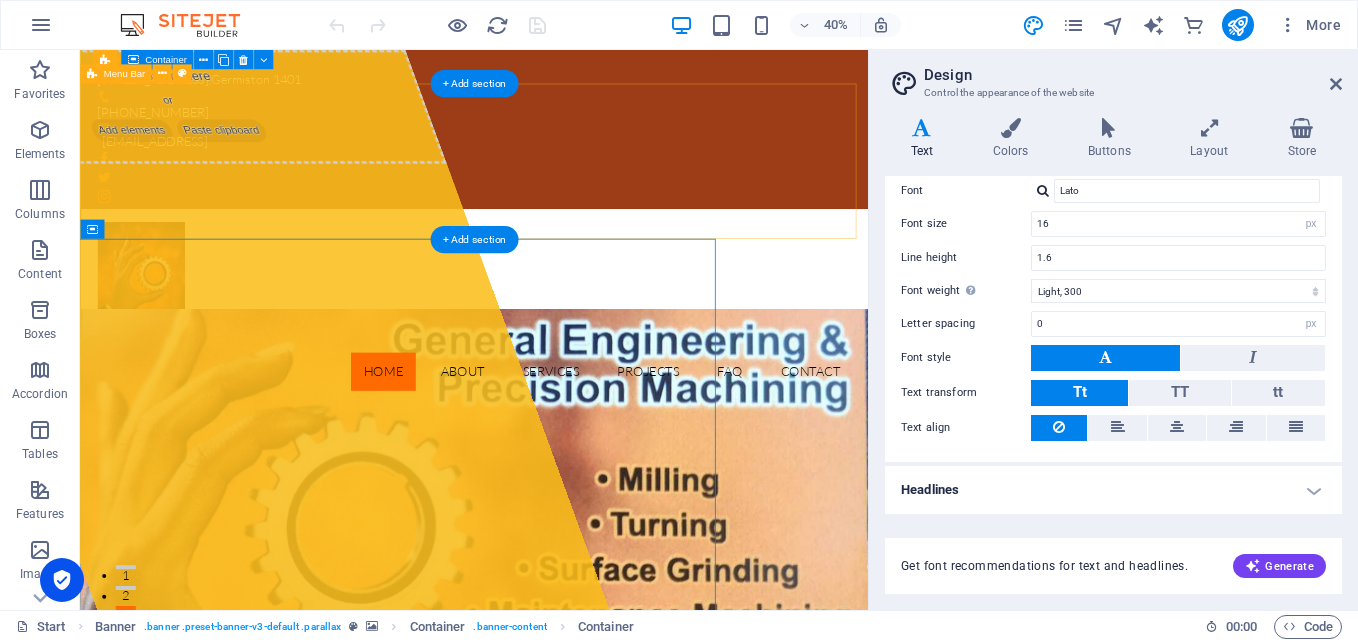 click on "Home About Services Projects FAQ Contact" at bounding box center [572, 370] 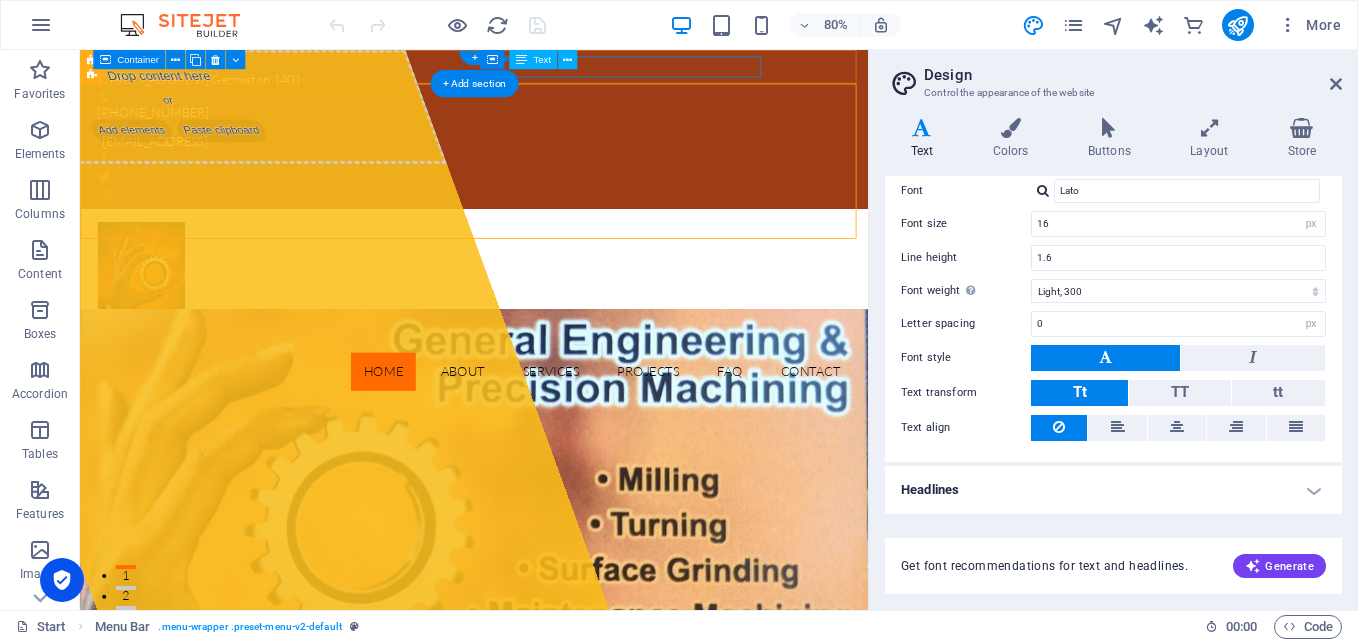 click on "[EMAIL_ADDRESS]" at bounding box center (568, 165) 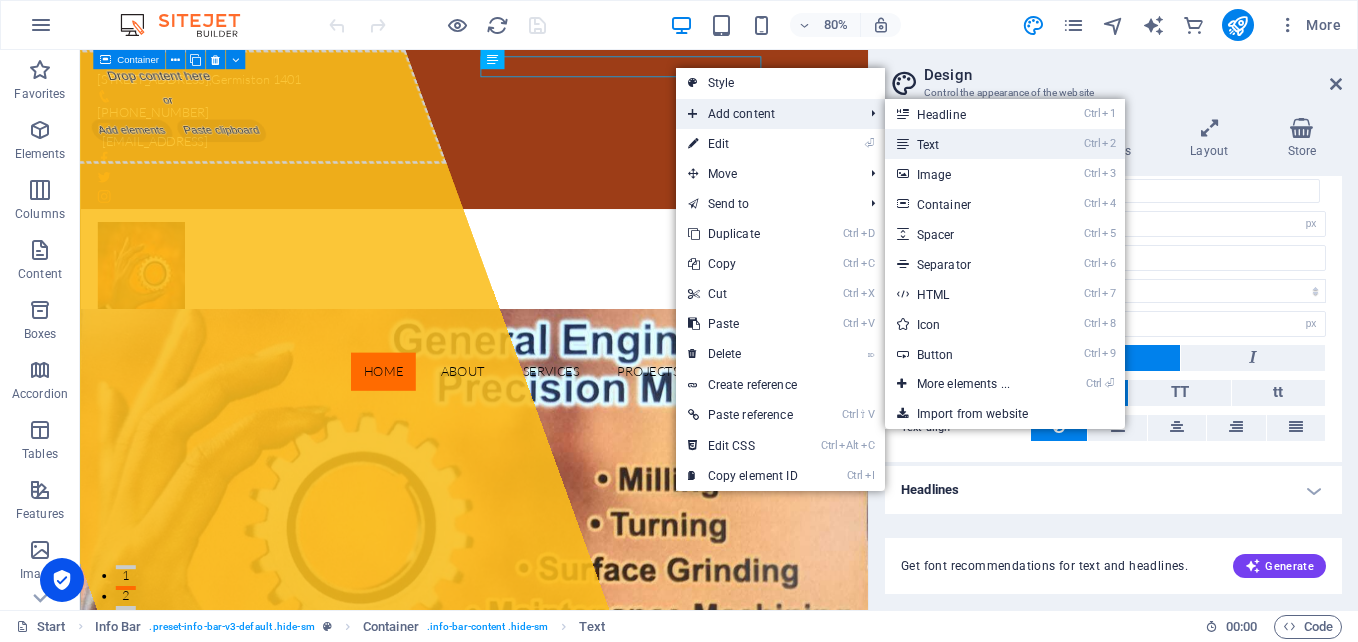 click on "Ctrl 2  Text" at bounding box center [967, 144] 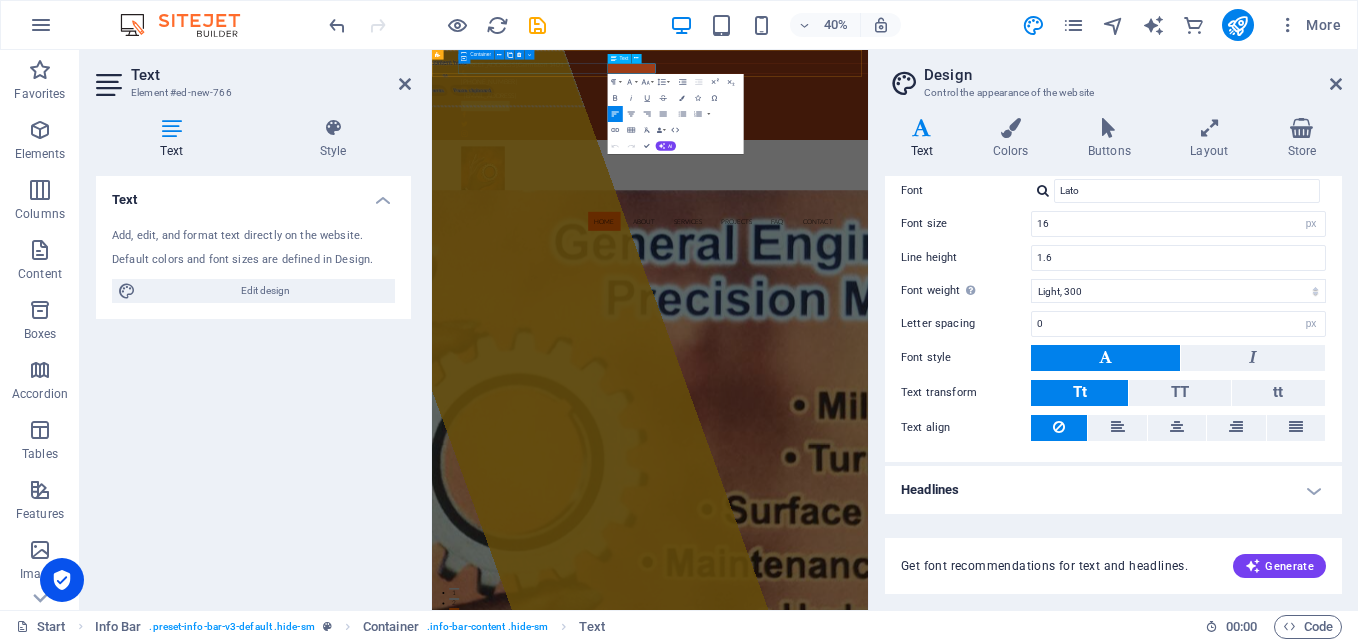 click on "New text element" at bounding box center [969, 190] 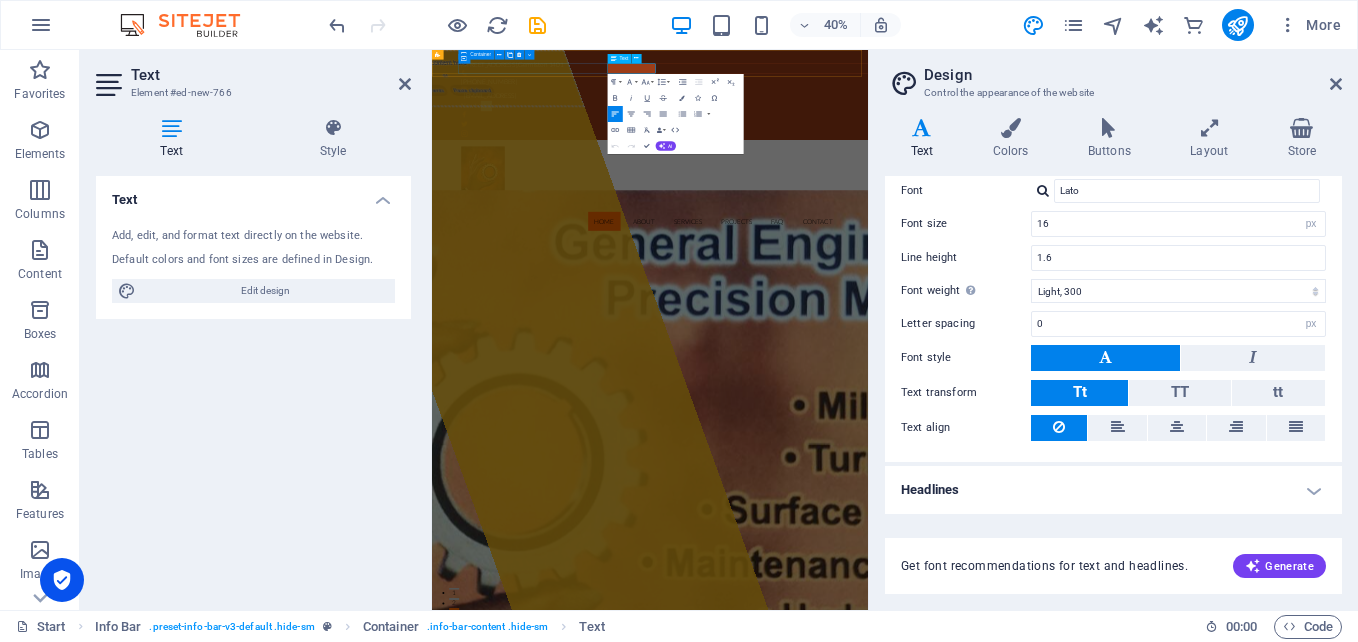 drag, startPoint x: 922, startPoint y: 95, endPoint x: 949, endPoint y: 95, distance: 27 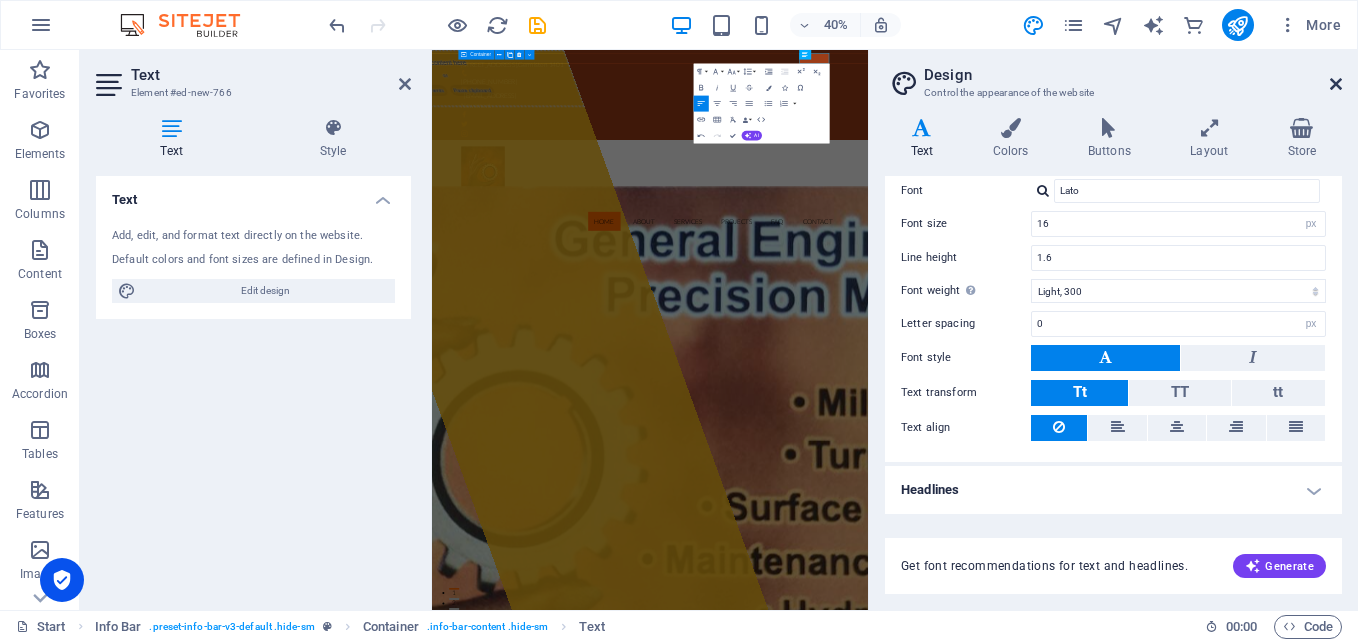 click at bounding box center [1336, 84] 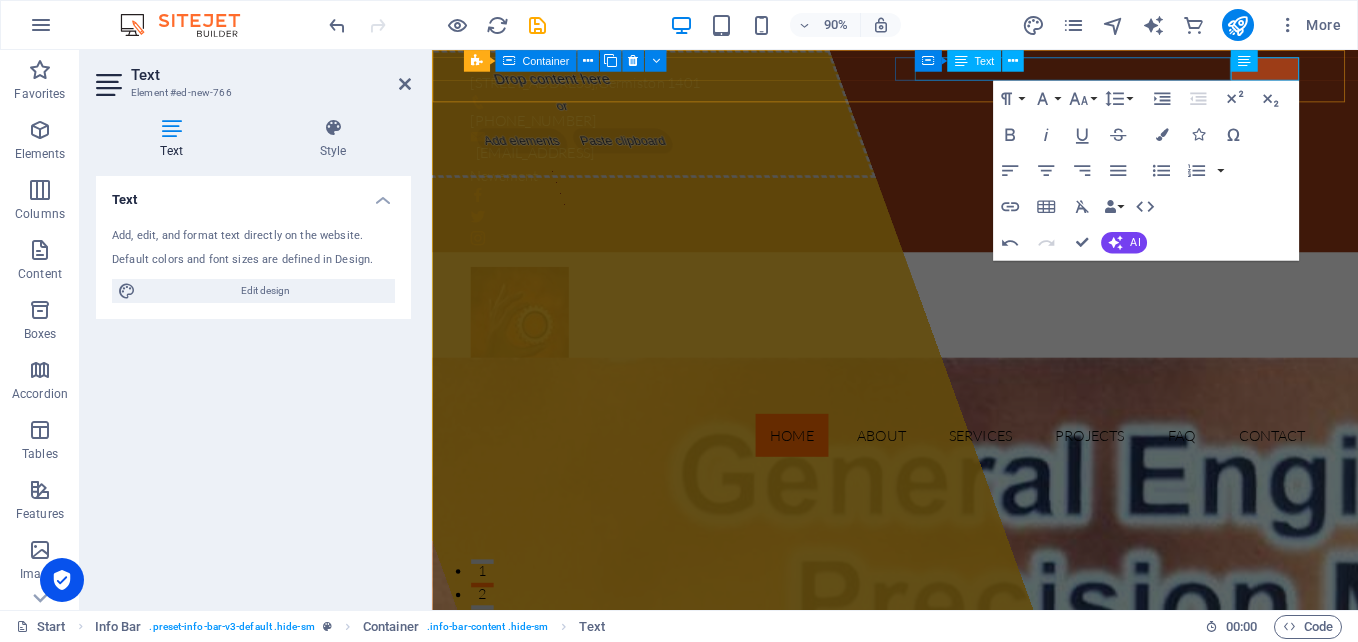 click on "[EMAIL_ADDRESS]" at bounding box center (942, 165) 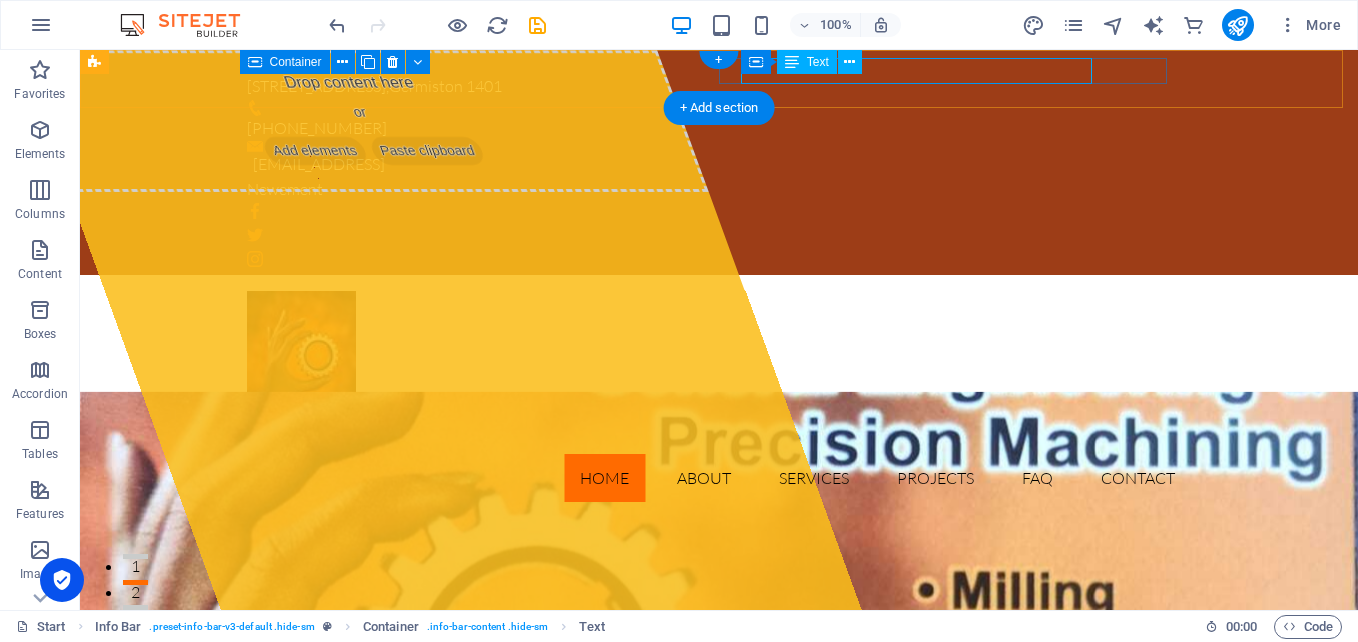 click on "[EMAIL_ADDRESS]" at bounding box center (714, 165) 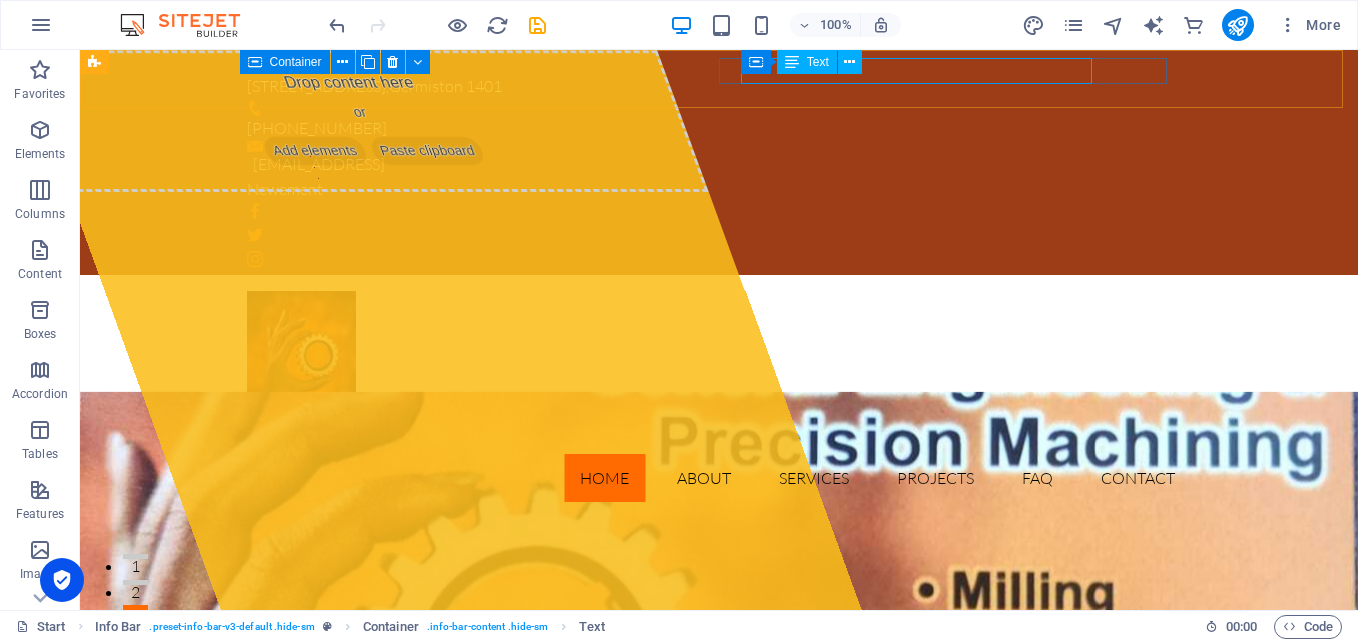 click on "Text" at bounding box center (818, 62) 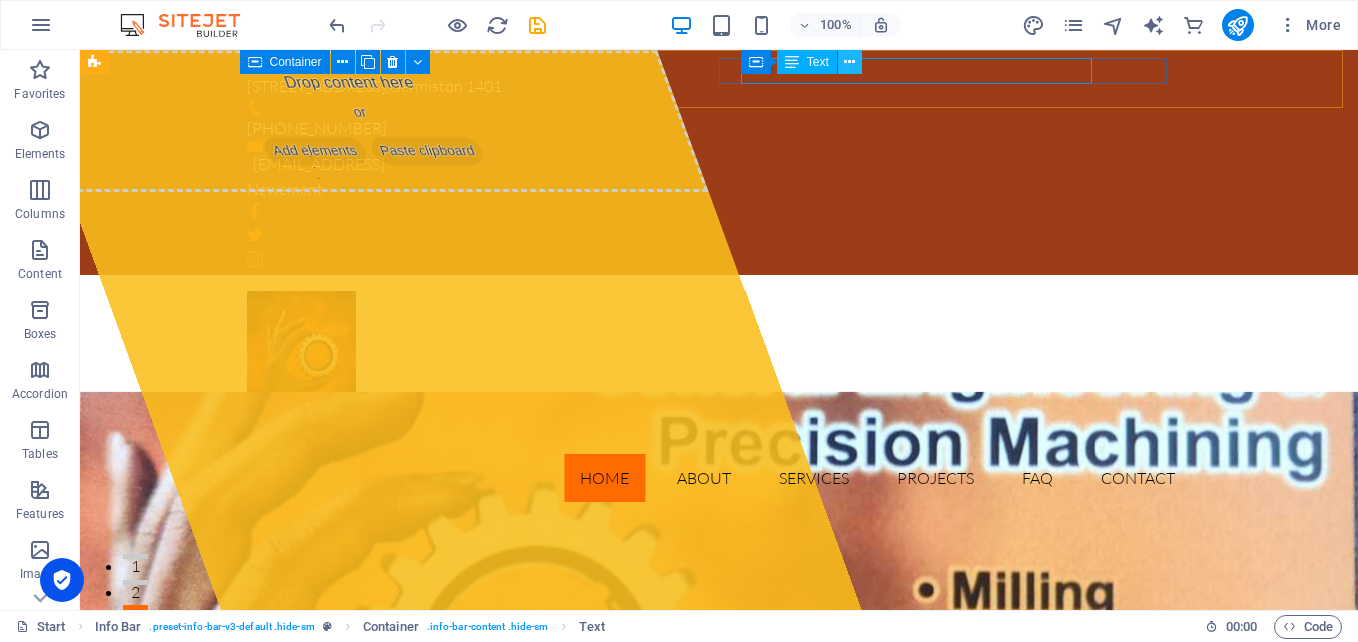 click at bounding box center [850, 62] 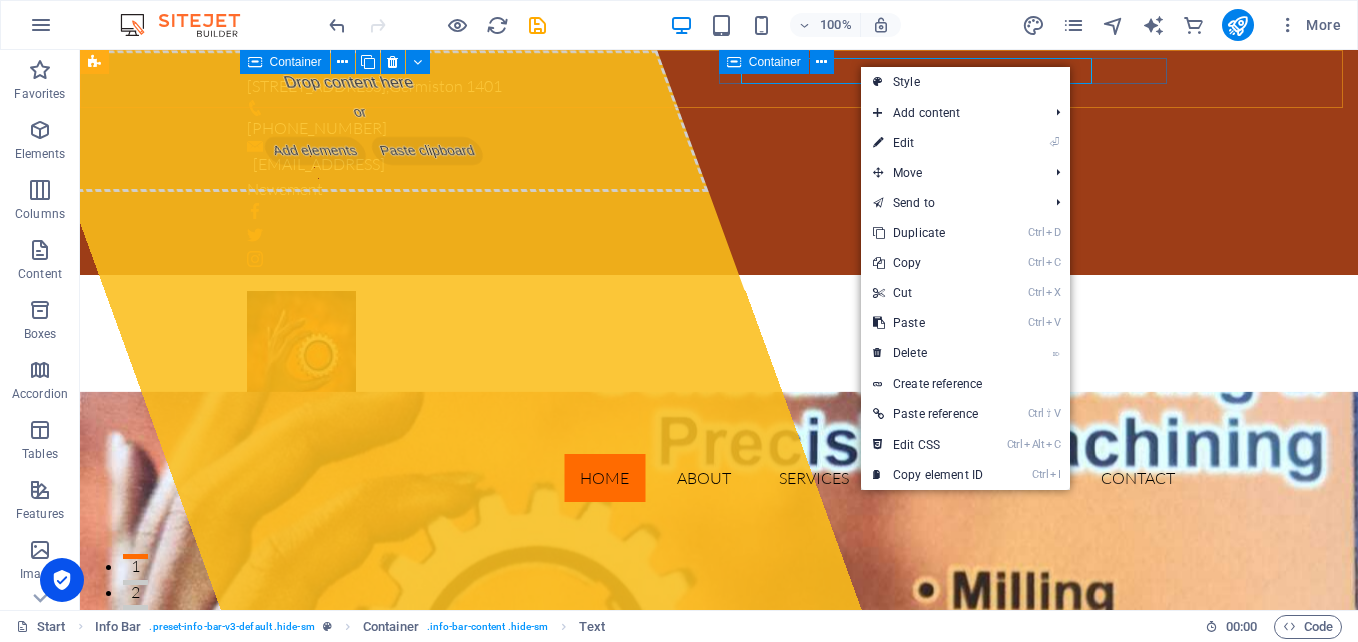click on "Container" at bounding box center [775, 62] 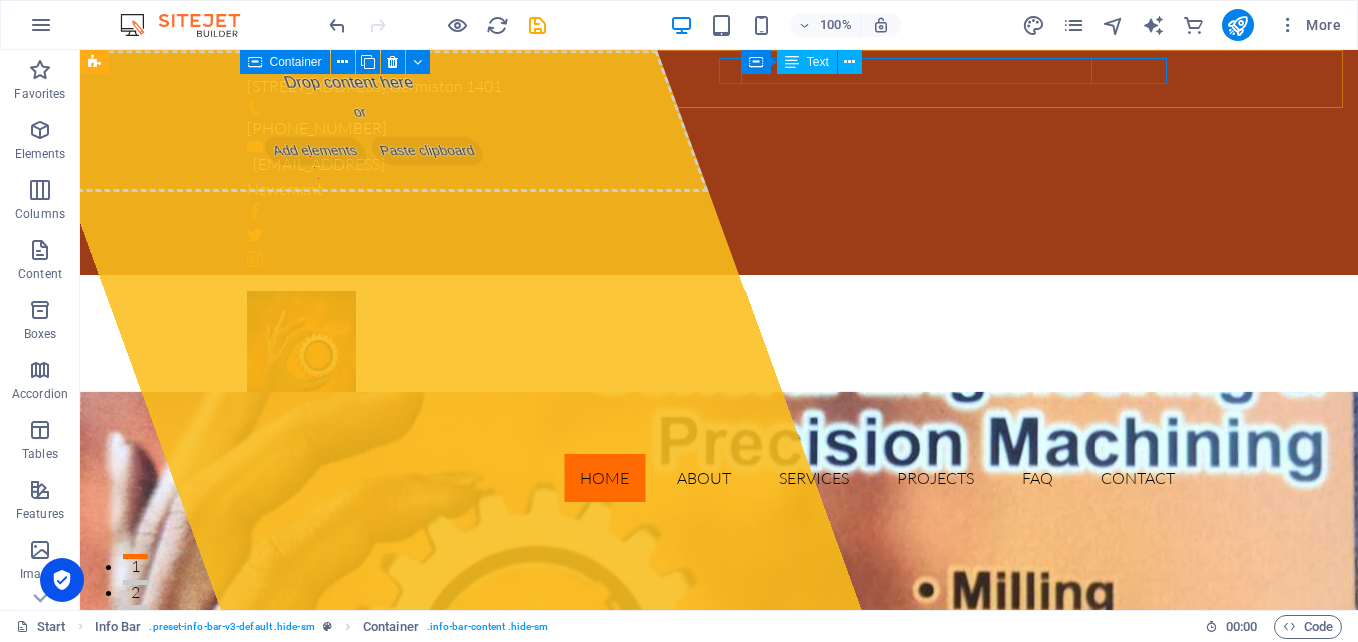 click on "Container   Text" at bounding box center [808, 62] 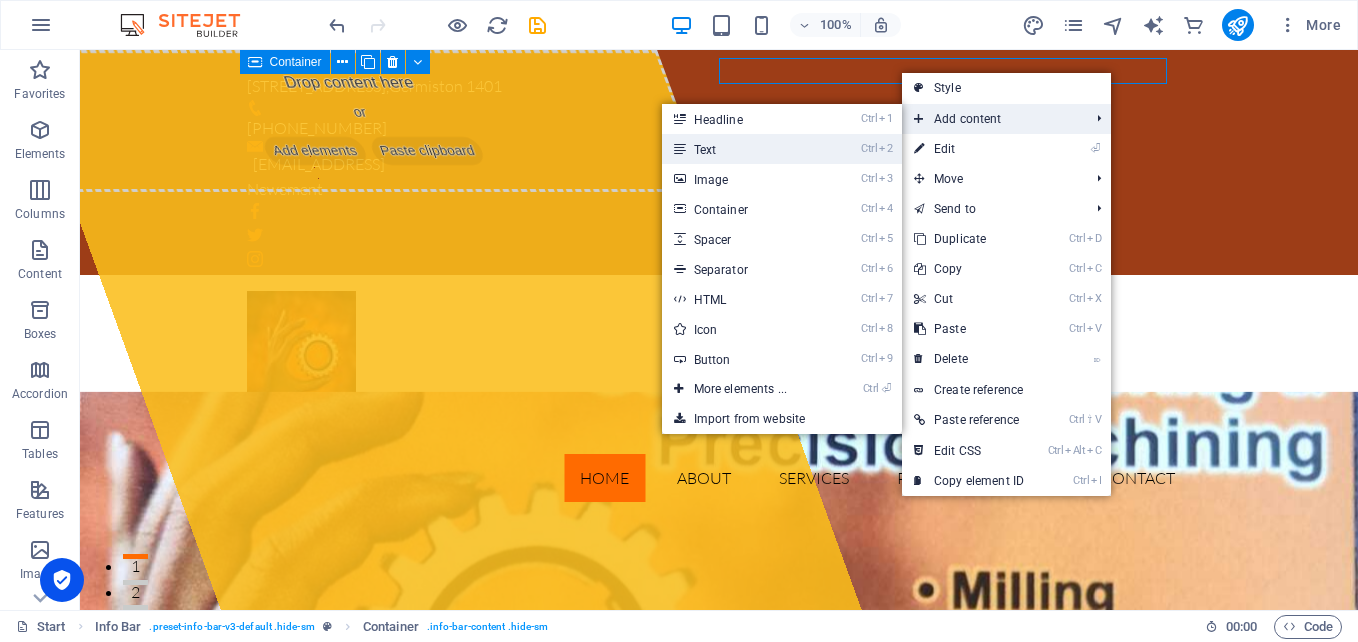 drag, startPoint x: 779, startPoint y: 151, endPoint x: 385, endPoint y: 115, distance: 395.64127 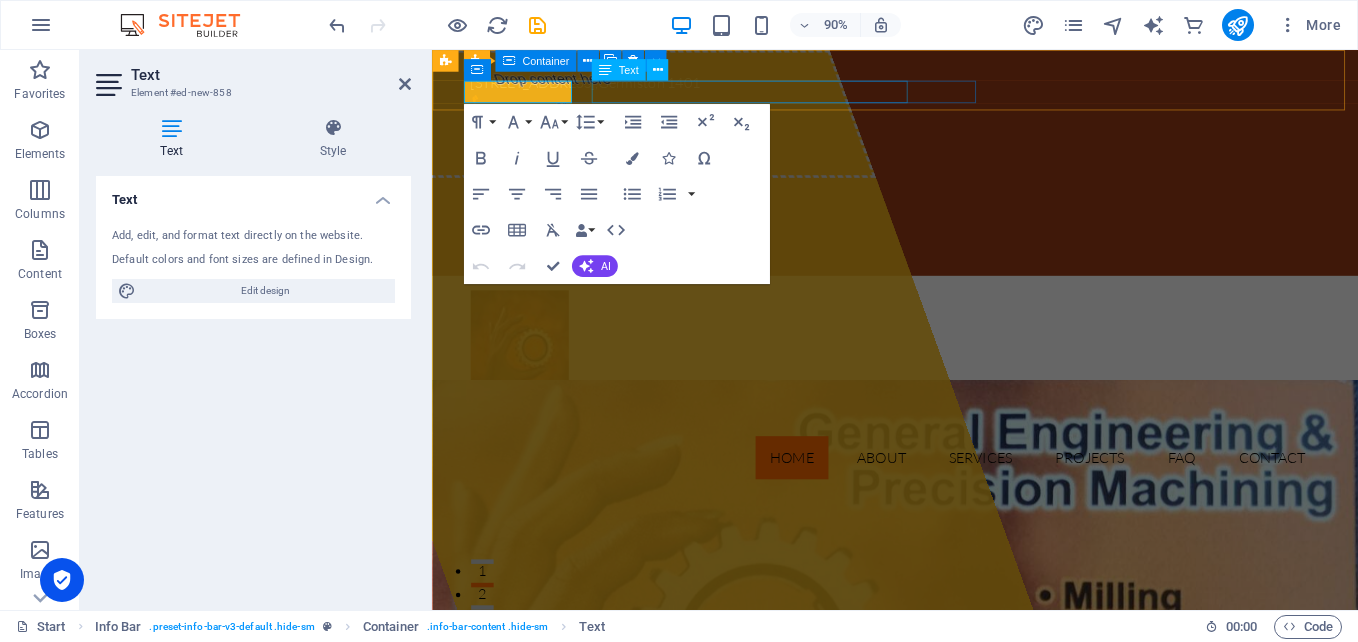 click on "[EMAIL_ADDRESS]" at bounding box center [942, 190] 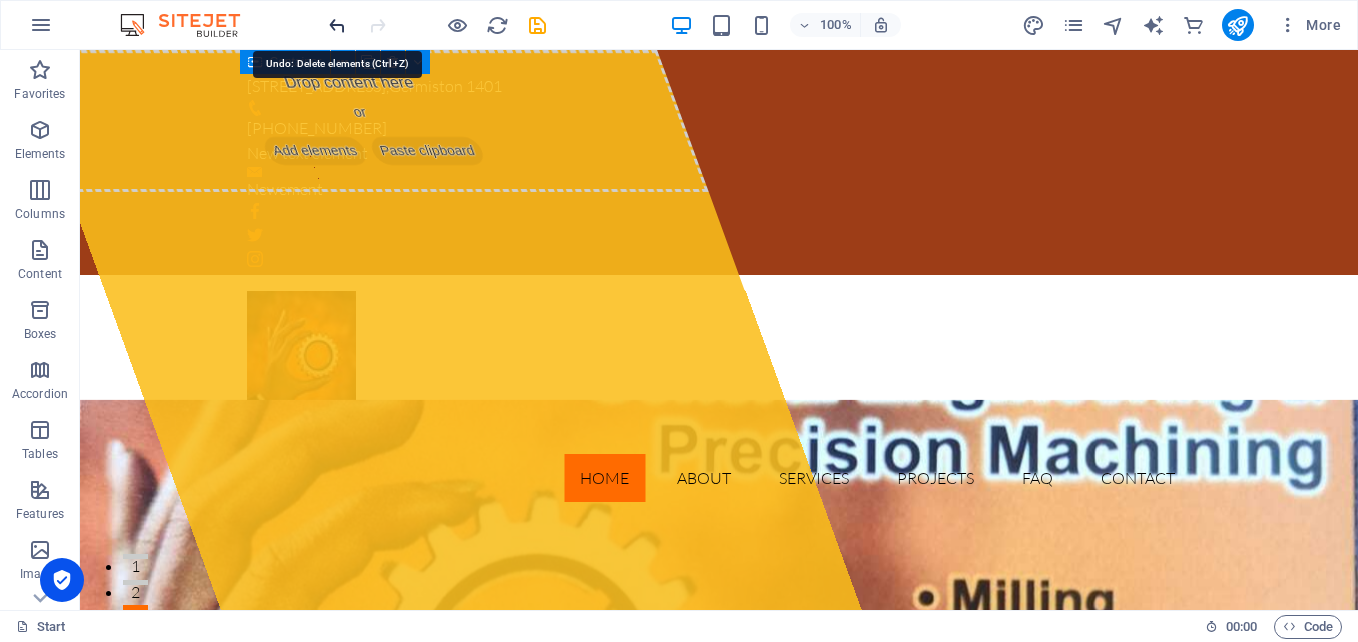 click at bounding box center [337, 25] 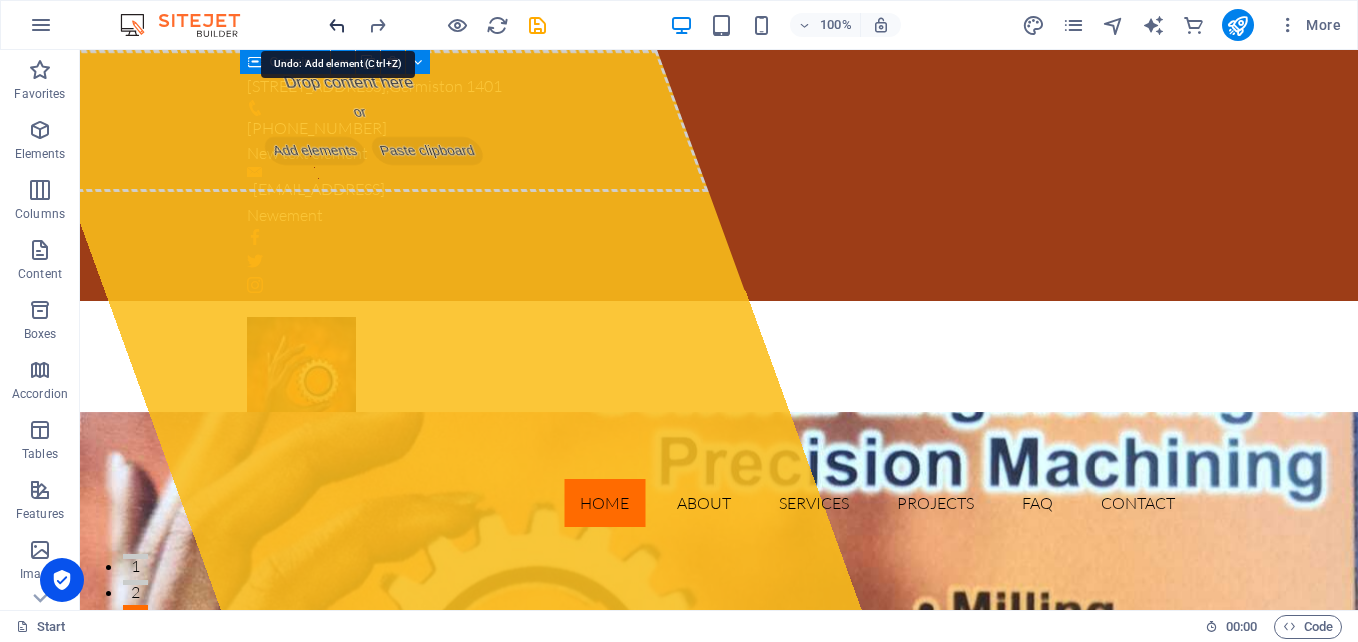 click at bounding box center (337, 25) 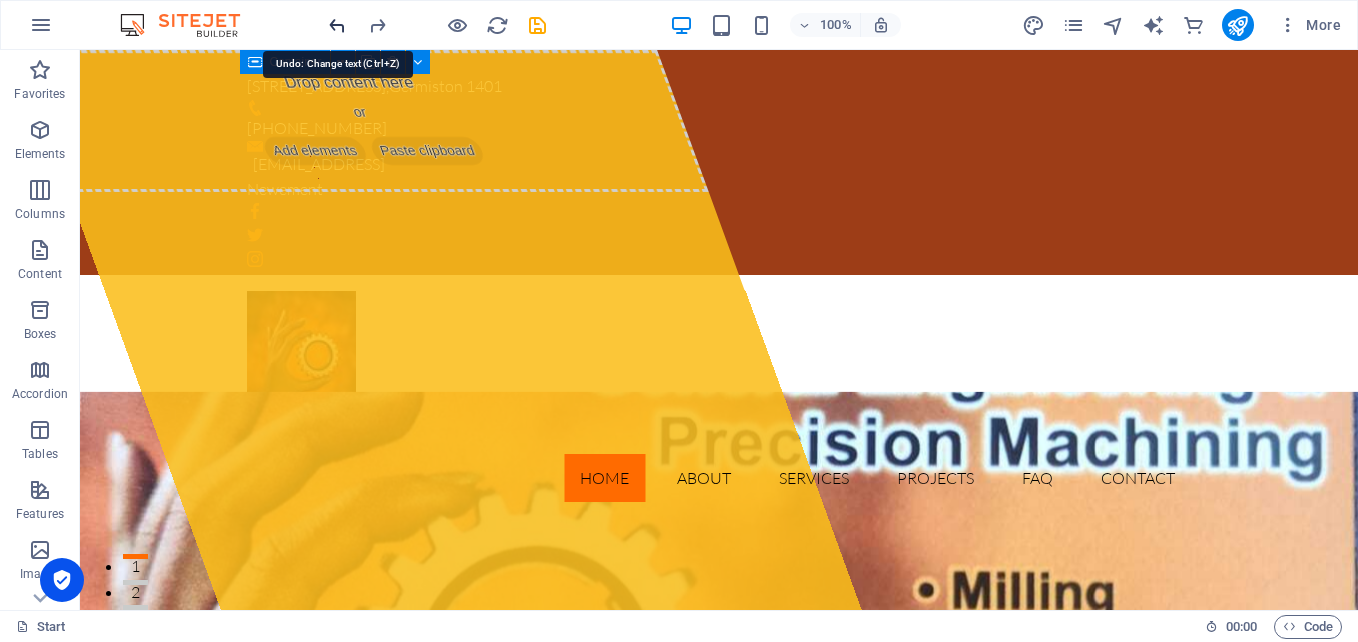 click at bounding box center [337, 25] 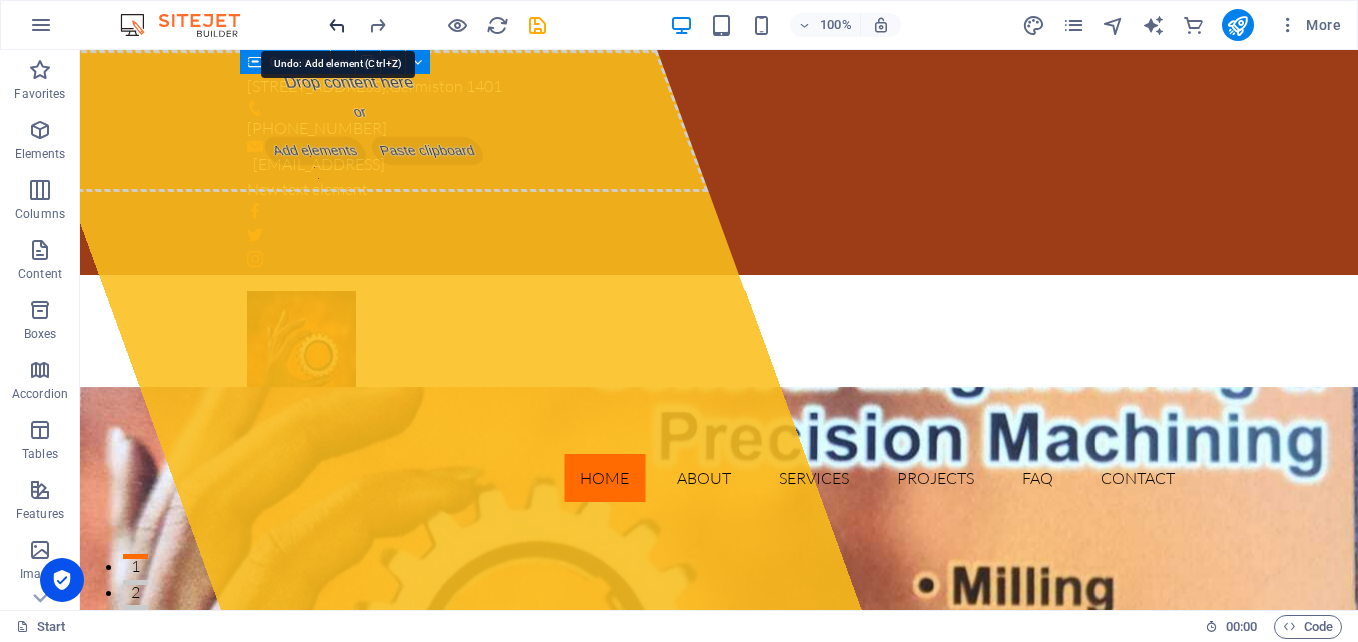 click at bounding box center (337, 25) 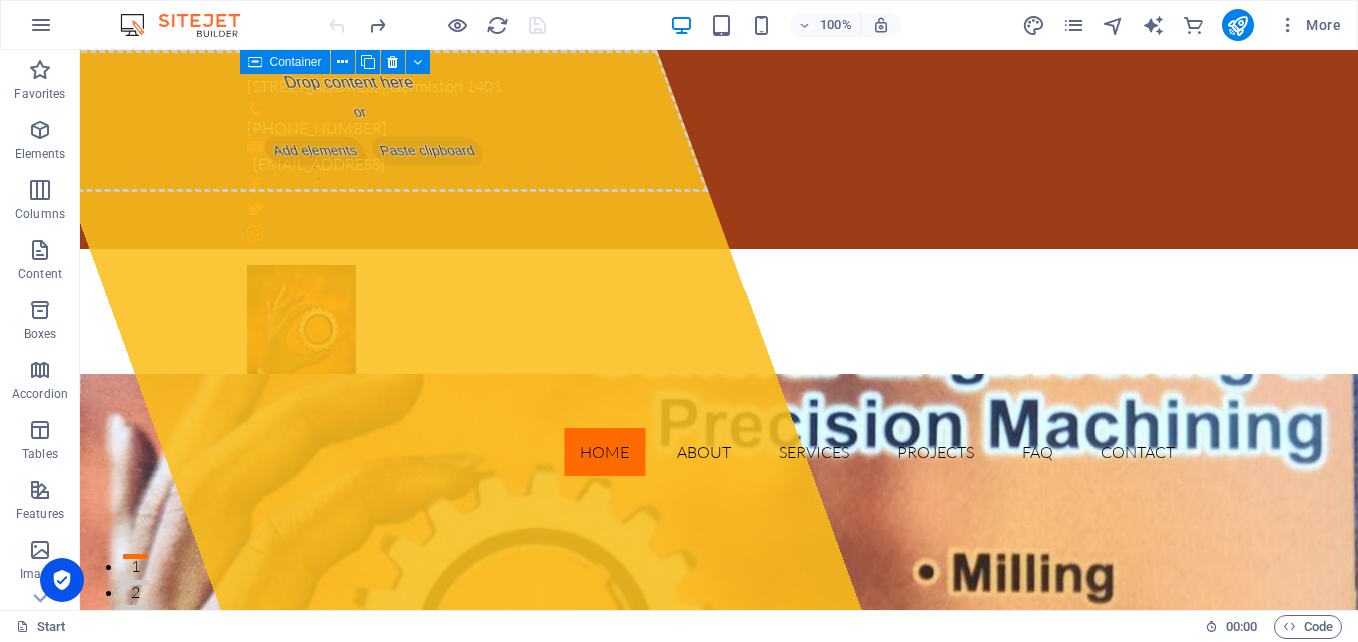 click at bounding box center [437, 25] 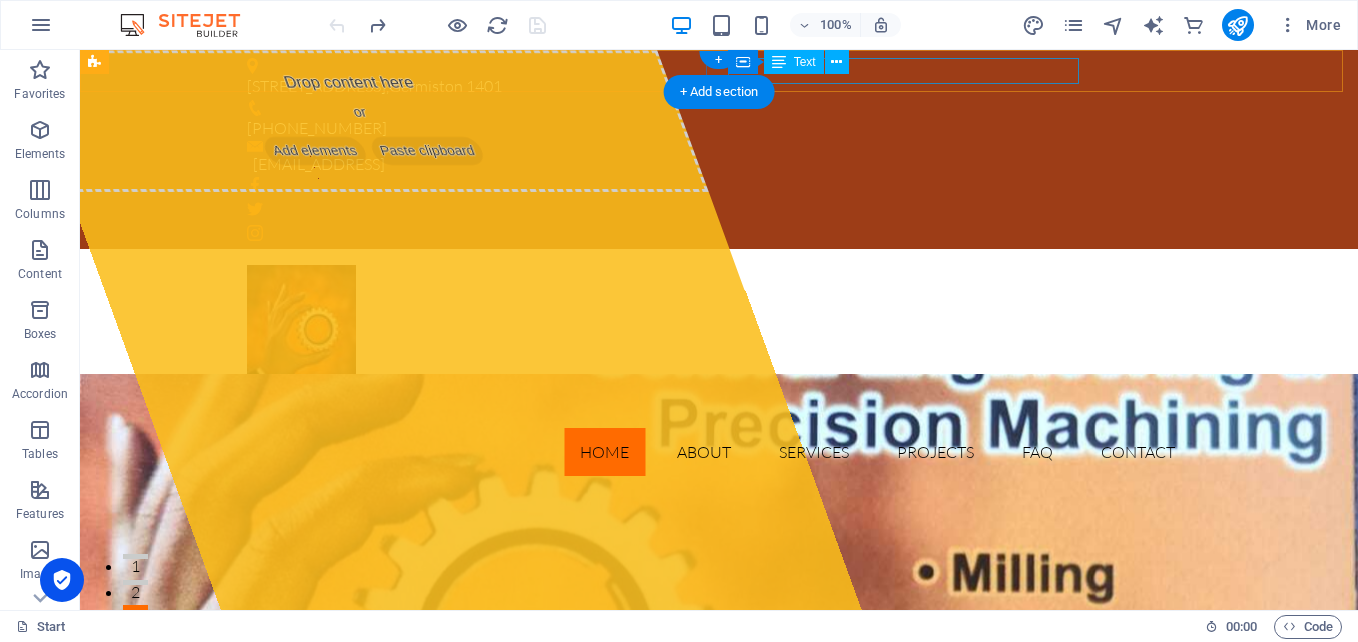 click on "[EMAIL_ADDRESS]" at bounding box center (714, 165) 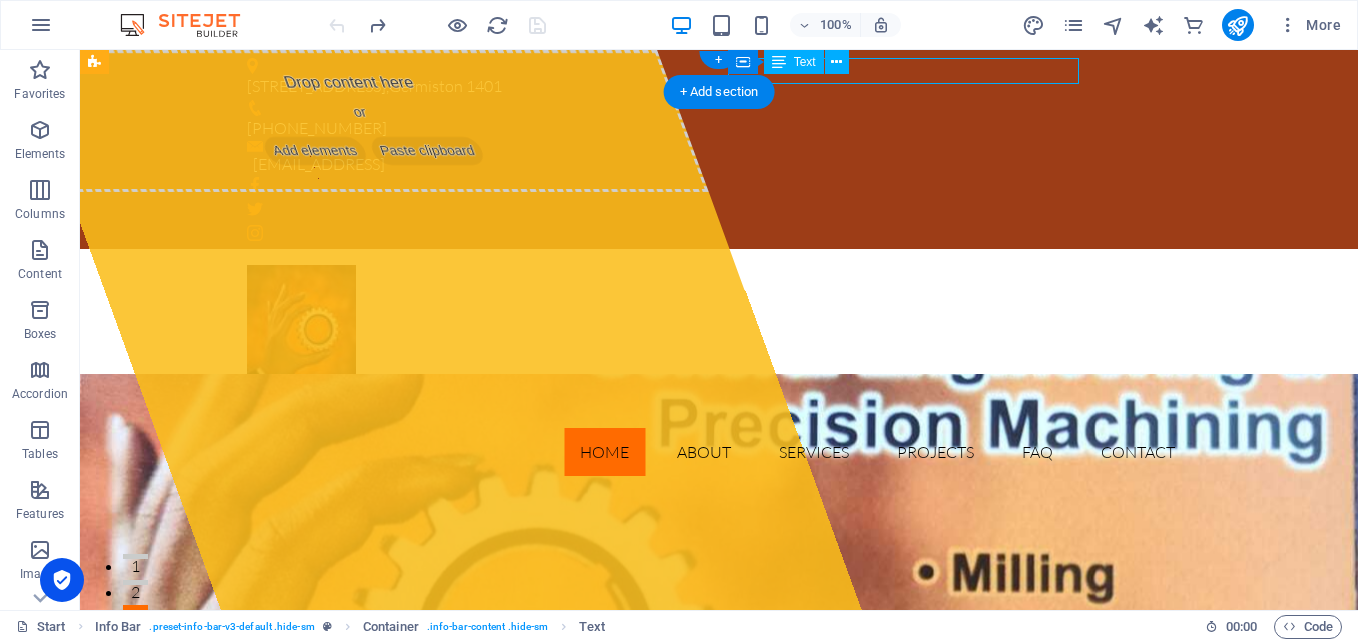 drag, startPoint x: 941, startPoint y: 71, endPoint x: 882, endPoint y: 68, distance: 59.07622 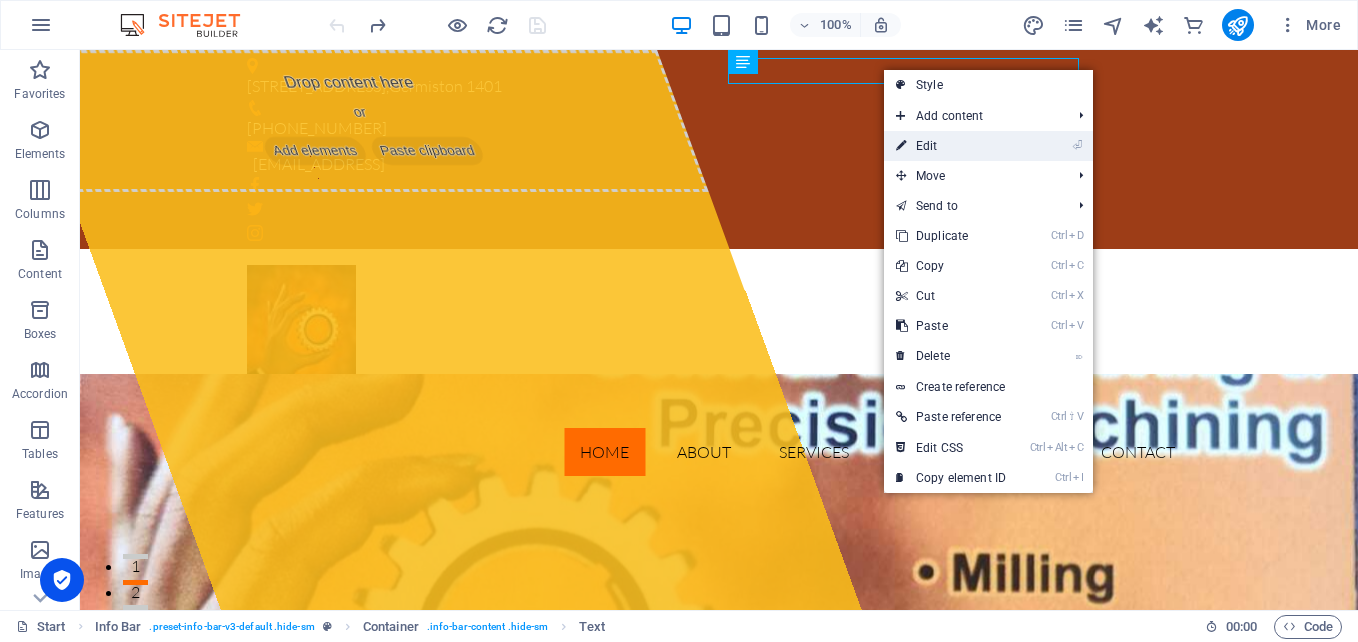 click on "⏎  Edit" at bounding box center [951, 146] 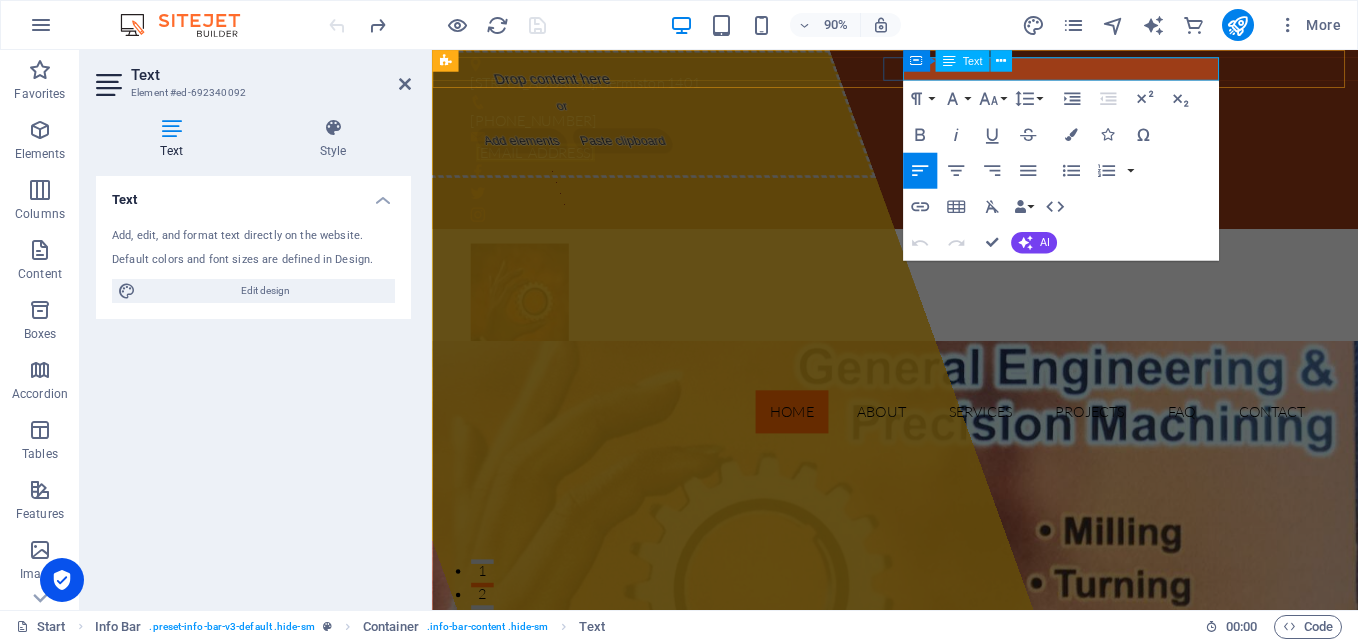 click on "[EMAIL_ADDRESS]" at bounding box center (547, 164) 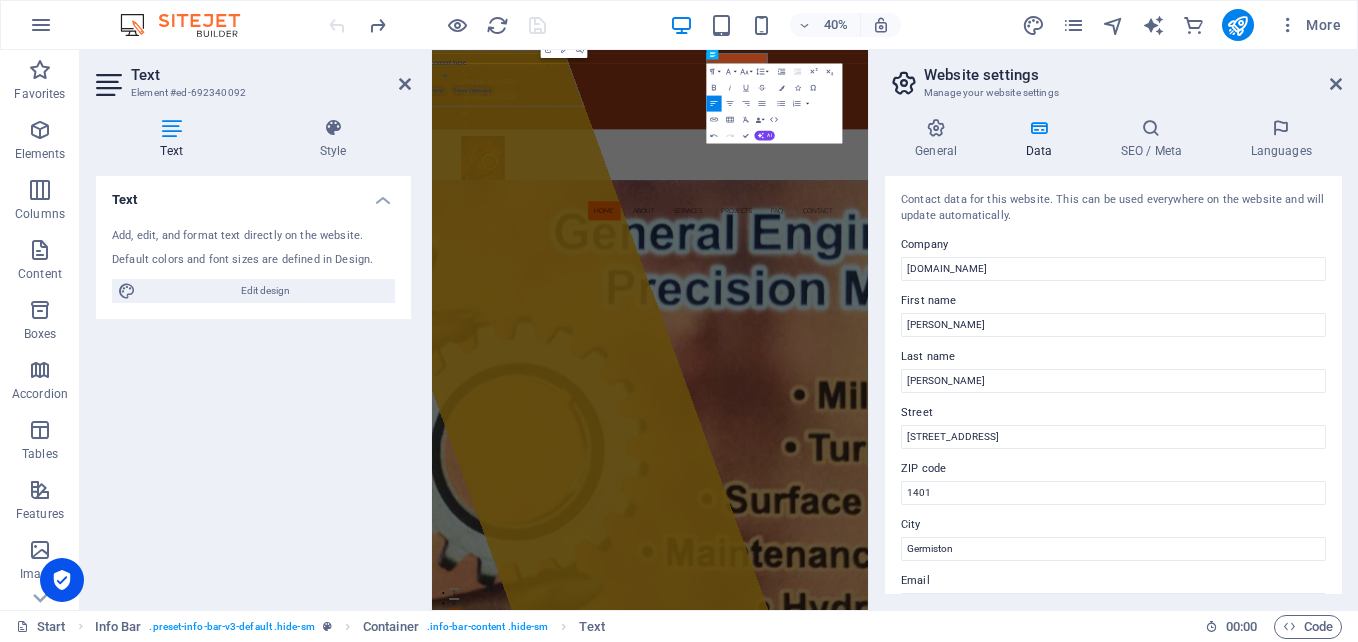 scroll, scrollTop: 100, scrollLeft: 0, axis: vertical 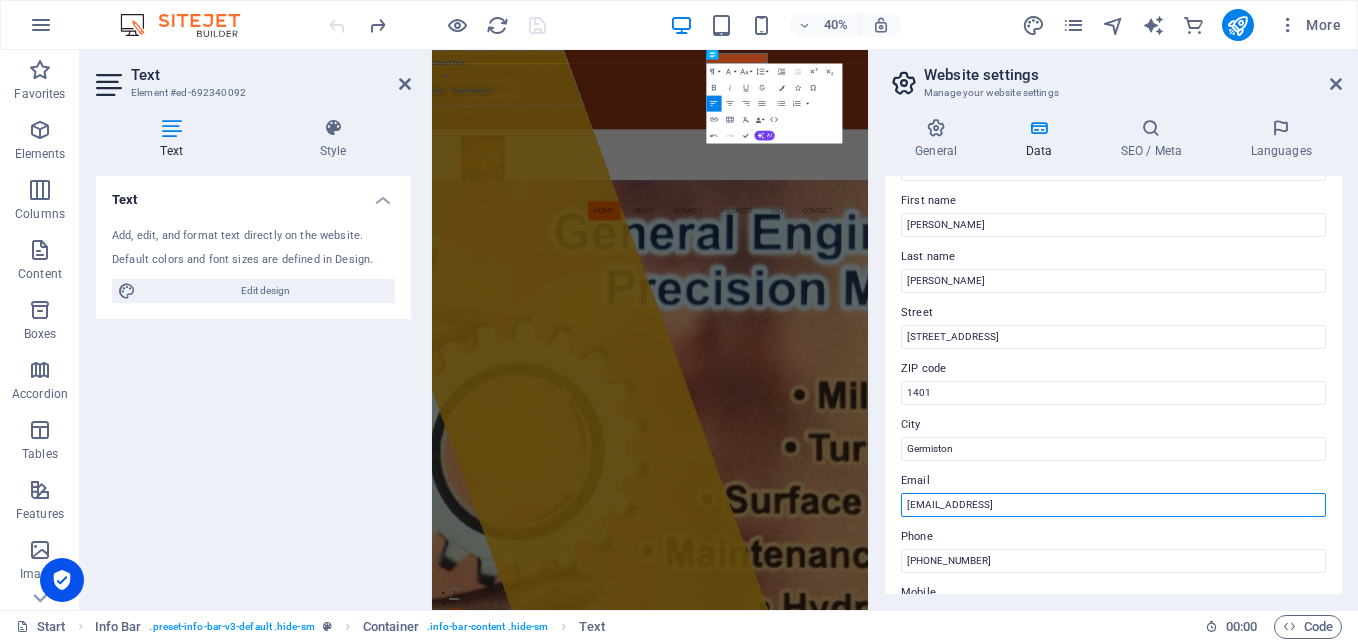 click on "[EMAIL_ADDRESS]" at bounding box center [1113, 505] 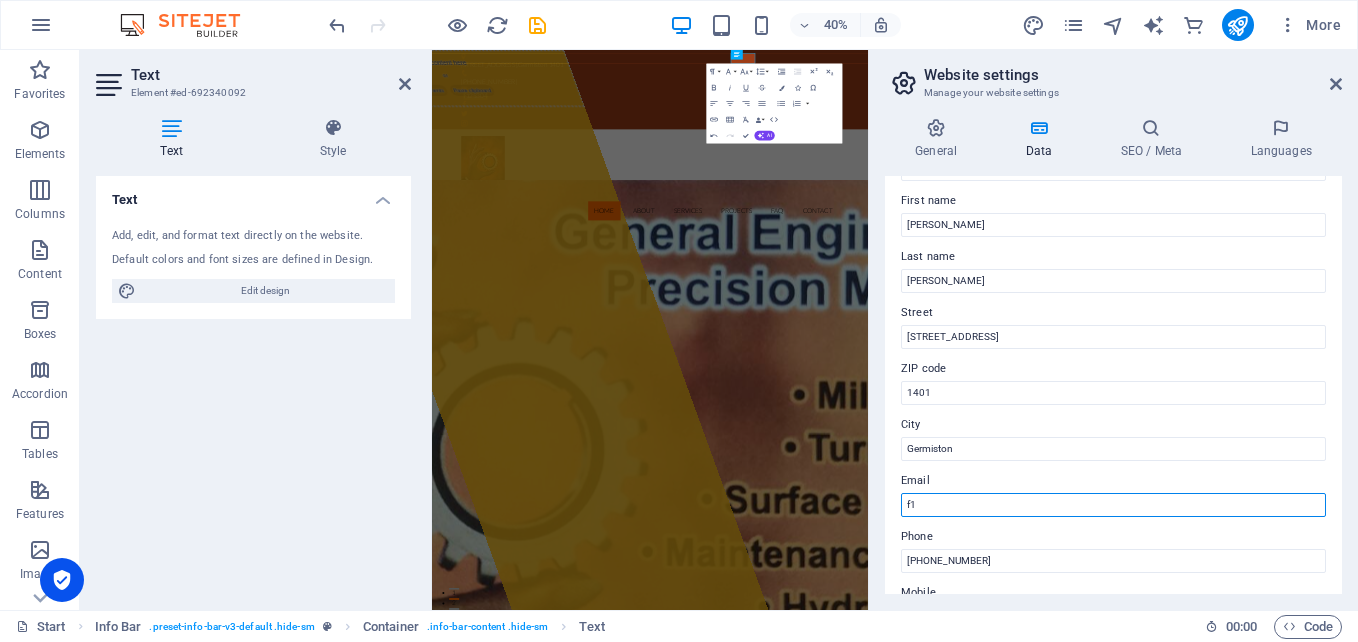 type on "f" 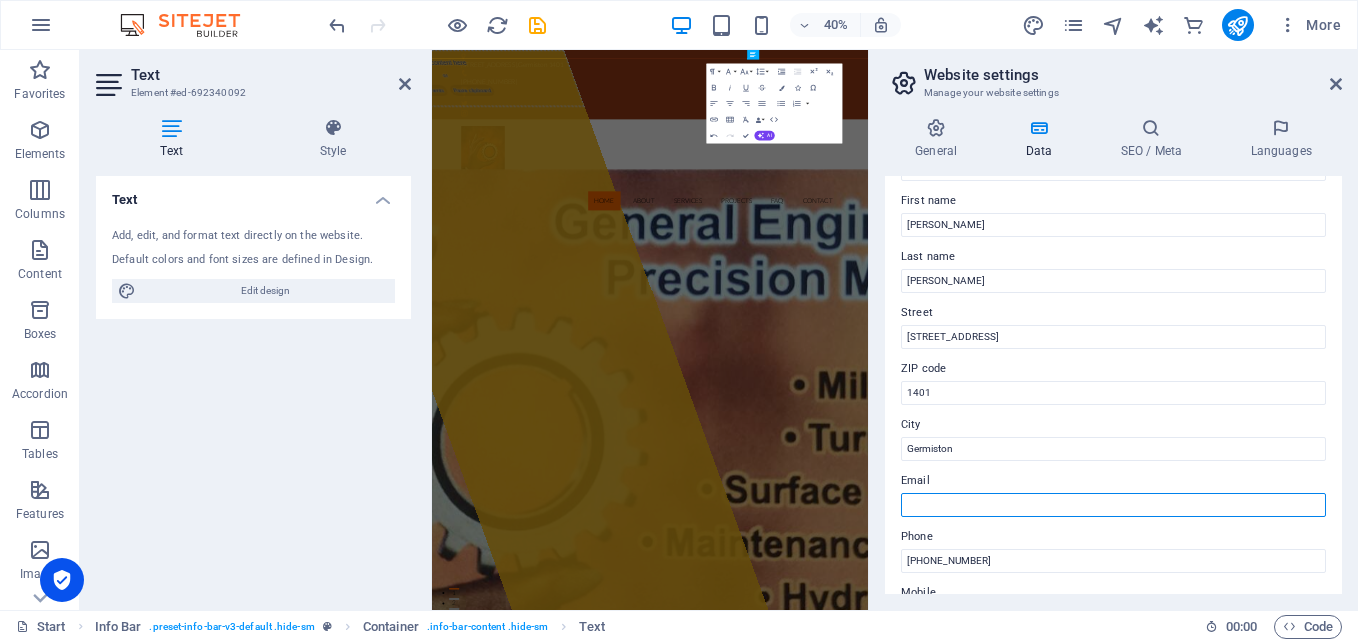 paste on "[EMAIL_ADDRESS][DOMAIN_NAME]" 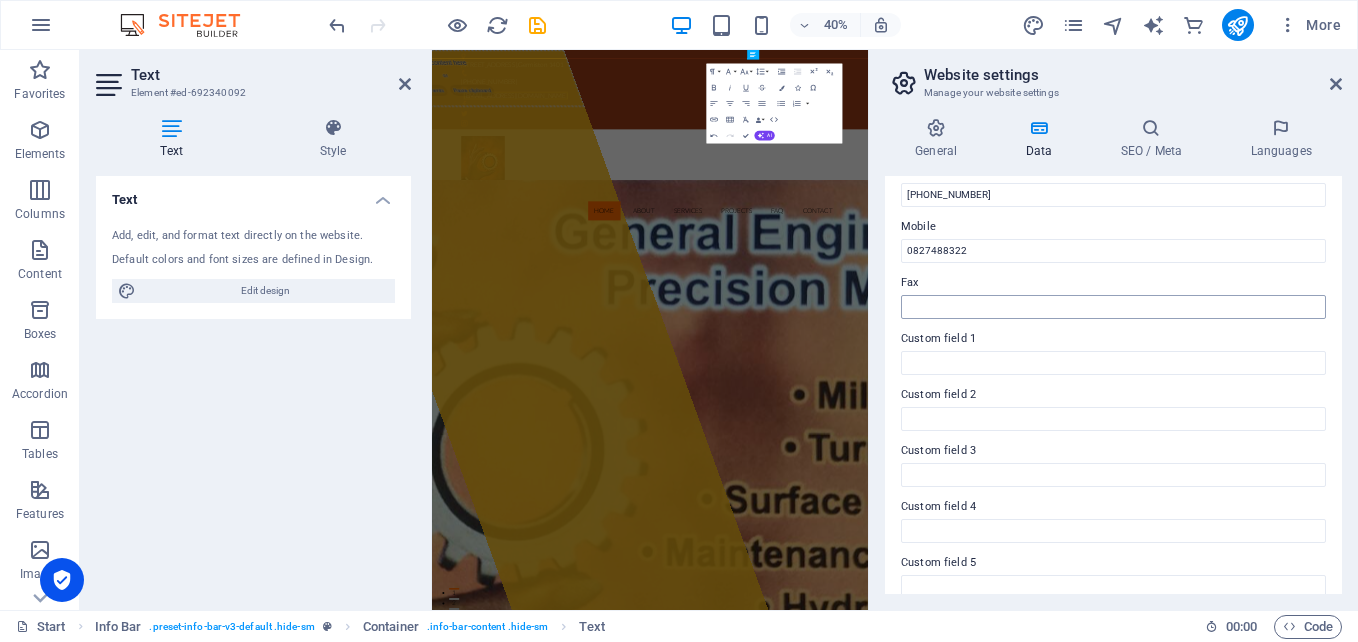 scroll, scrollTop: 500, scrollLeft: 0, axis: vertical 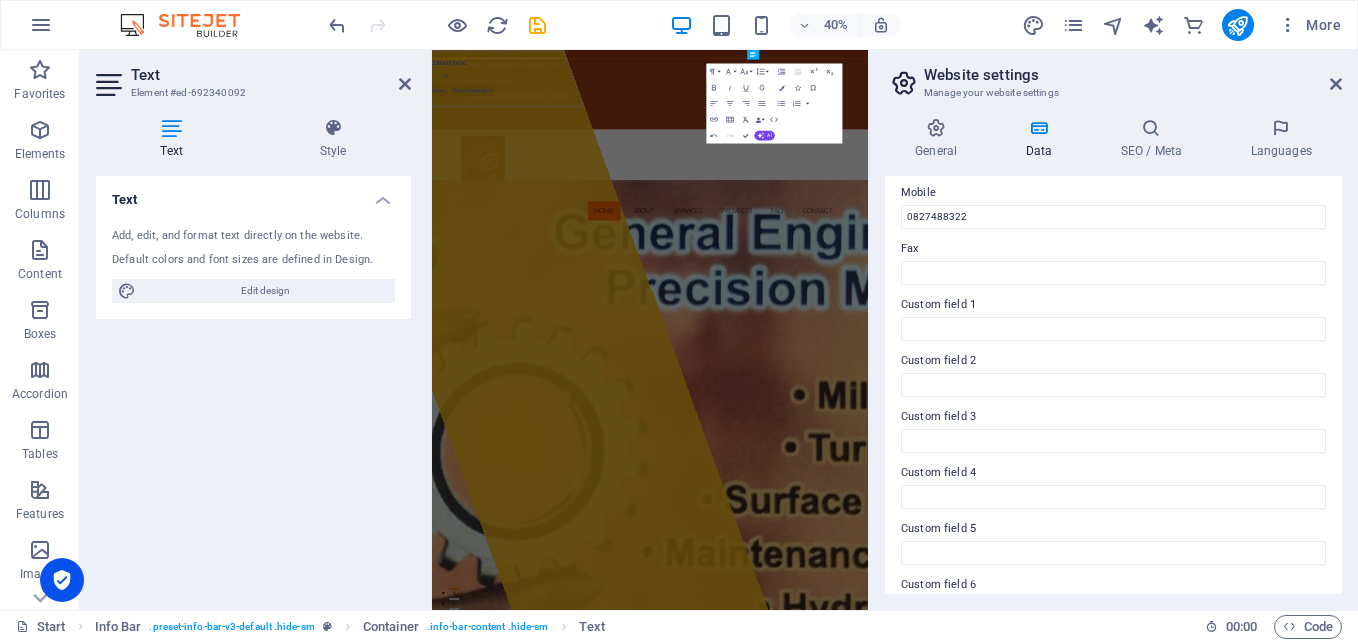 type on "[EMAIL_ADDRESS][DOMAIN_NAME]" 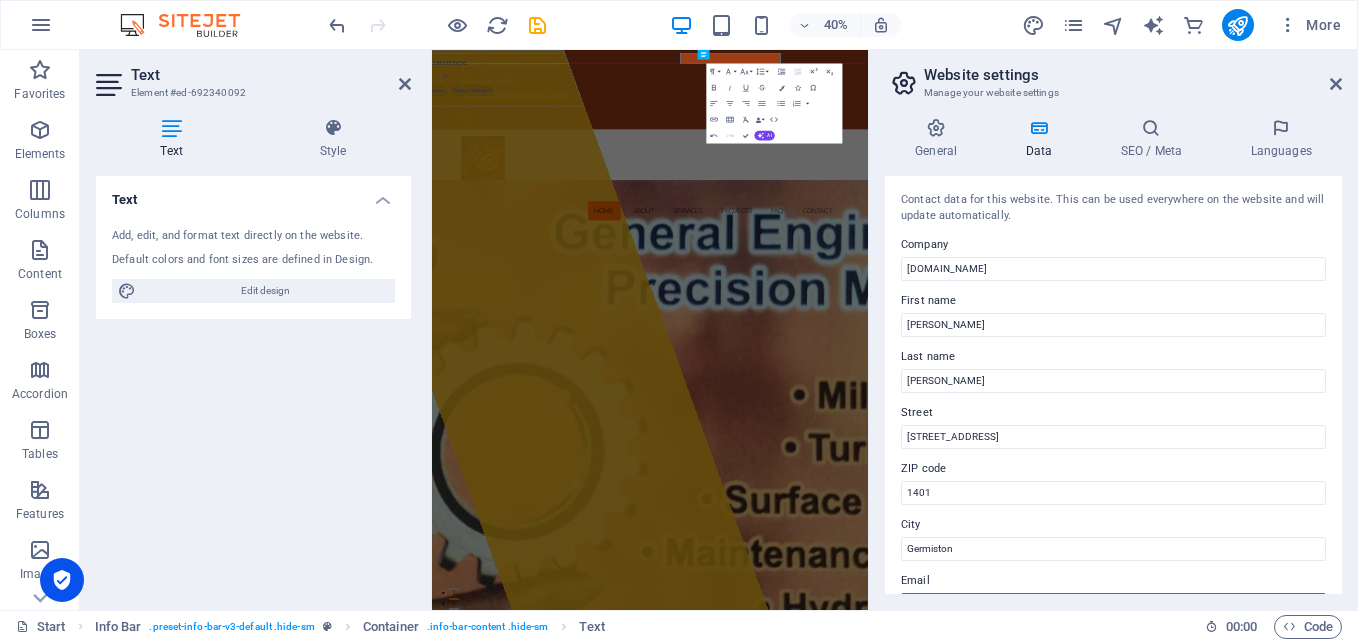 scroll, scrollTop: 400, scrollLeft: 0, axis: vertical 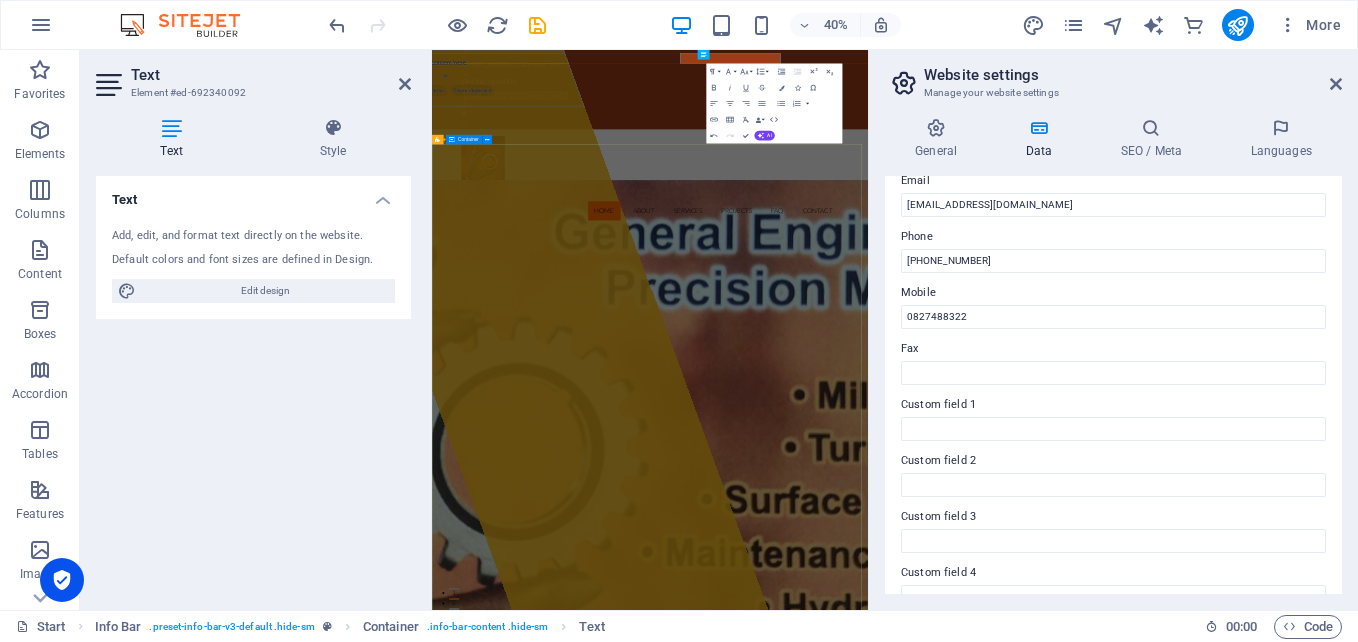 click on "Drop content here or  Add elements  Paste clipboard [DOMAIN_NAME] Lorem ipsum dolor sit amet, consectetur adipisicing elit. Natus, [PERSON_NAME], at, nisi eligendi repellat voluptatem minima officia veritatis quasi animi porro laudantium dicta dolor voluptate non maiores ipsum reprehenderit odio fugiat reicid. Learn more View Services" at bounding box center (977, 1974) 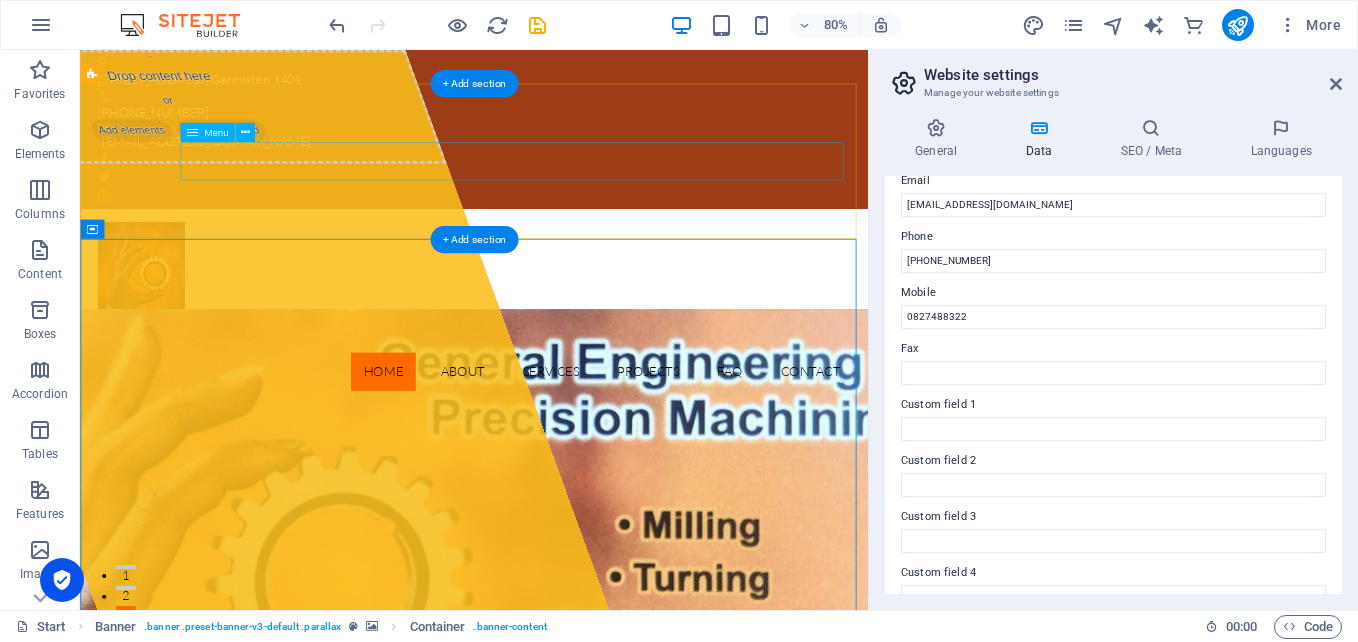 click on "Home About Services Projects FAQ Contact" at bounding box center [573, 452] 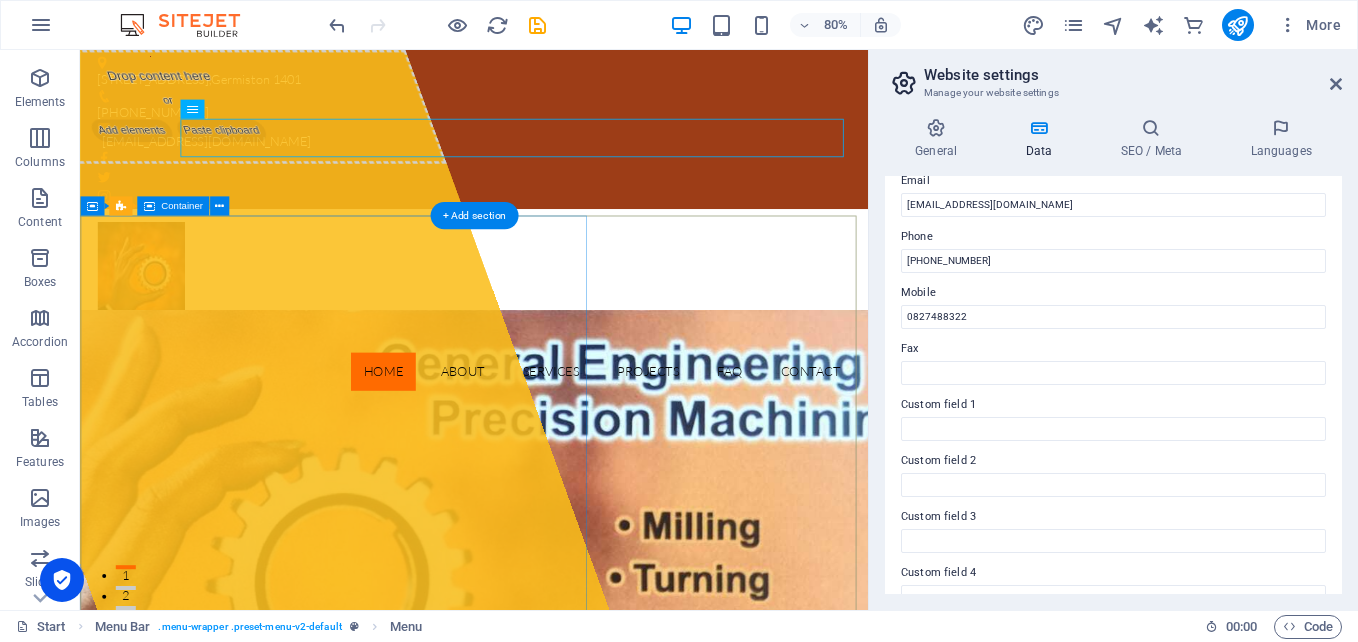 scroll, scrollTop: 100, scrollLeft: 0, axis: vertical 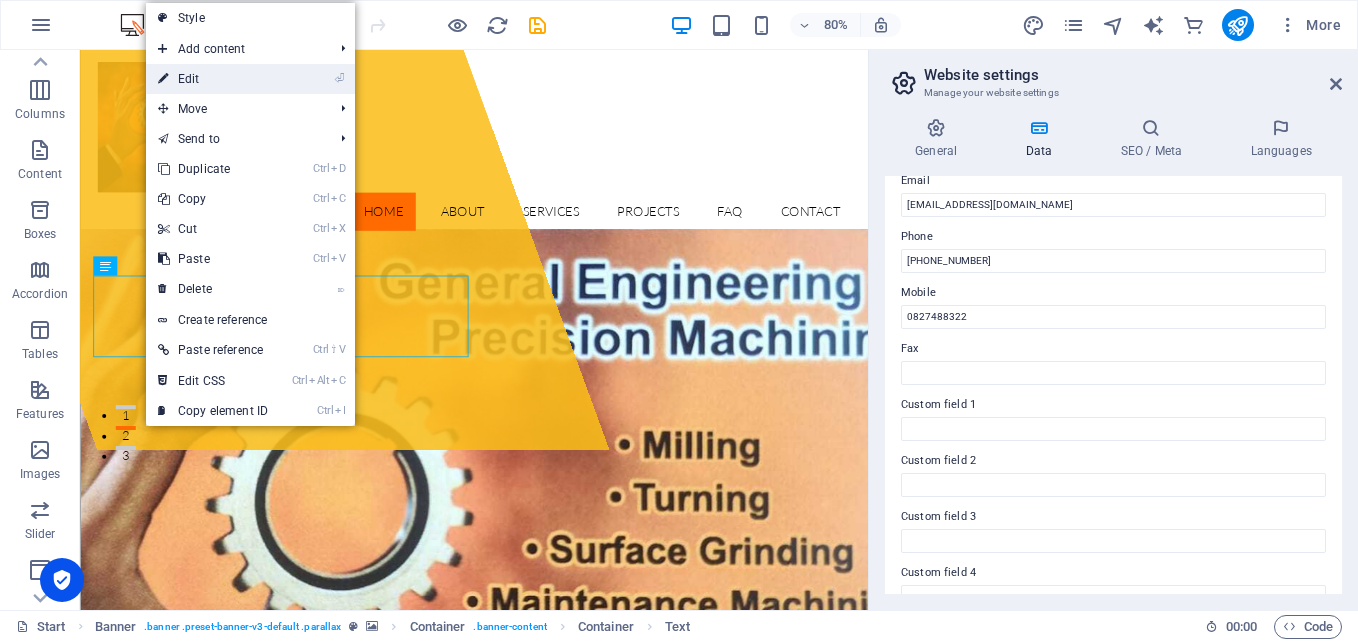 click on "⏎  Edit" at bounding box center [213, 79] 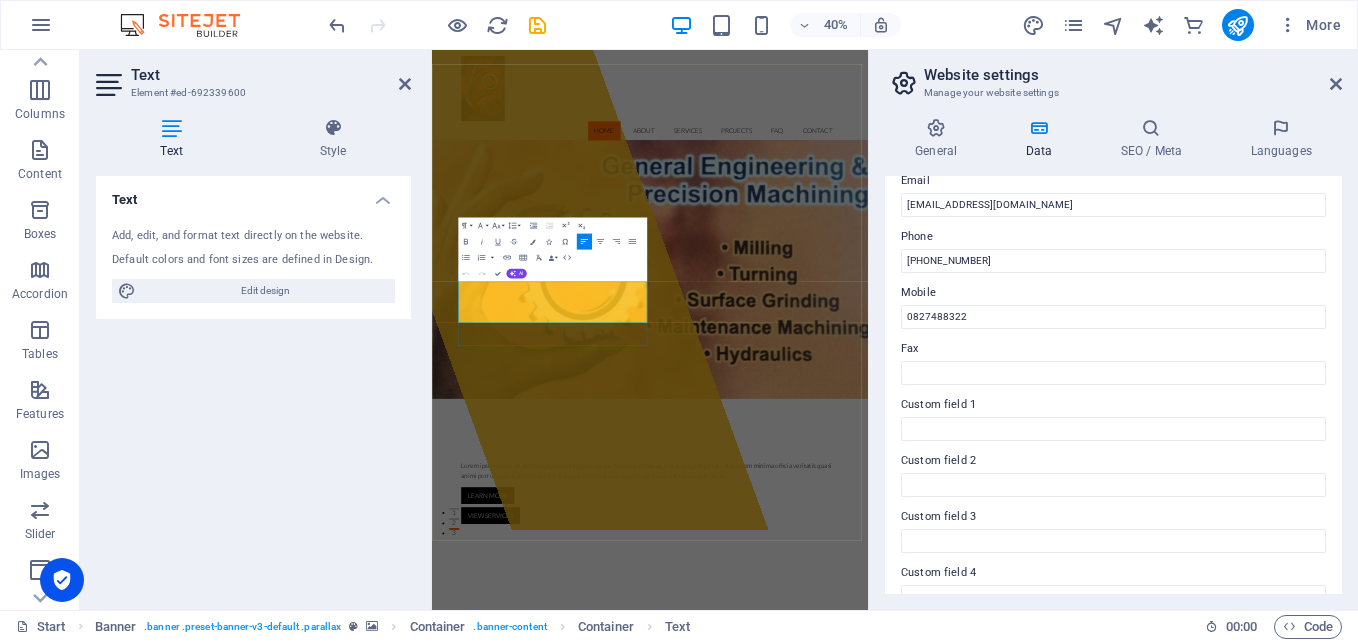 click on "Lorem ipsum dolor sit amet, consectetur adipisicing elit. Natus, dolores, at, nisi eligendi repellat voluptatem minima officia veritatis quasi animi porro laudantium dicta dolor voluptate non maiores ipsum reprehenderit odio fugiat reicid." at bounding box center (977, 1101) 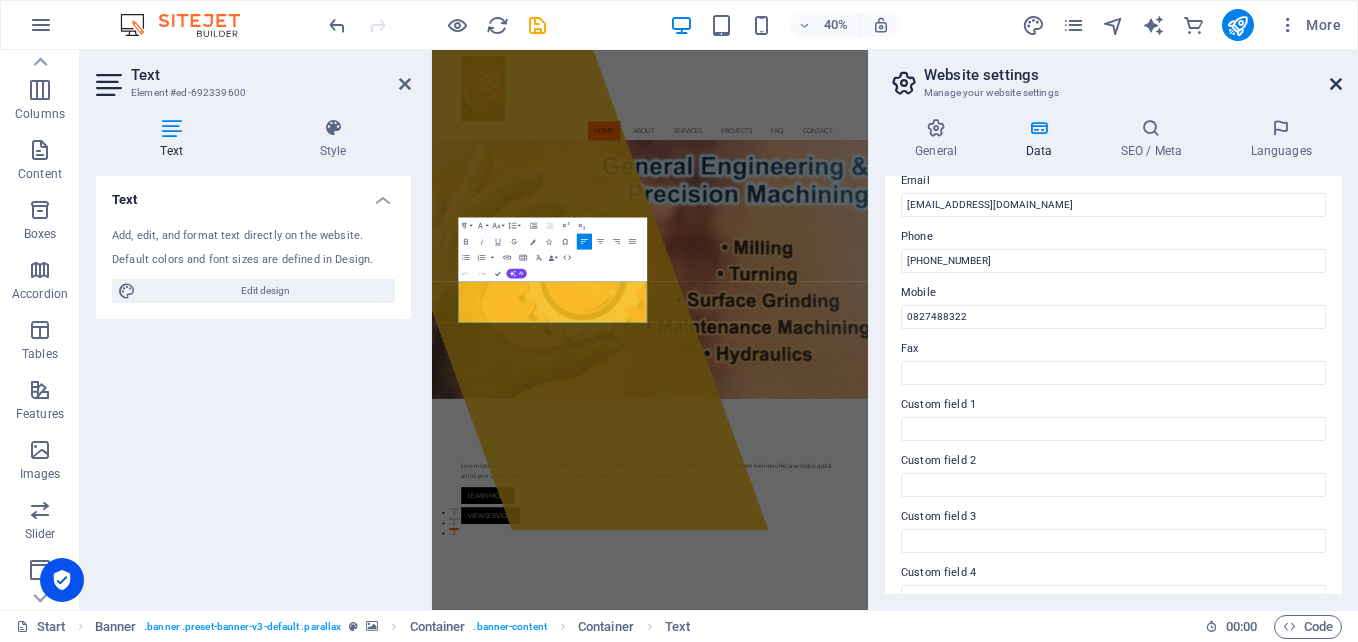 click at bounding box center [1336, 84] 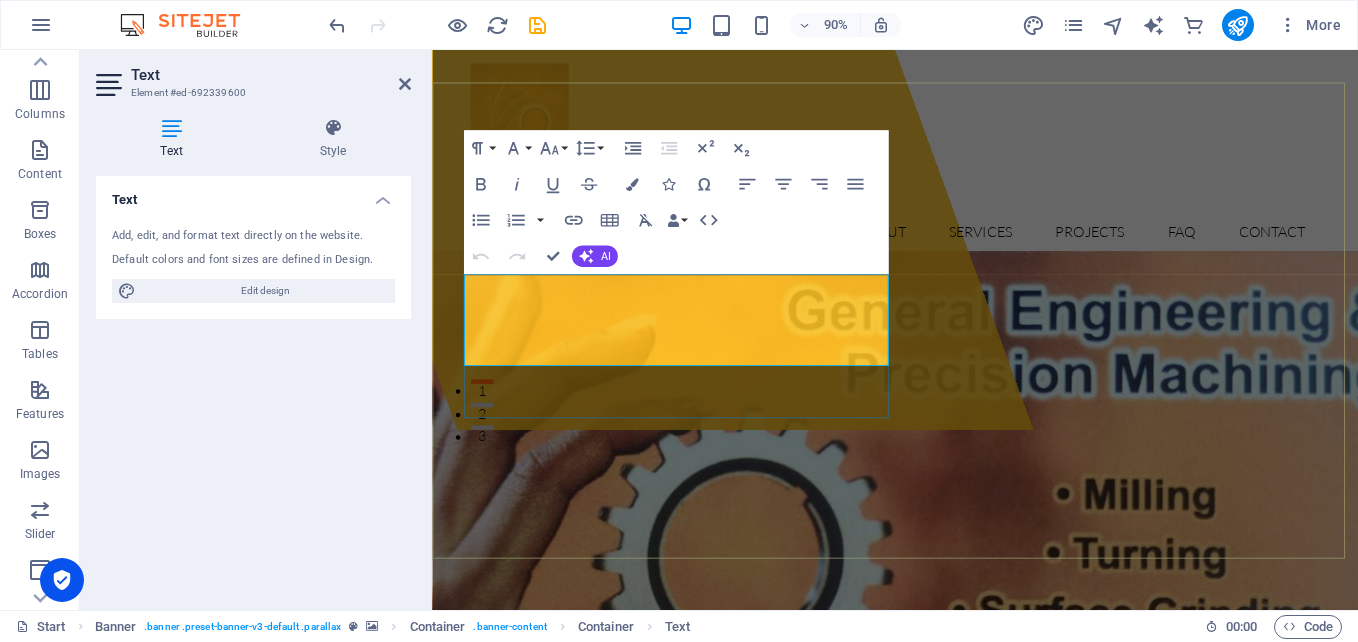click on "Lorem ipsum dolor sit amet, consectetur adipisicing elit. Natus, dolores, at, nisi eligendi repellat voluptatem minima officia veritatis quasi animi porro laudantium dicta dolor voluptate non maiores ipsum reprehenderit odio fugiat reicid." at bounding box center (947, 1101) 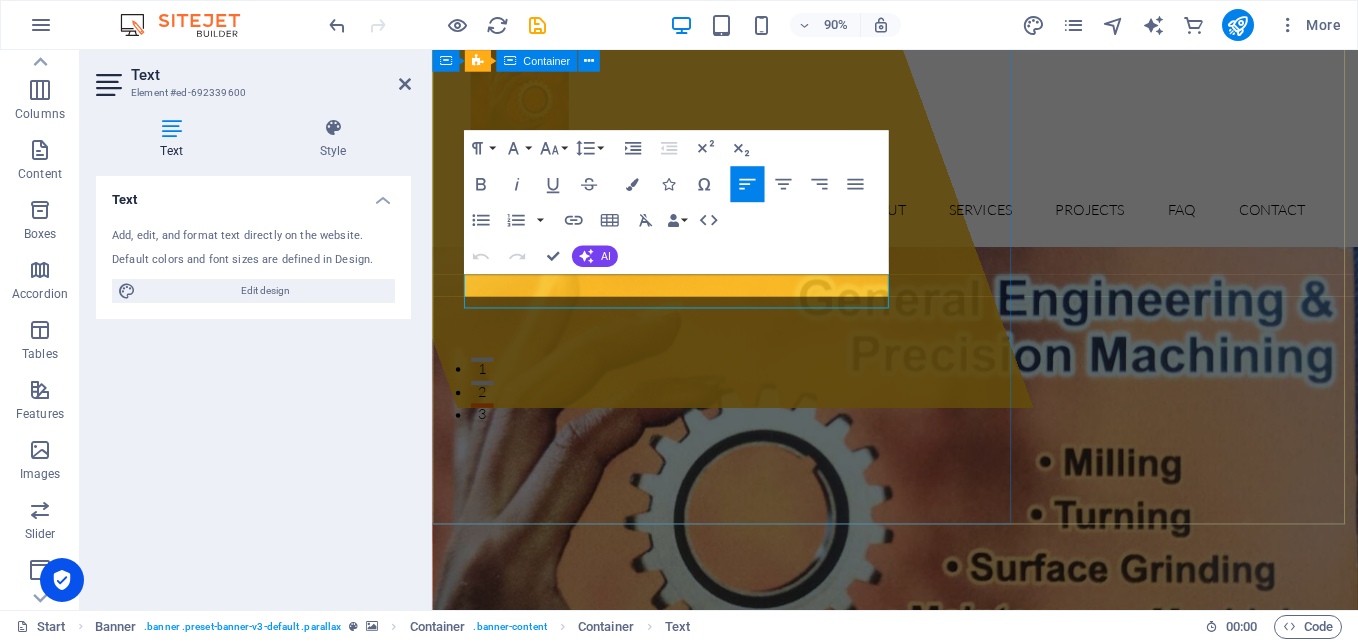 scroll, scrollTop: 238, scrollLeft: 0, axis: vertical 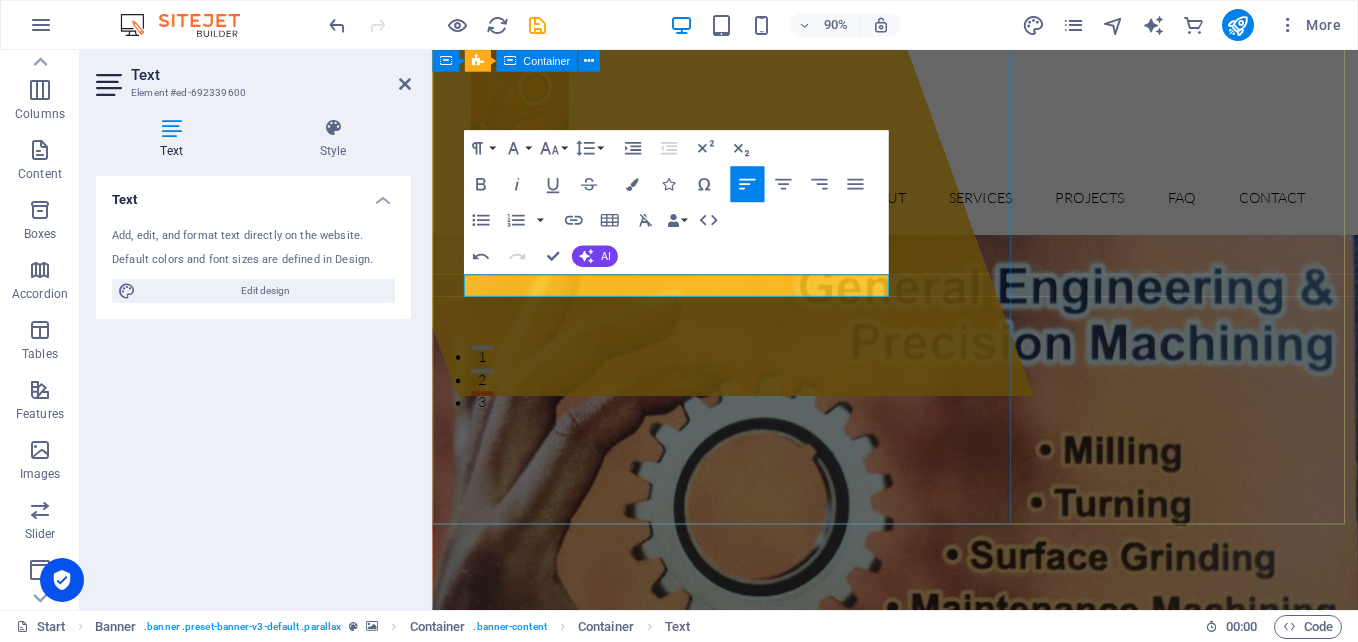 type 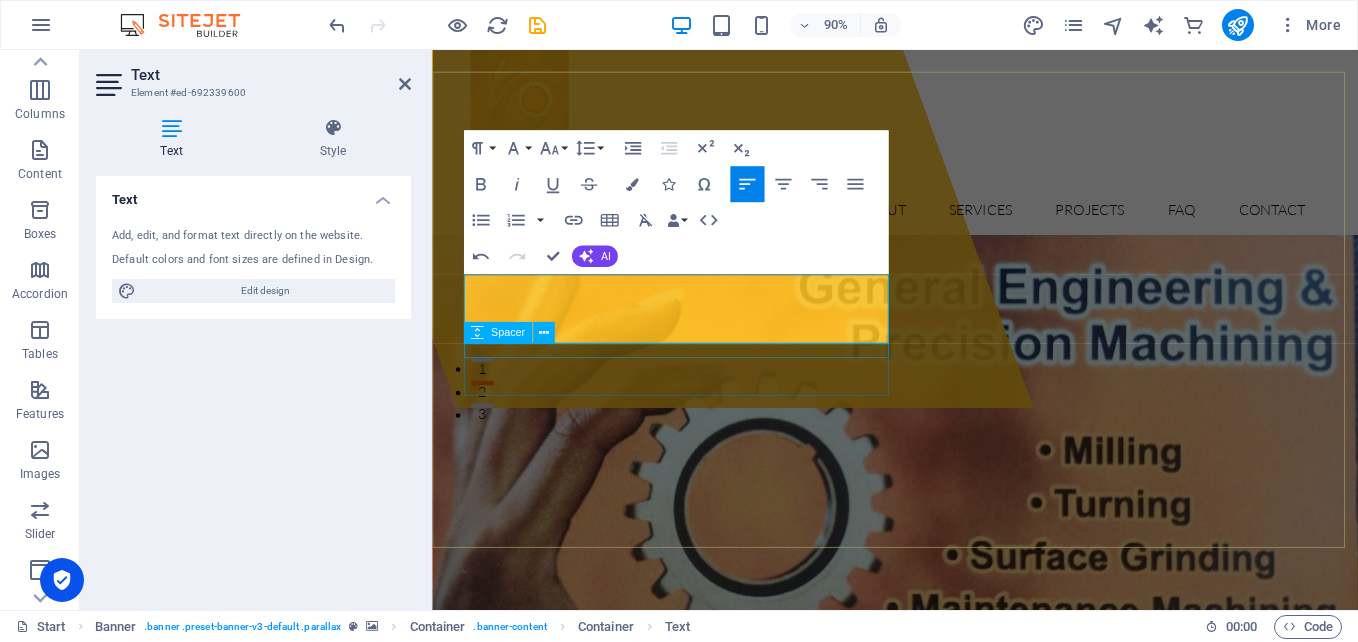 scroll, scrollTop: 212, scrollLeft: 0, axis: vertical 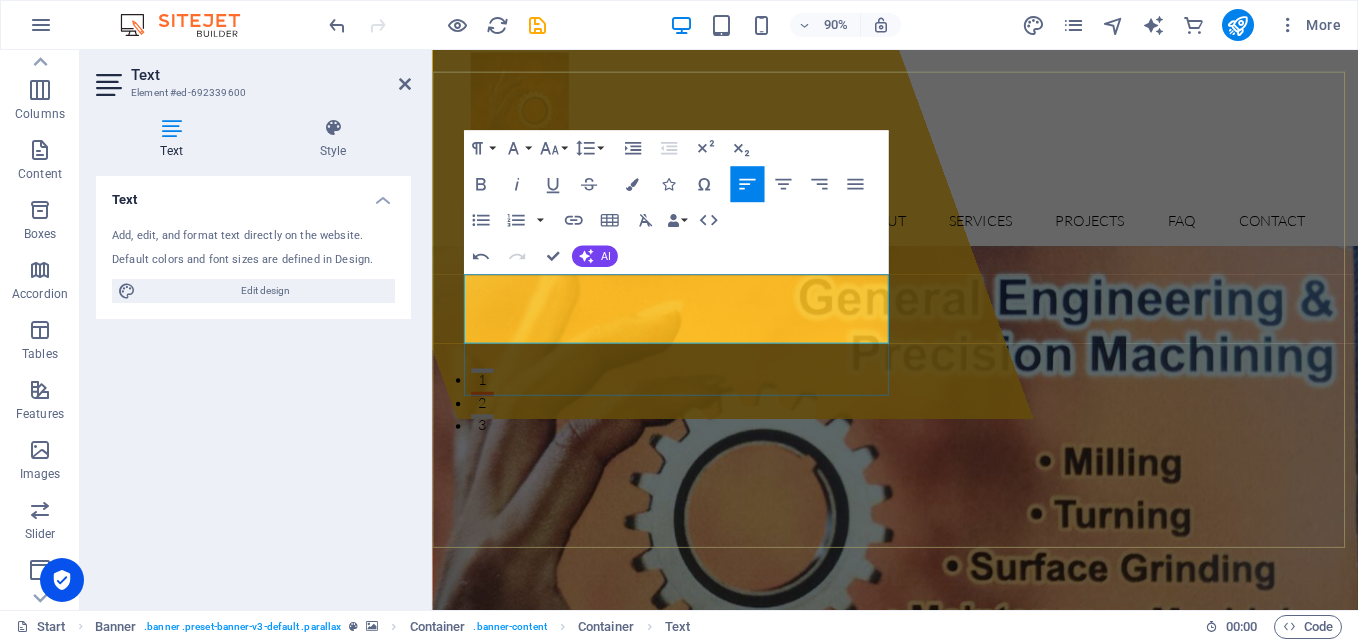 drag, startPoint x: 779, startPoint y: 358, endPoint x: 821, endPoint y: 361, distance: 42.107006 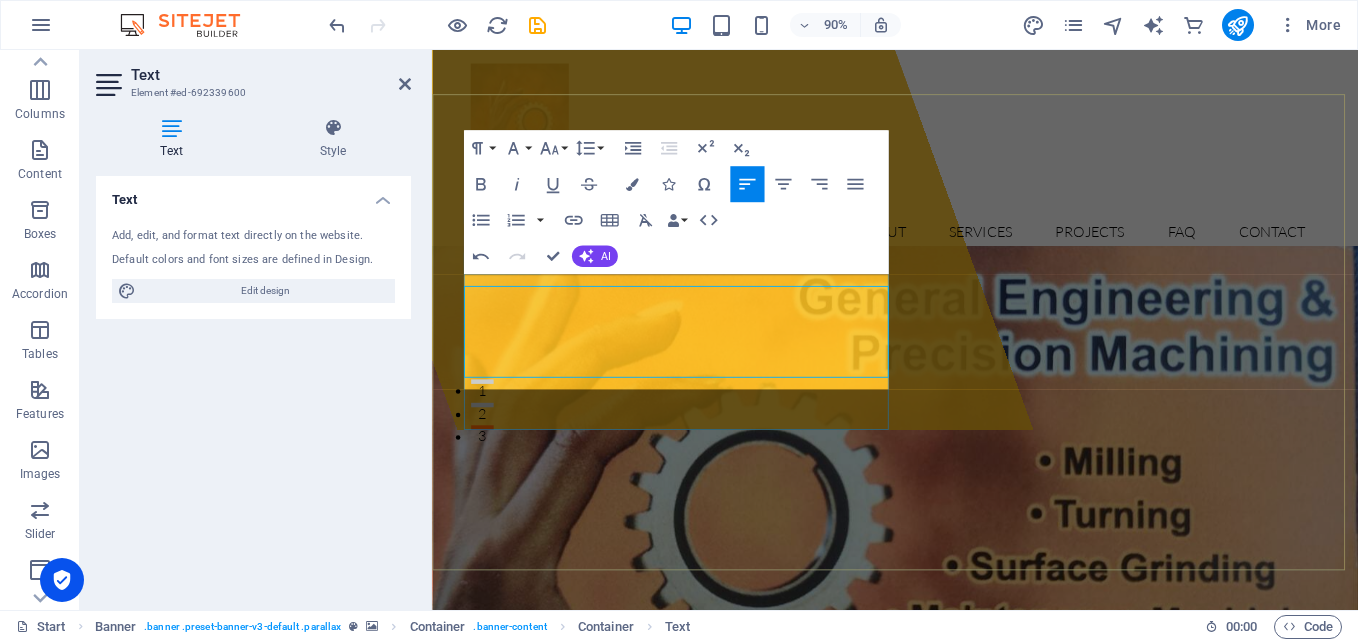 scroll, scrollTop: 187, scrollLeft: 0, axis: vertical 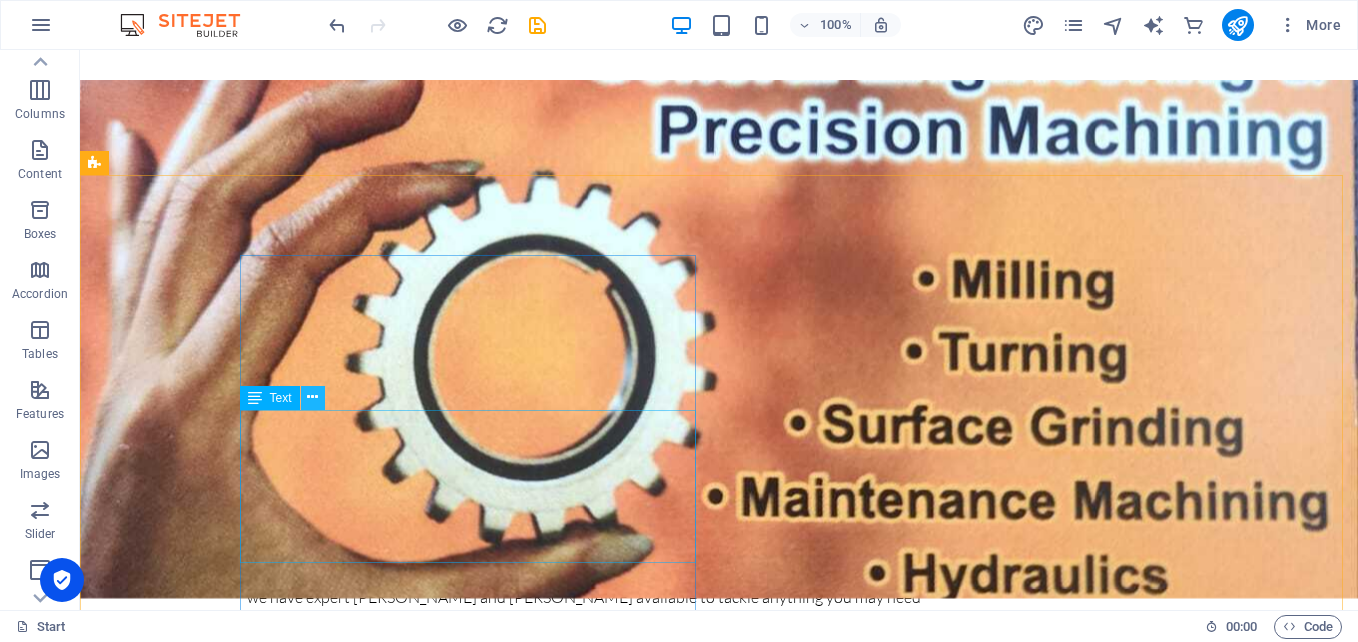 click at bounding box center (312, 397) 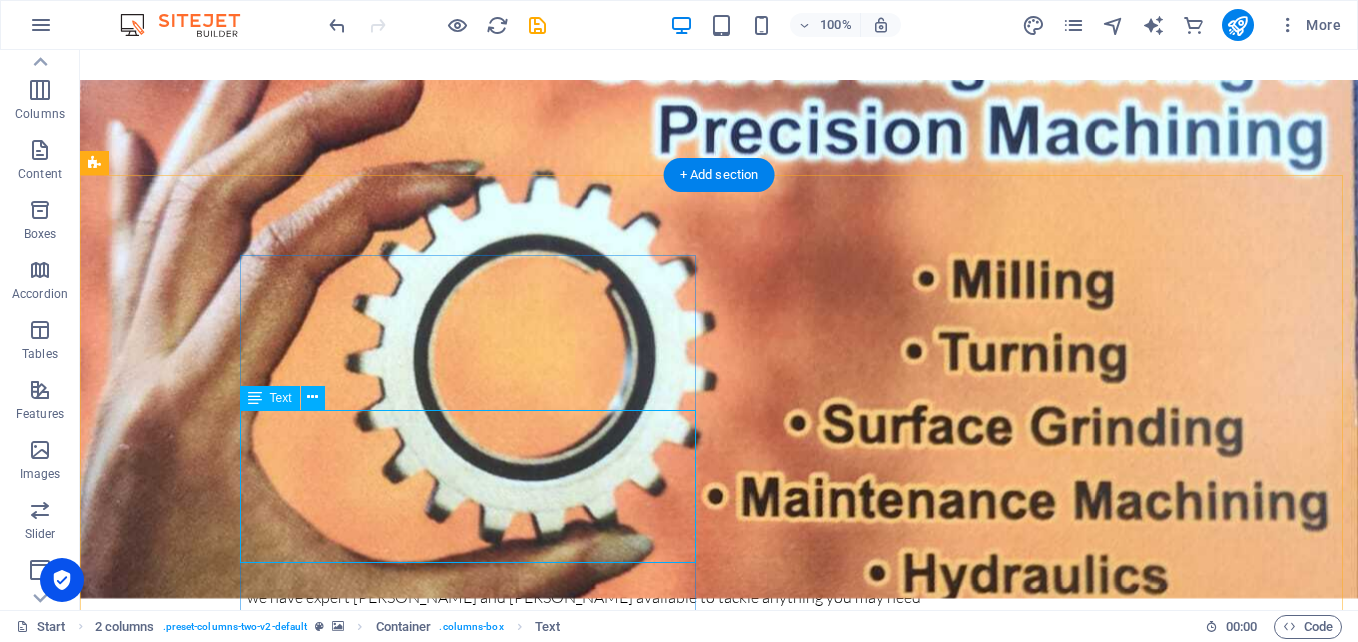 click on "Lorem ipsum dolor sit amet, consectetur adipisicing elit. Quas aut quidem numquam! Molestias nisi odio itaque eaque vitae dolorem ipsum a, exercitationem la officiis, esse ut fuga doloribus voluptas magnam quasi quo atque dolorum. Lorem ipsum dolor sit amet, consectetur adipisicing elit. Quas aut quidem numquam! Molestias nisi odio itaque eaque vitae dolorem ipsum." at bounding box center (324, 1627) 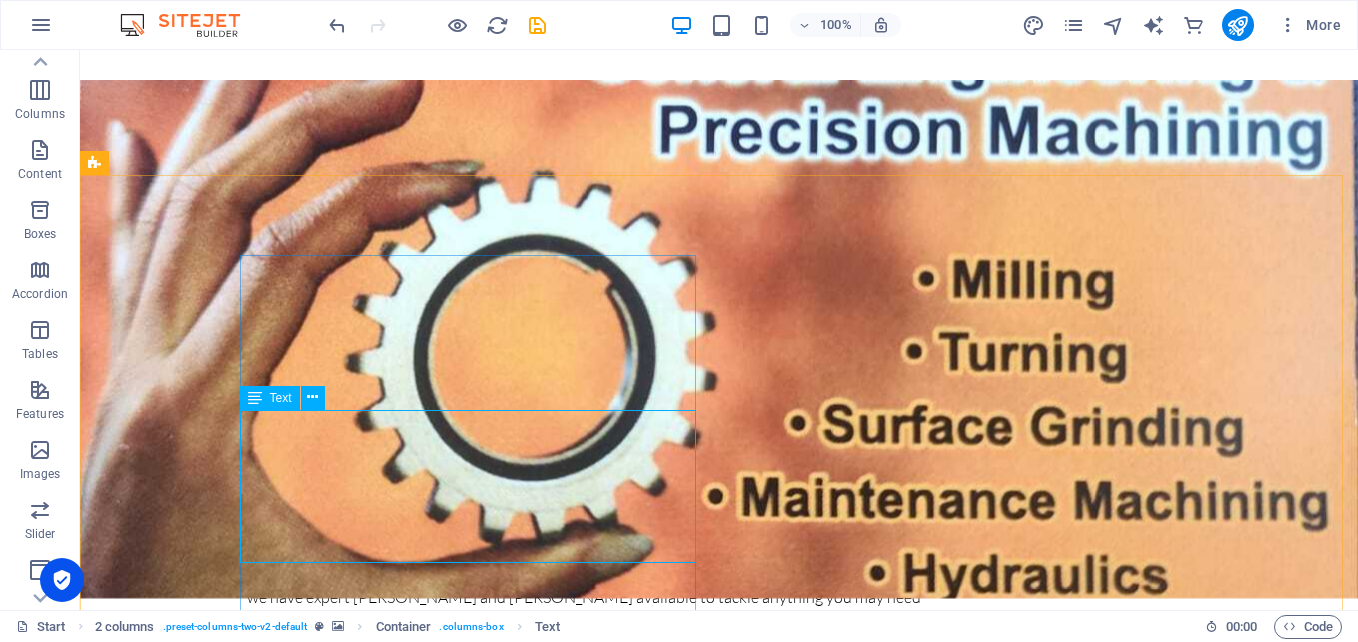 click on "Text" at bounding box center (270, 398) 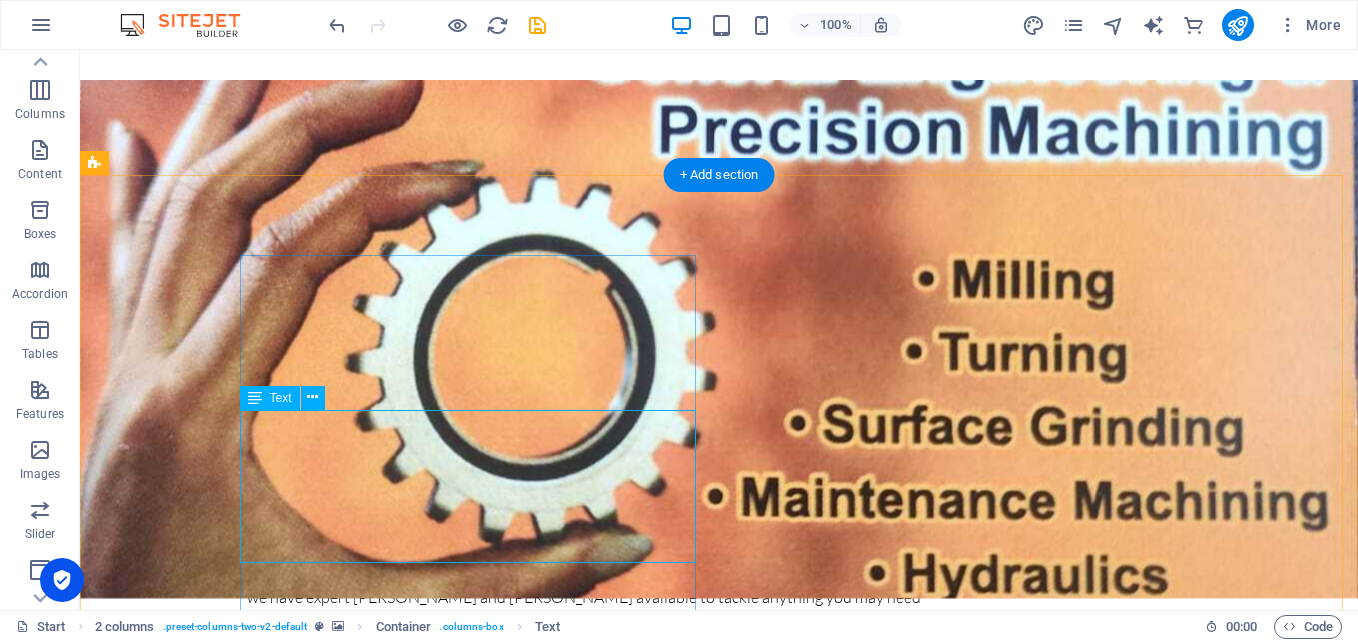 click on "Lorem ipsum dolor sit amet, consectetur adipisicing elit. Quas aut quidem numquam! Molestias nisi odio itaque eaque vitae dolorem ipsum a, exercitationem la officiis, esse ut fuga doloribus voluptas magnam quasi quo atque dolorum. Lorem ipsum dolor sit amet, consectetur adipisicing elit. Quas aut quidem numquam! Molestias nisi odio itaque eaque vitae dolorem ipsum." at bounding box center (324, 1627) 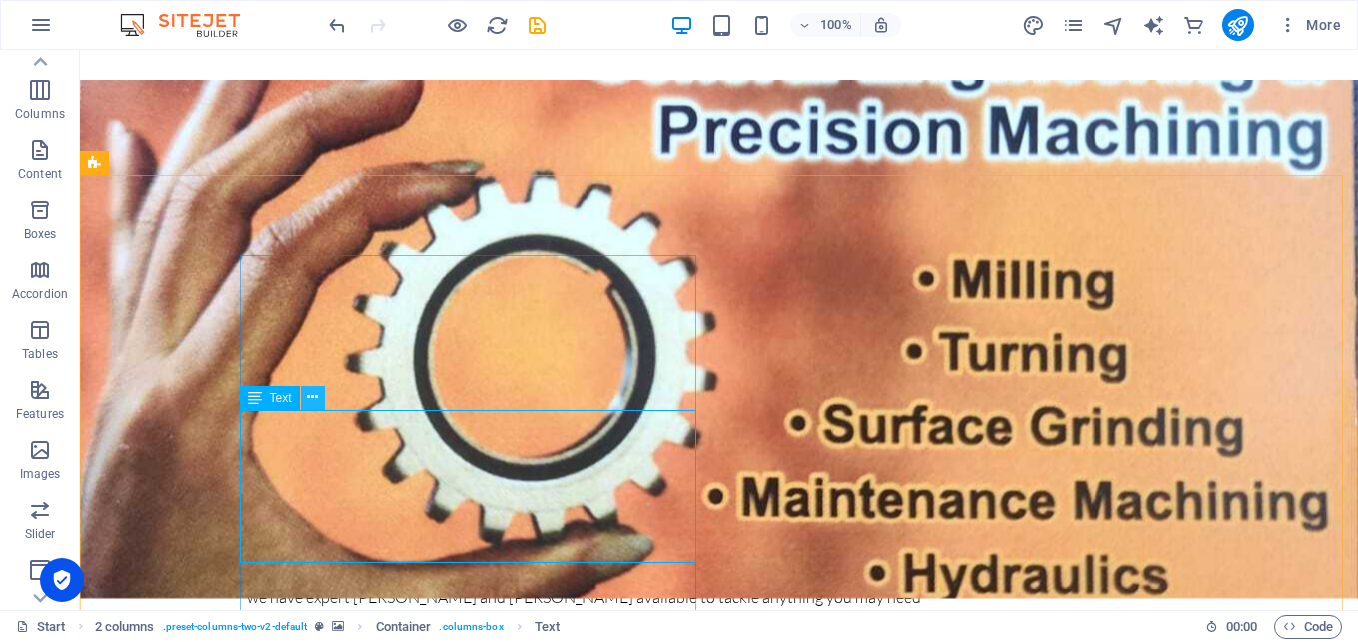click at bounding box center [312, 397] 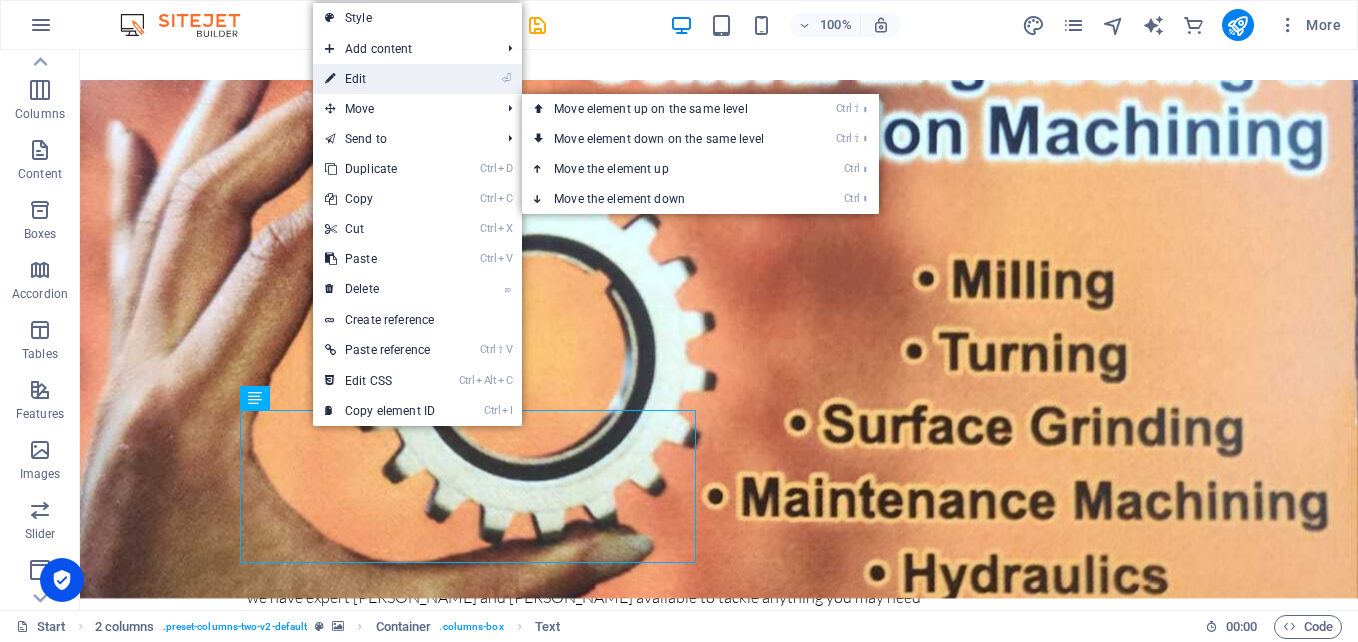 click on "⏎  Edit" at bounding box center (380, 79) 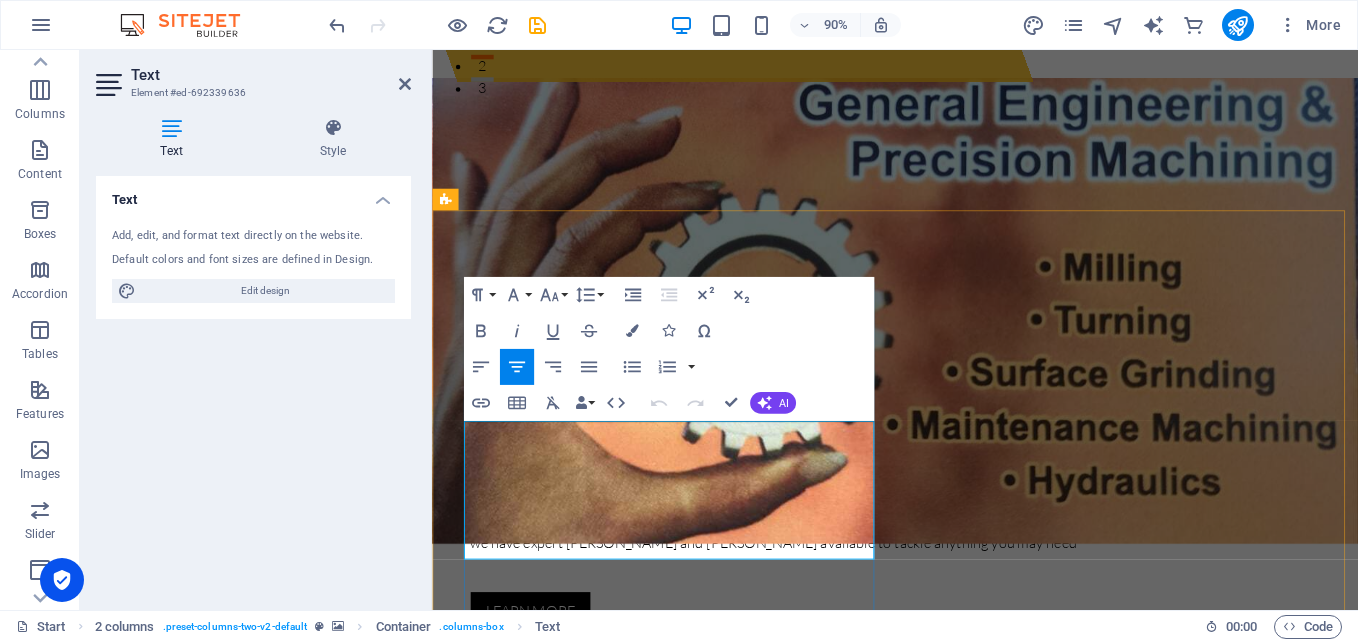 click on "Lorem ipsum dolor sit amet, consectetur adipisicing elit. Quas aut quidem numquam! Molestias nisi odio itaque eaque vitae dolorem ipsum a, exercitationem la officiis, esse ut fuga doloribus voluptas magnam quasi quo atque dolorum. Lorem ipsum dolor sit amet, consectetur adipisicing elit. Quas aut quidem numquam! Molestias nisi odio itaque eaque vitae dolorem ipsum." at bounding box center (676, 1627) 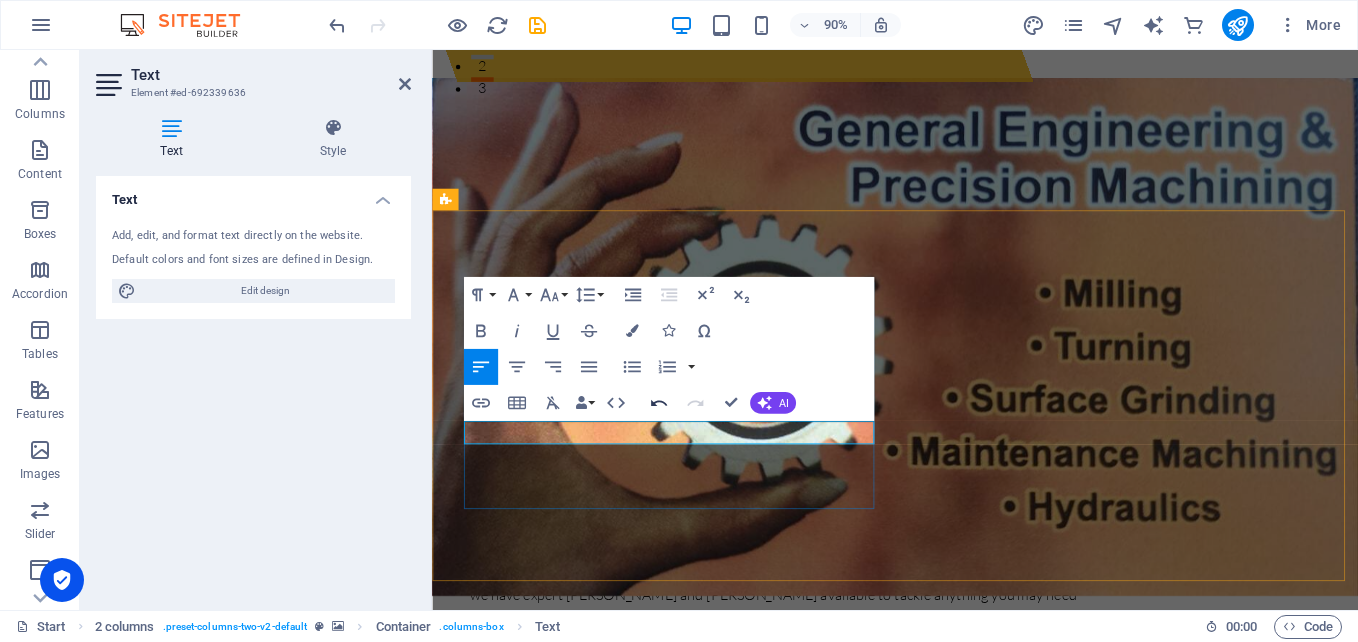 click 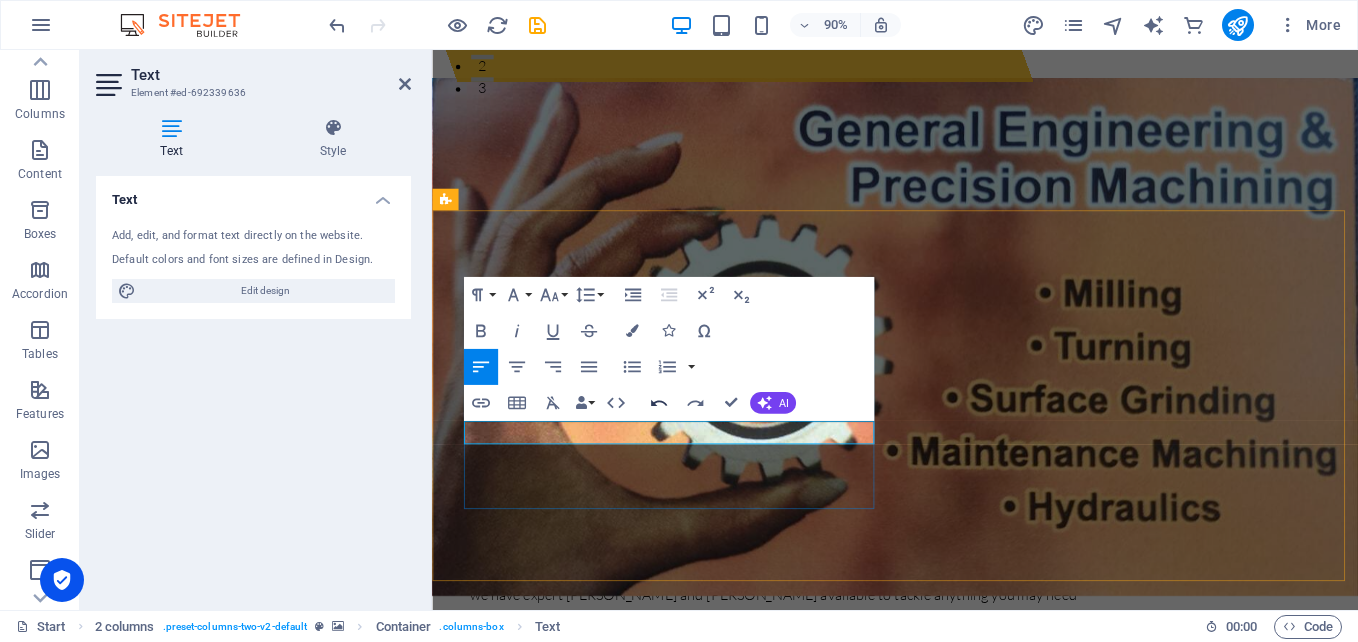 click at bounding box center [676, 1493] 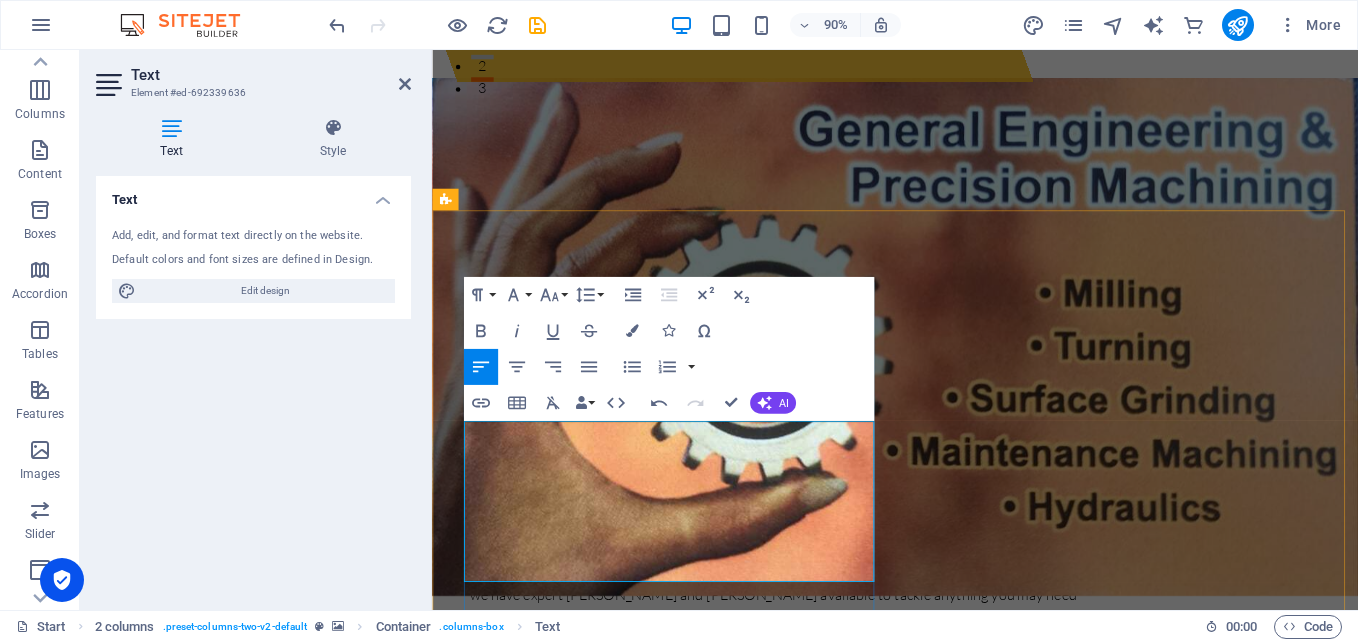 click on "To give you a little history about our company, My partner [PERSON_NAME] started the company in [DATE] from his brother’s garage, it was started with only 2 machines and he has built it to a full workshop over the years, we are capable of General Engineering, Precision Machining, Milling, Turning, Surface Grinding, Hydraulics, maintenance machining." at bounding box center [676, 1710] 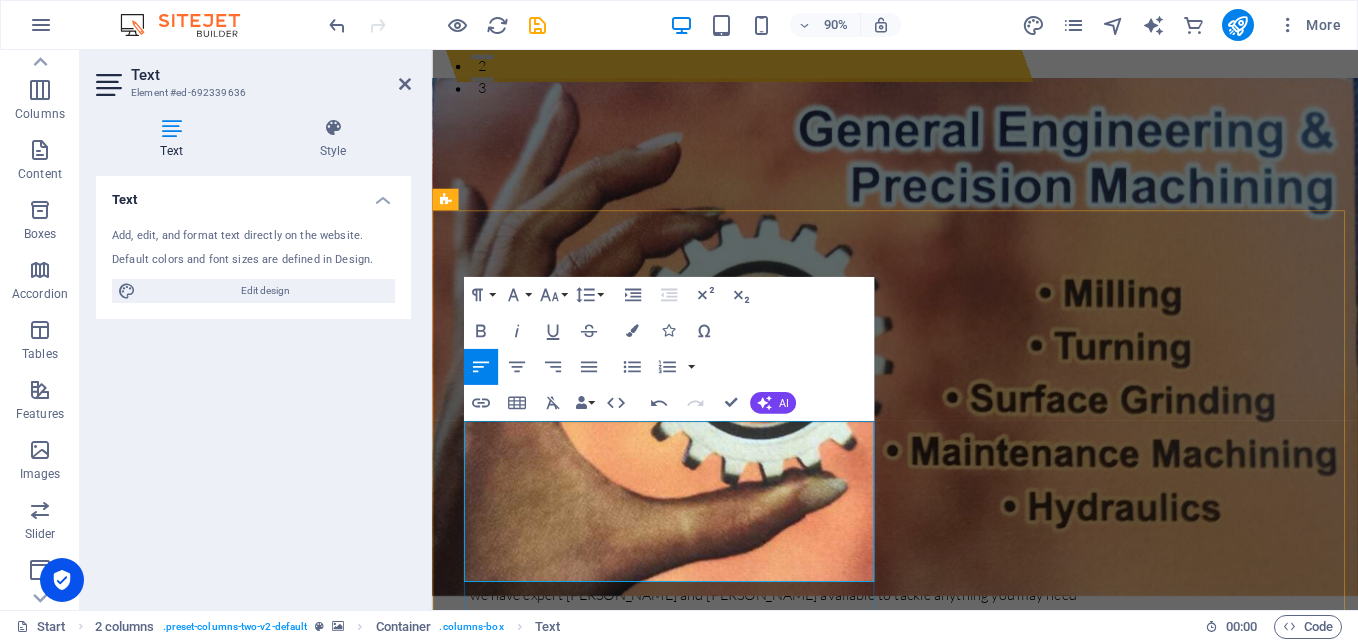 type 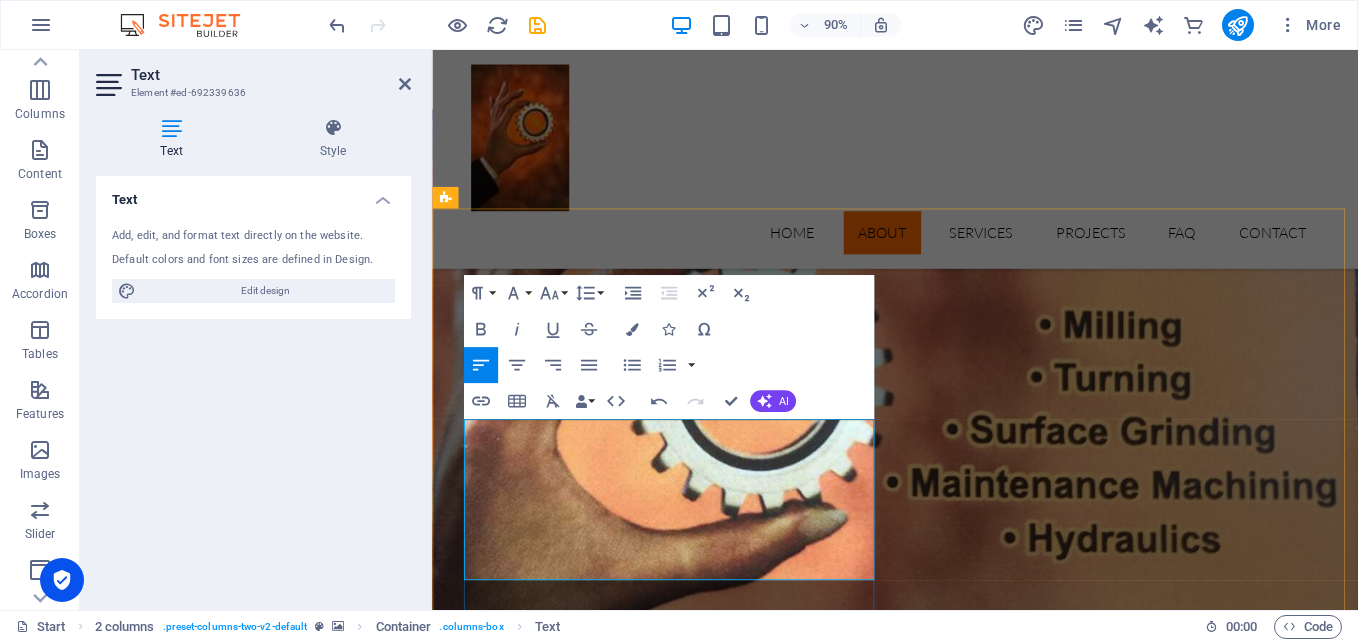 scroll, scrollTop: 787, scrollLeft: 0, axis: vertical 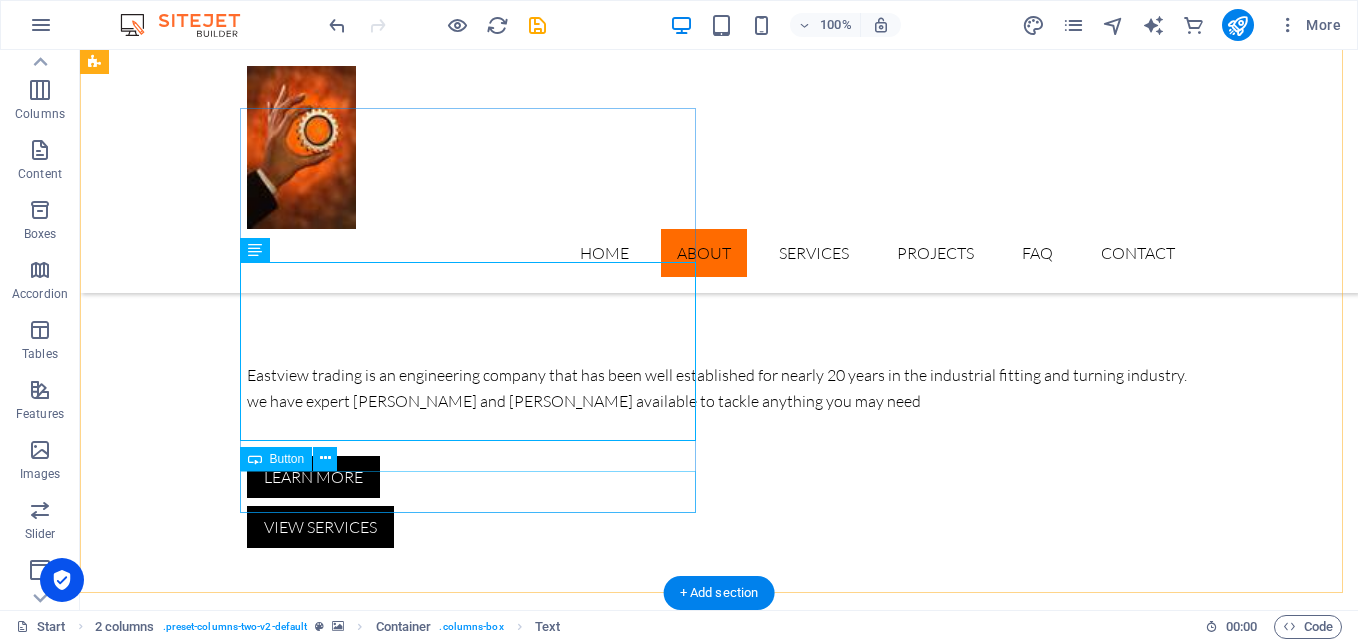 click on "Get in touch" at bounding box center [324, 1610] 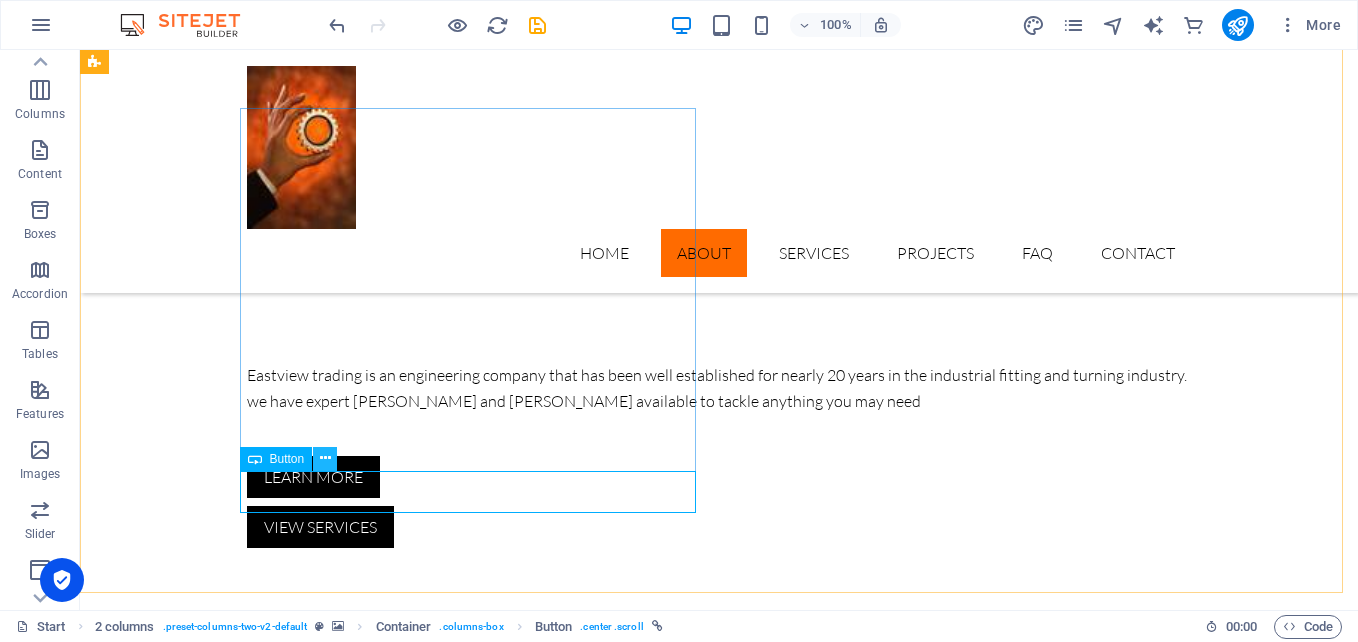 click at bounding box center [325, 458] 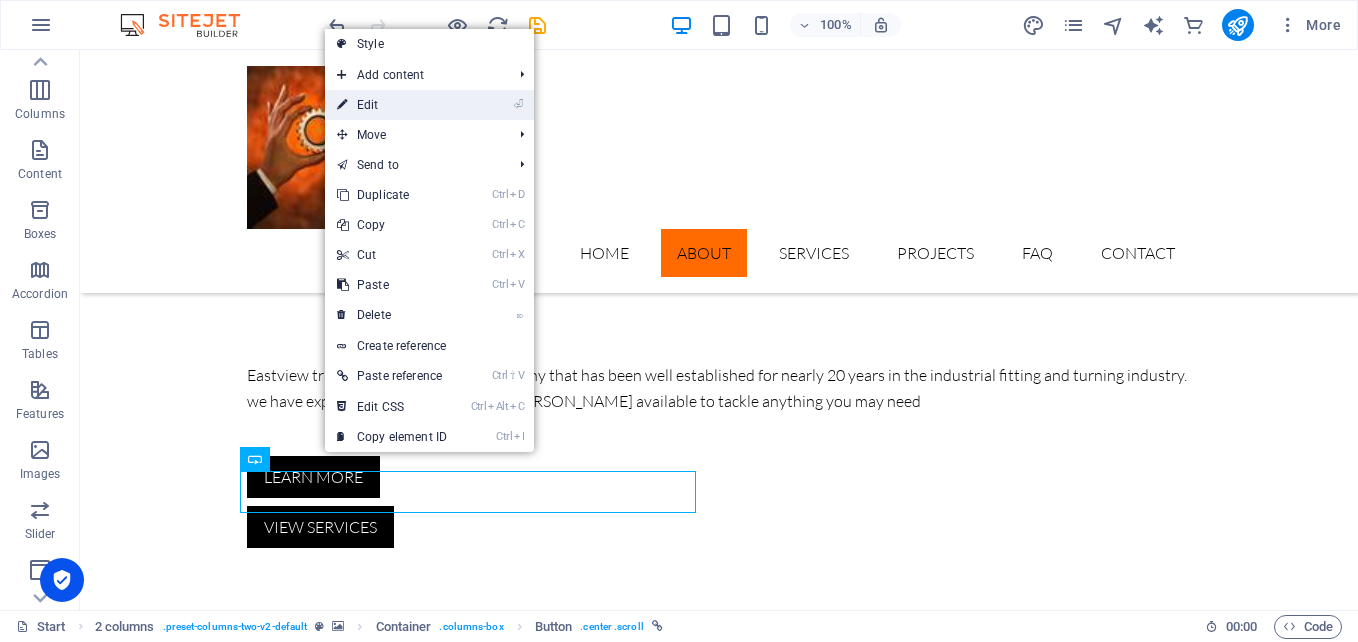 click on "⏎  Edit" at bounding box center [429, 105] 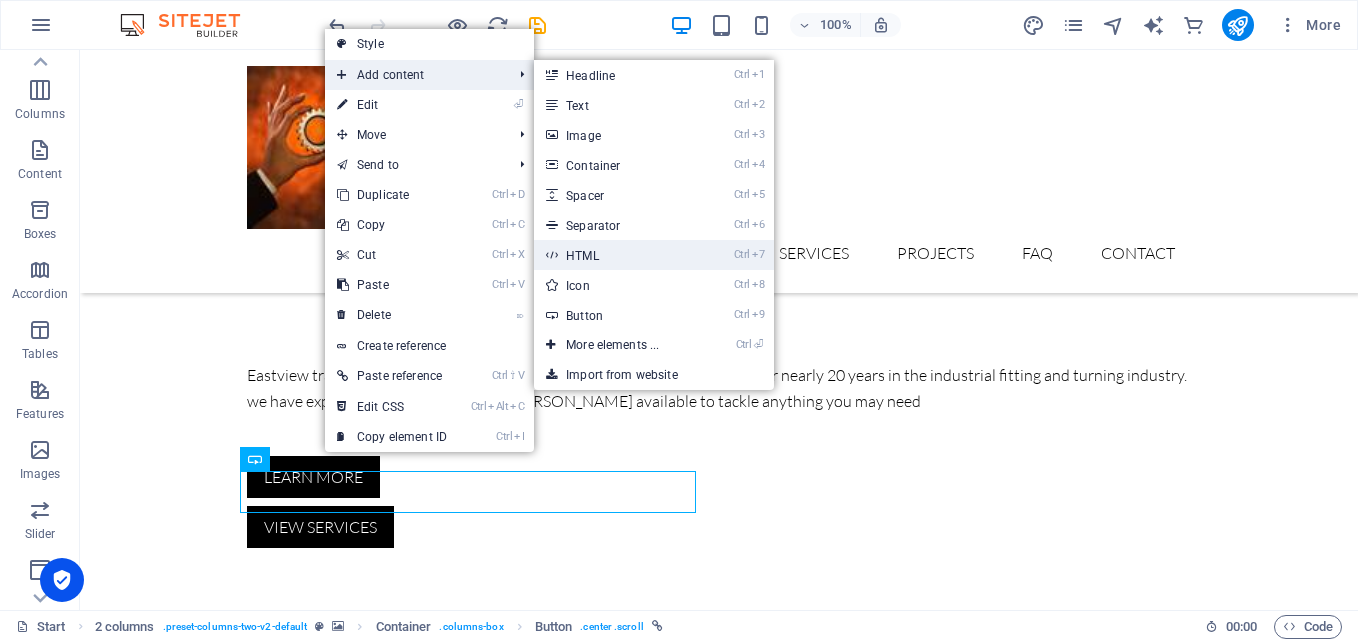 click on "Ctrl 7  HTML" at bounding box center [616, 255] 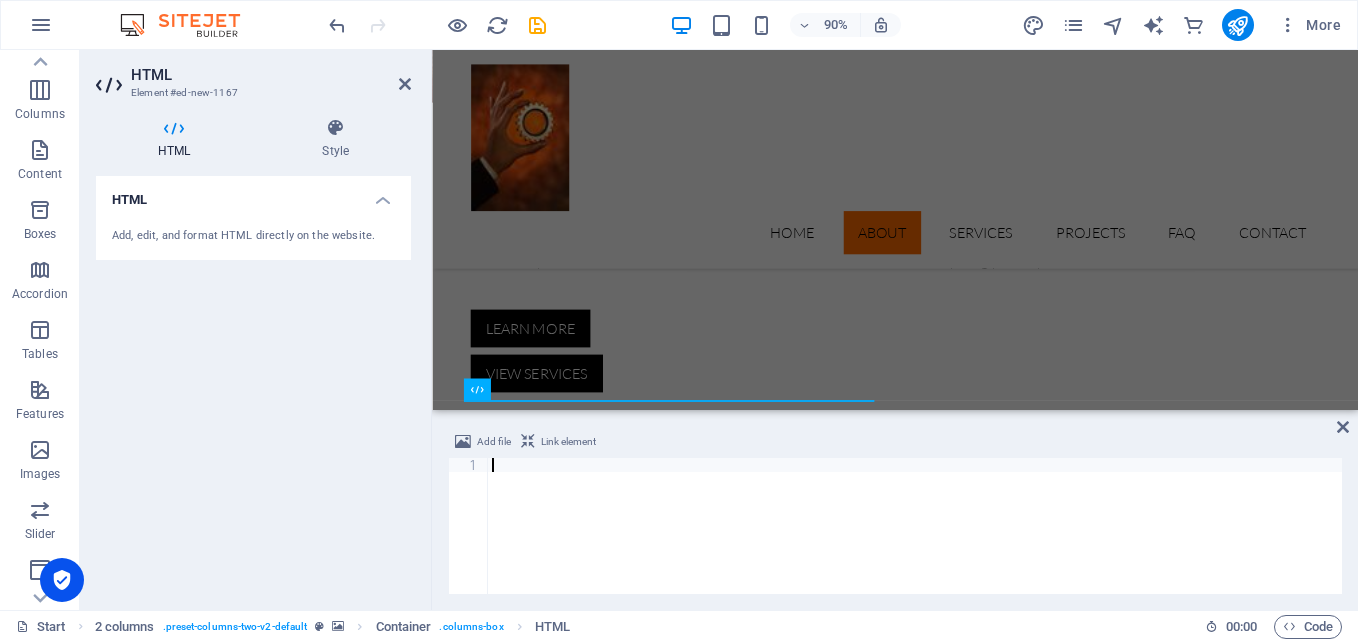 paste on "[EMAIL_ADDRESS][DOMAIN_NAME]" 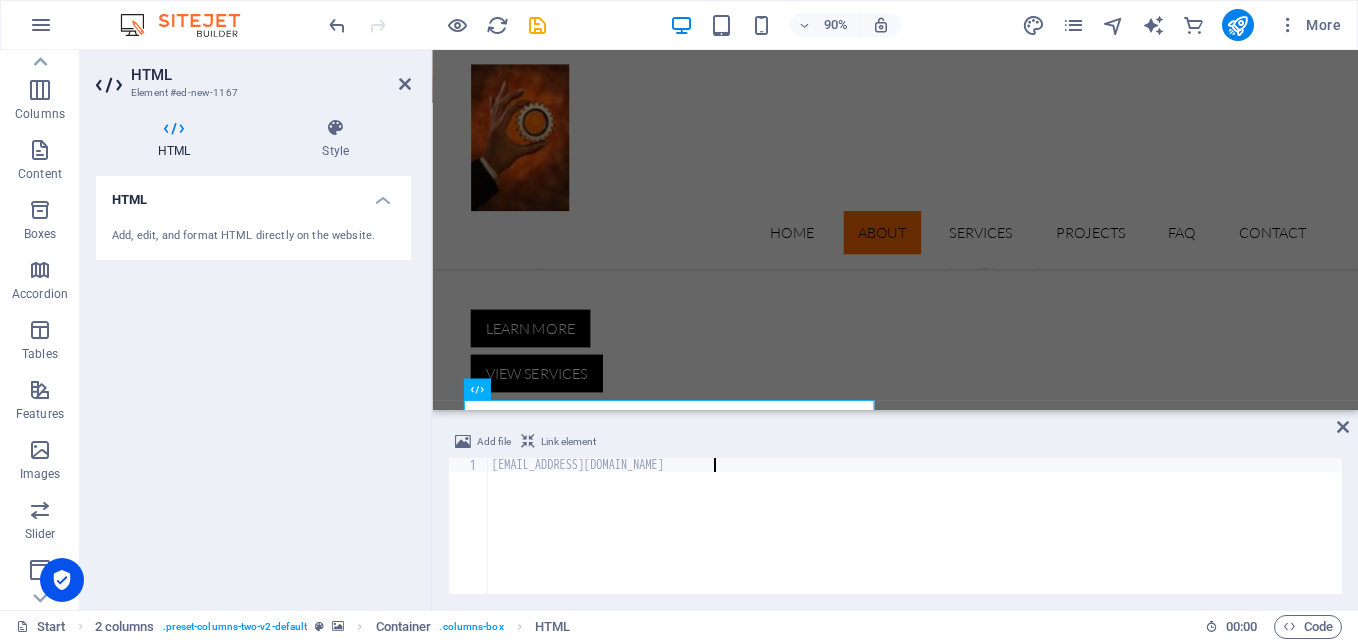 click on "[EMAIL_ADDRESS][DOMAIN_NAME]" at bounding box center [915, 540] 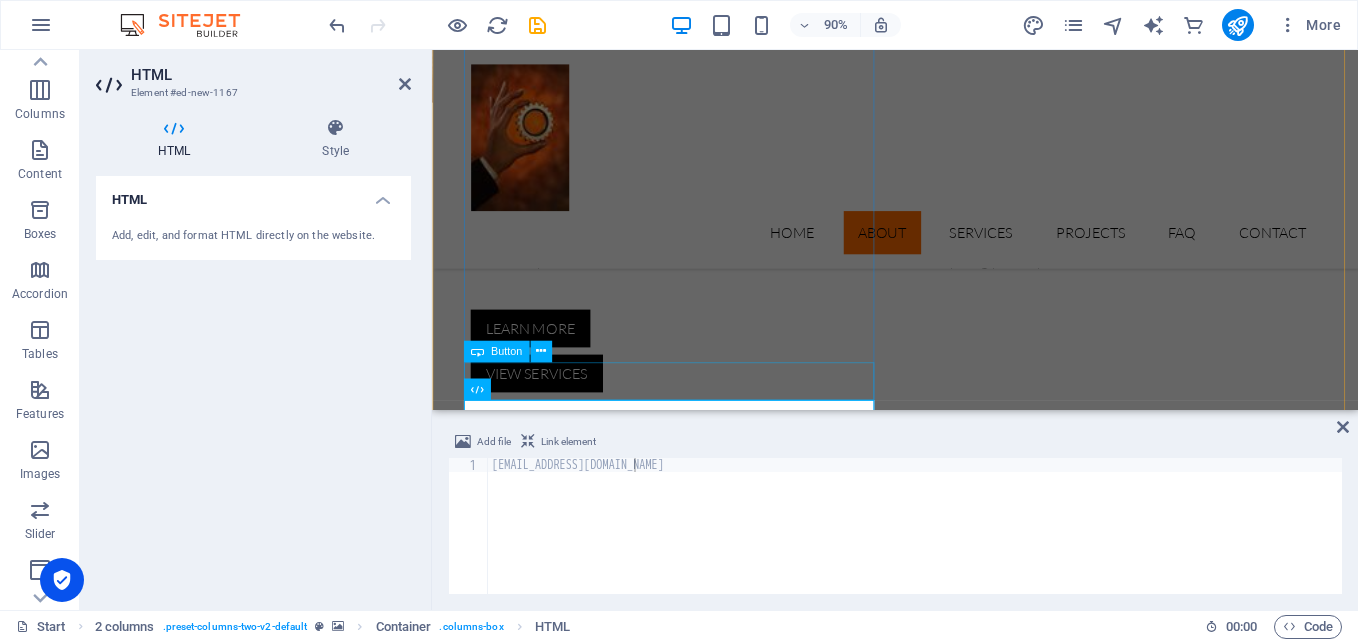 click on "Get in touch" at bounding box center [676, 1519] 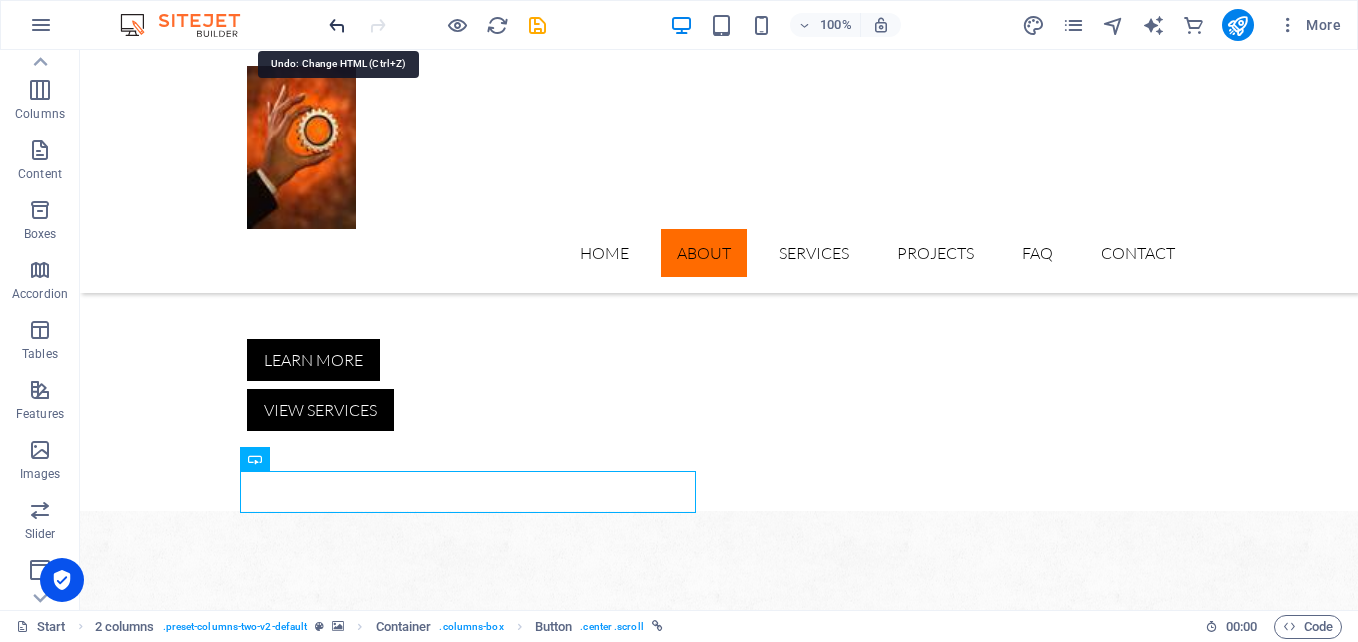 click at bounding box center (337, 25) 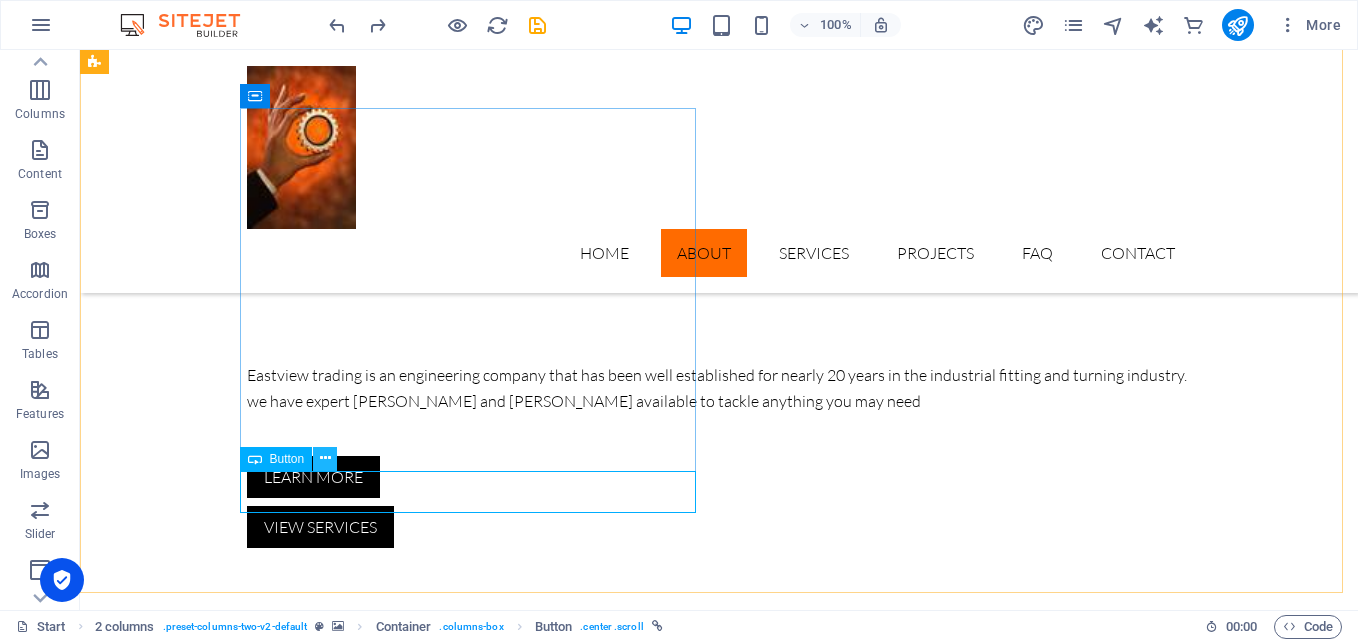 click at bounding box center (325, 459) 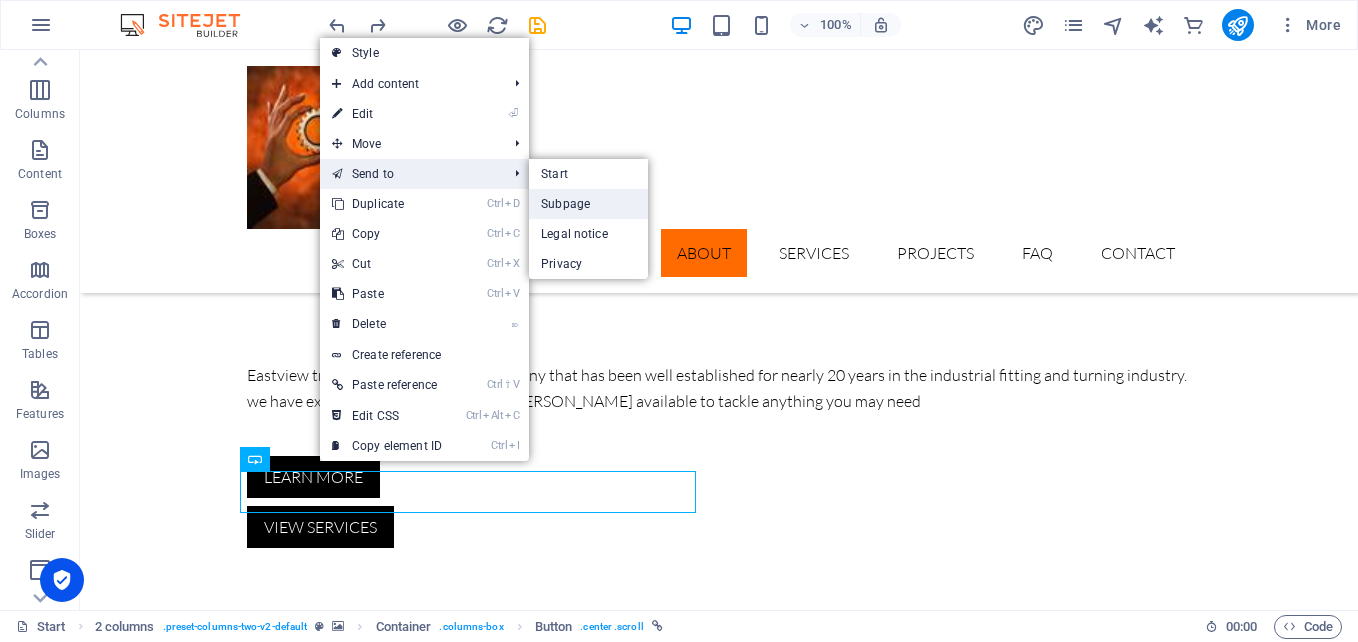 click on "Subpage" at bounding box center [588, 204] 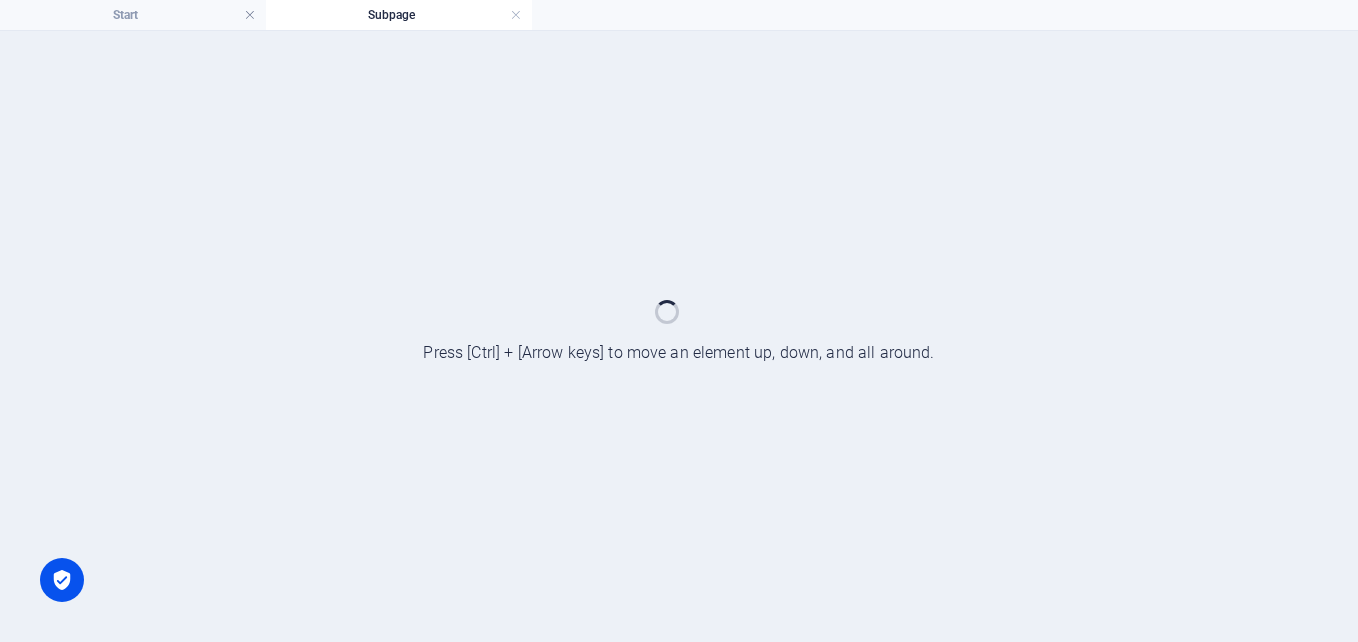 scroll, scrollTop: 0, scrollLeft: 0, axis: both 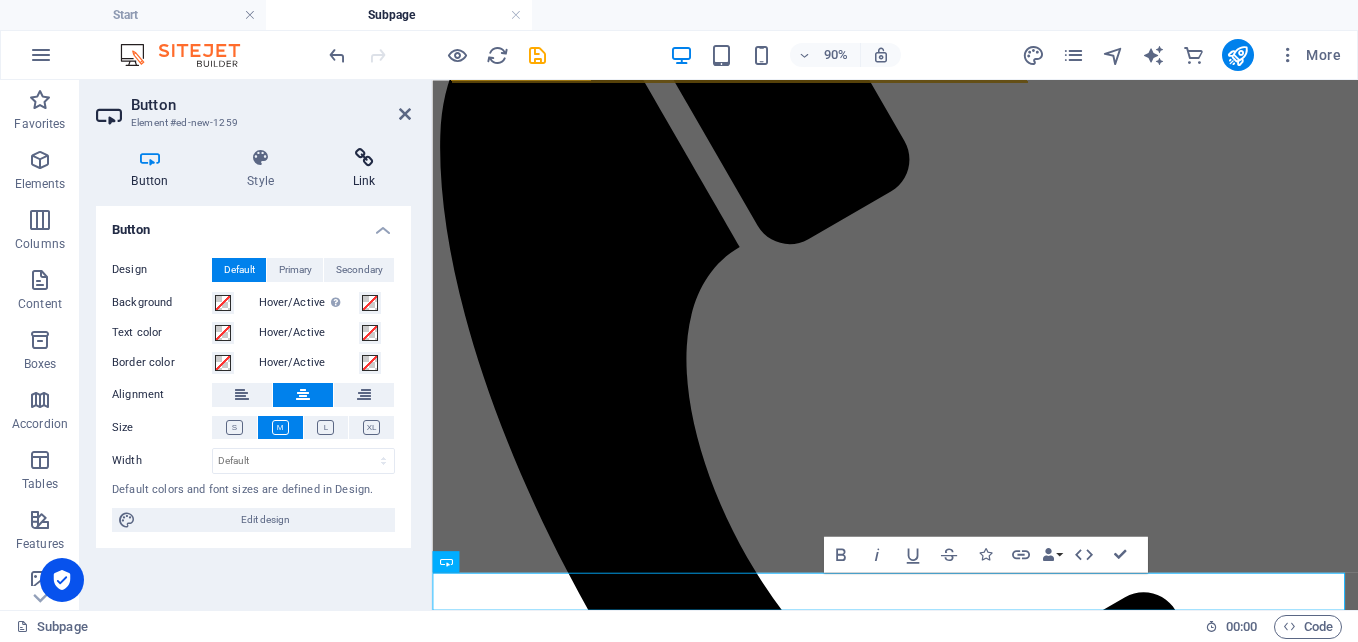 click on "Link" at bounding box center [364, 169] 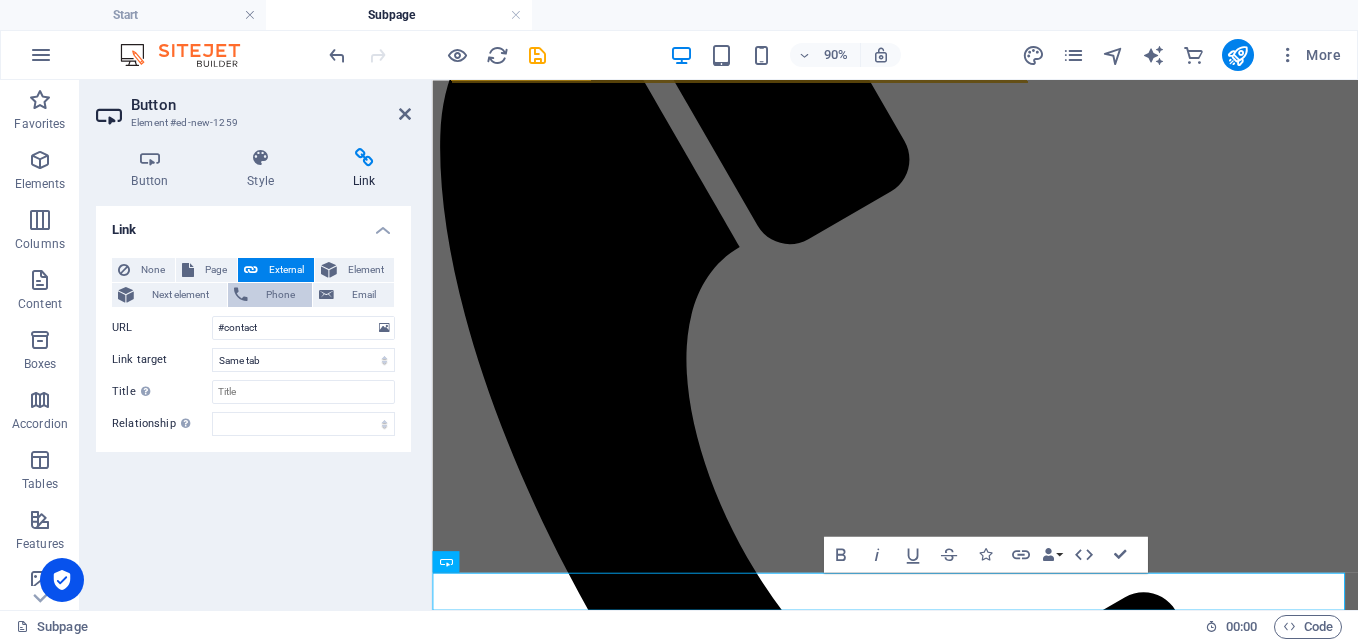 click on "Phone" at bounding box center [280, 295] 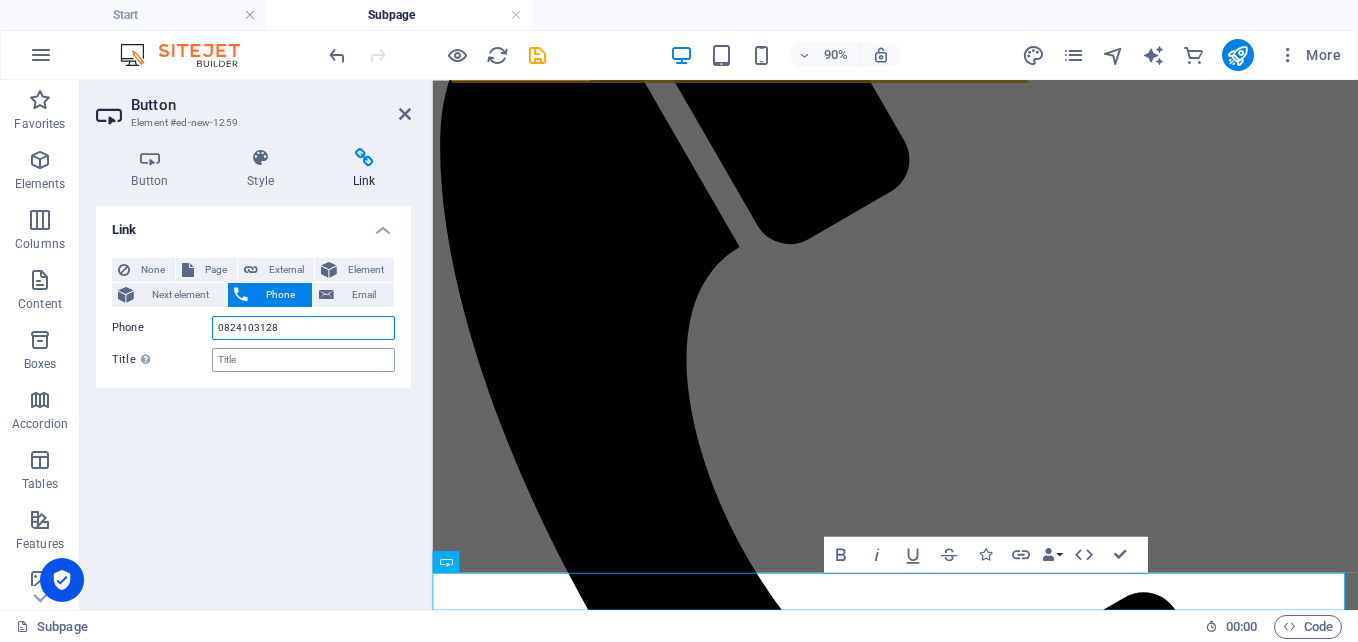type on "0824103128" 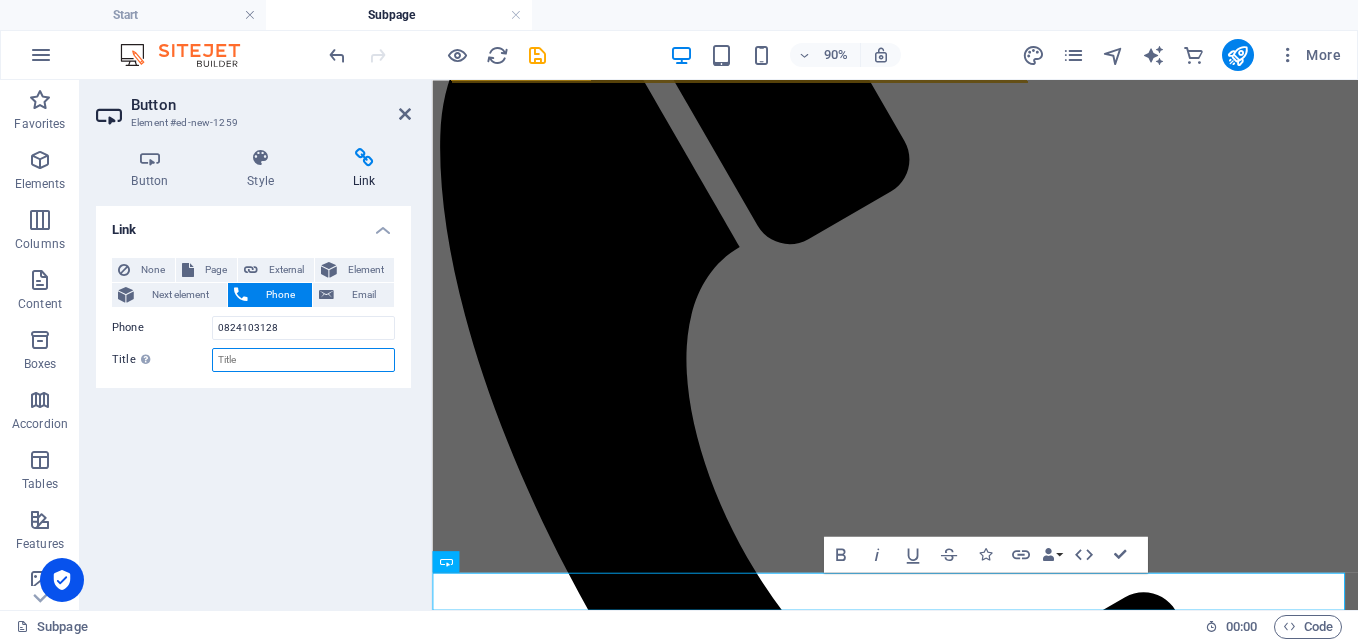 click on "Title Additional link description, should not be the same as the link text. The title is most often shown as a tooltip text when the mouse moves over the element. Leave empty if uncertain." at bounding box center [303, 360] 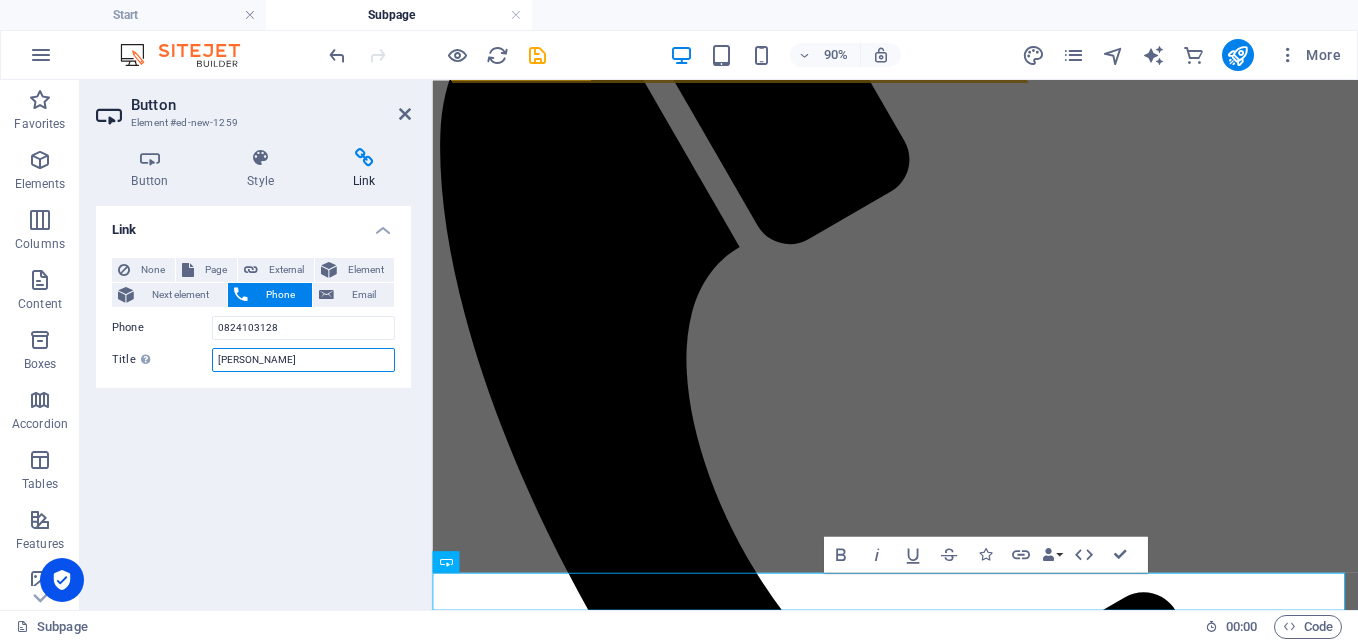 type on "[PERSON_NAME]" 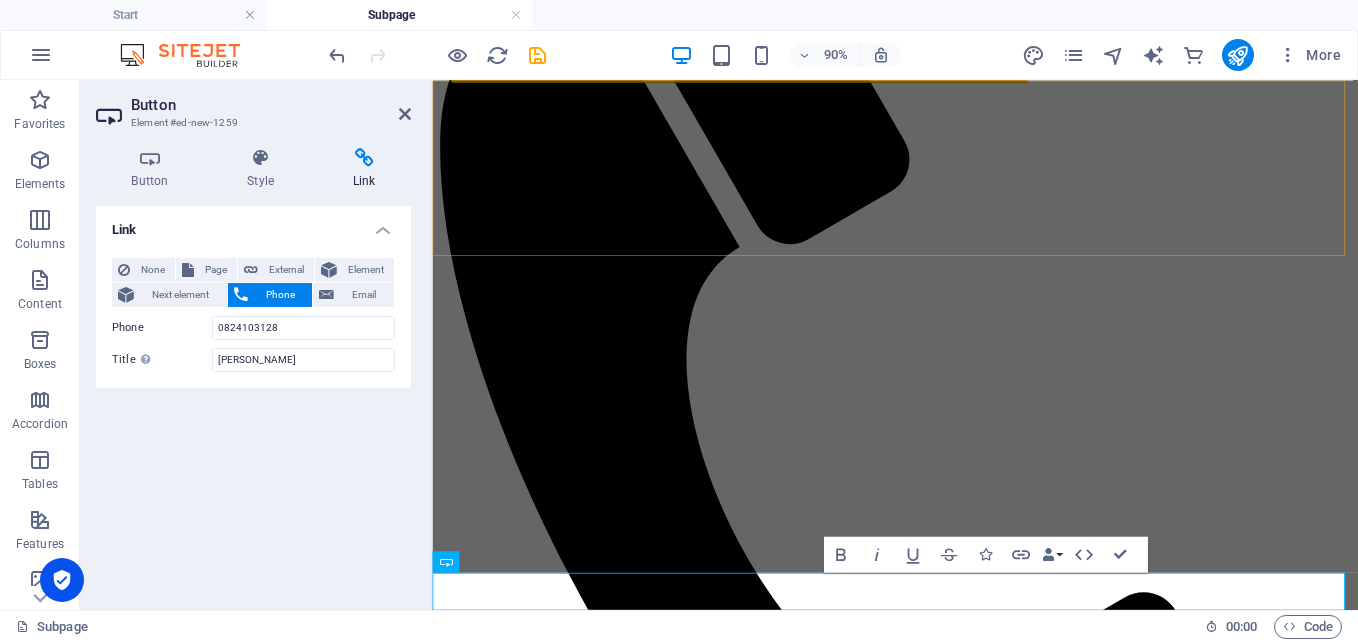 click on "Home About Services Projects FAQ Contact" at bounding box center (946, -244) 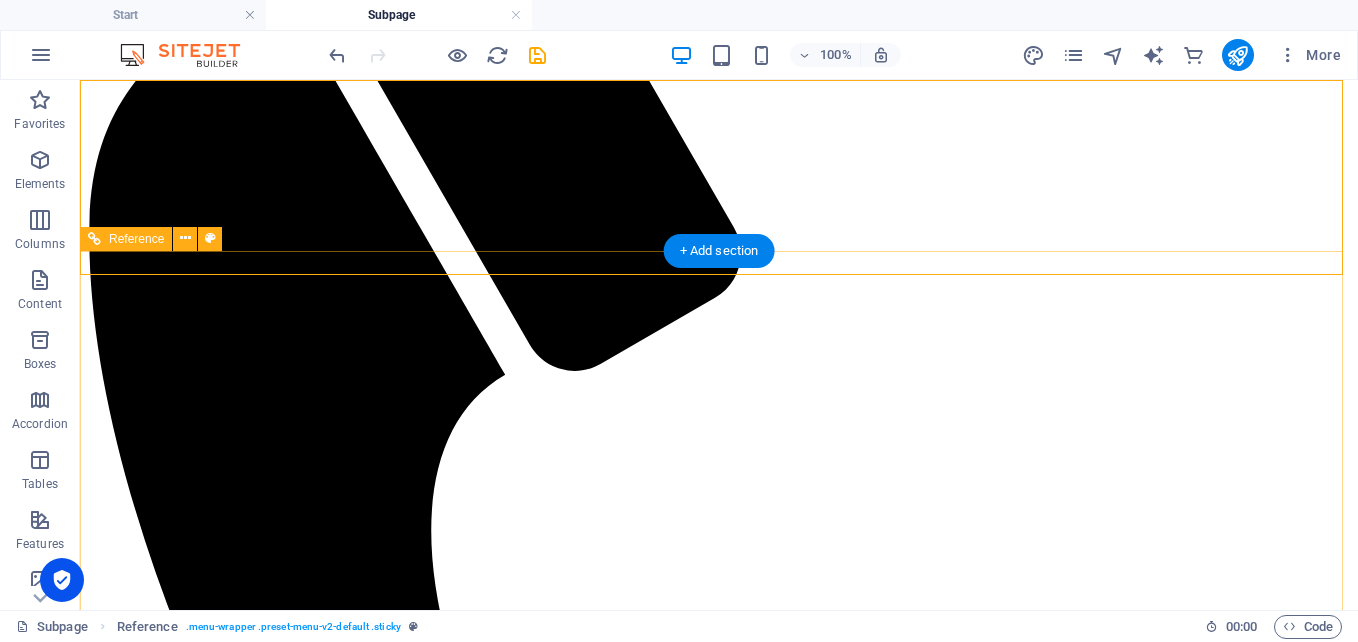 click on "About us Our Services Latest Projects Our FAQ´s Contact us" at bounding box center [719, 5047] 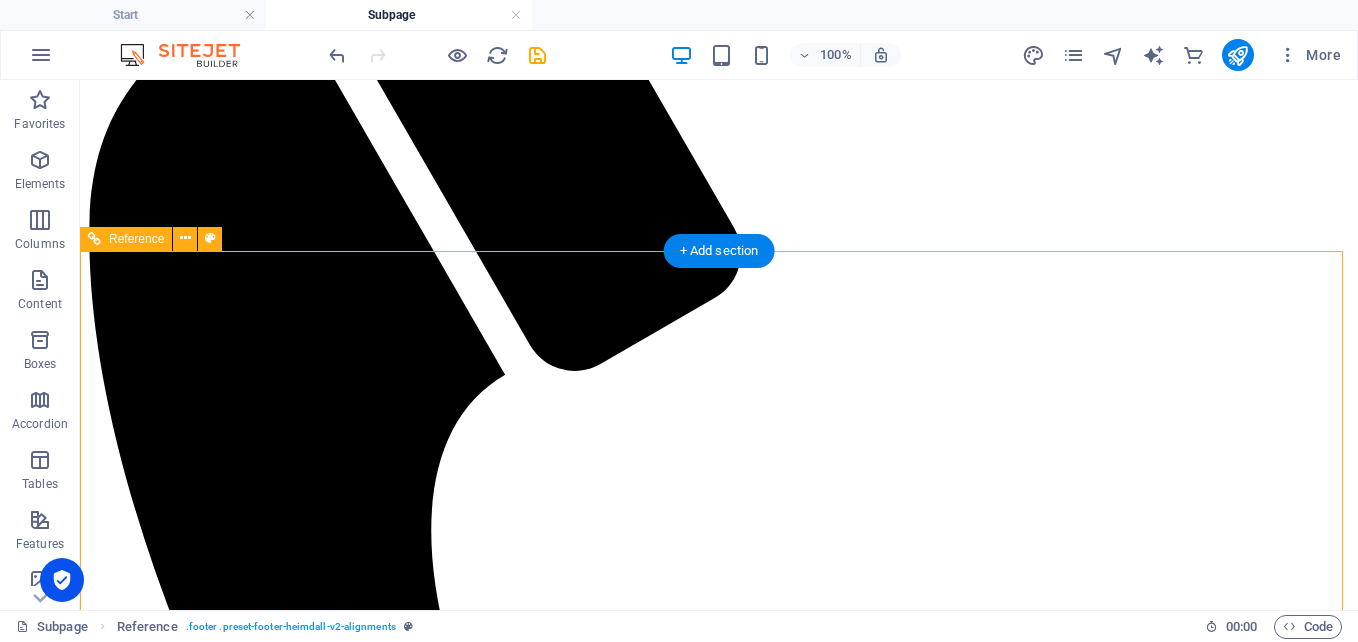 click on "Navigation" at bounding box center (719, 4940) 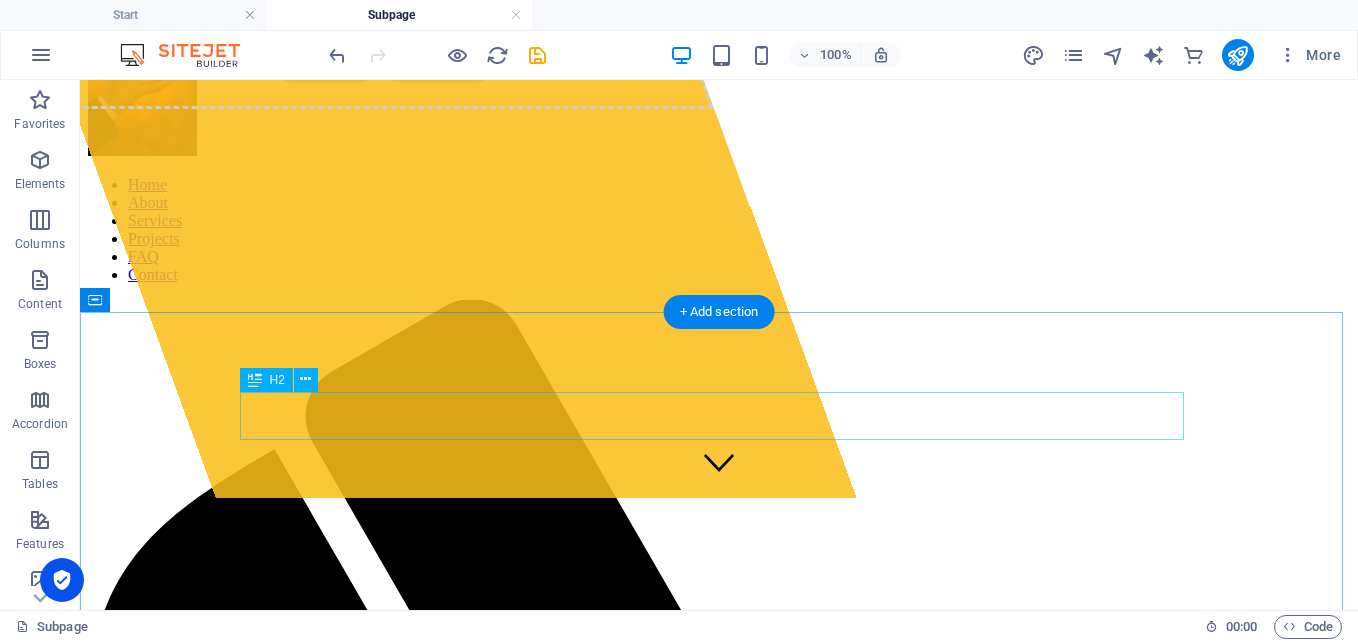 scroll, scrollTop: 200, scrollLeft: 0, axis: vertical 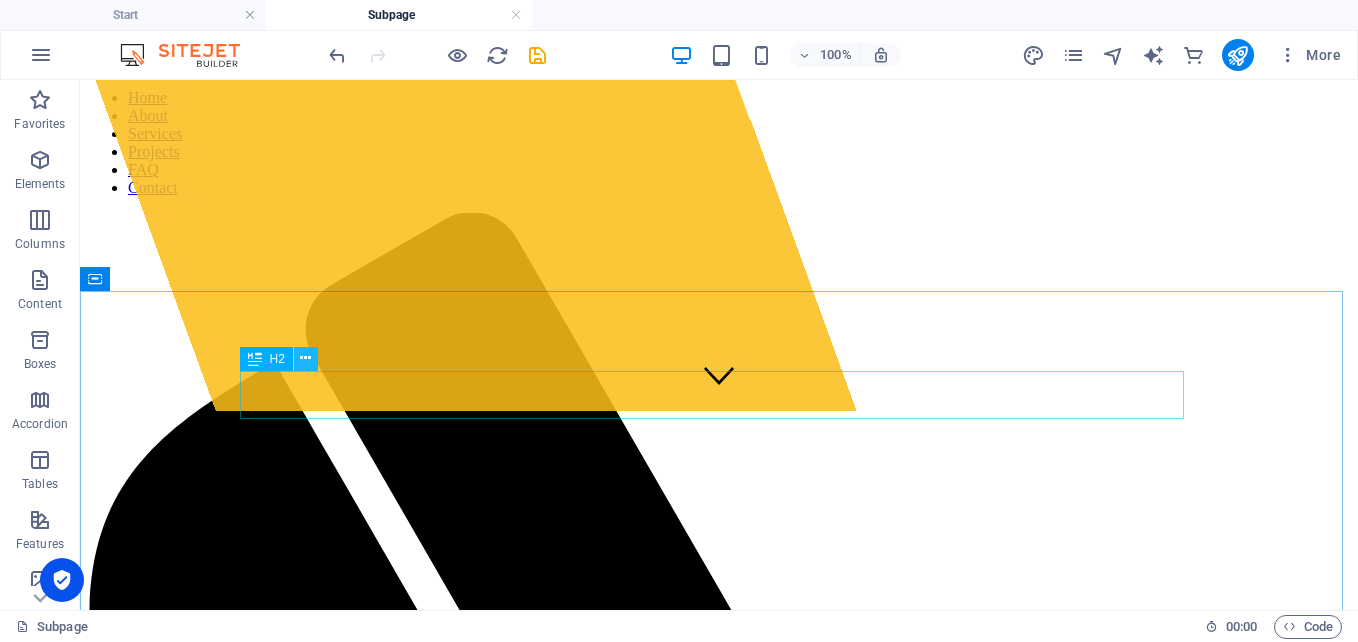 click at bounding box center [306, 359] 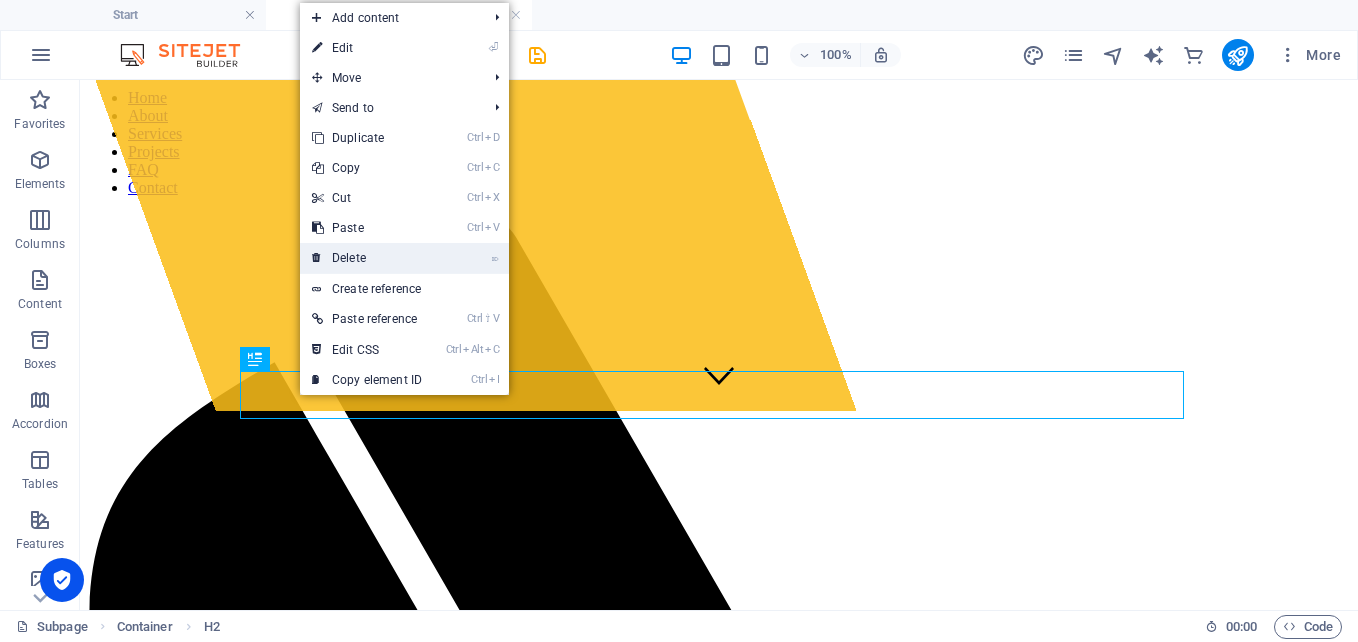 click on "⌦  Delete" at bounding box center (367, 258) 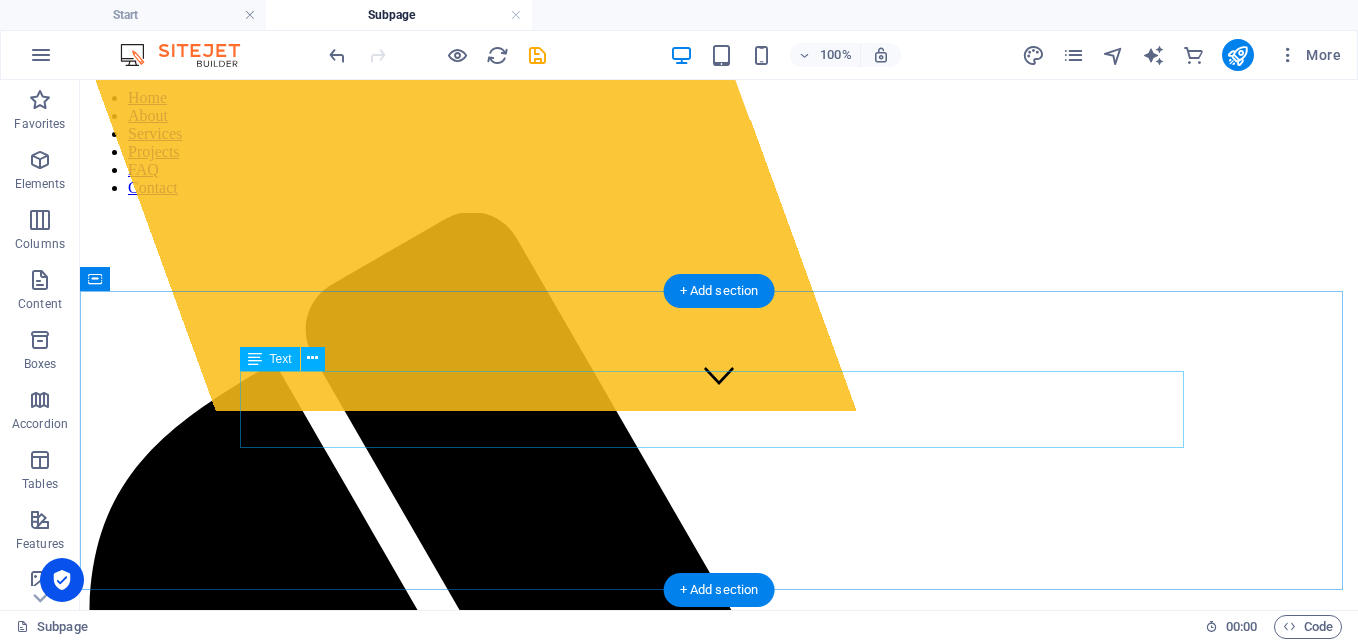 click on "This subpage can be used as a base for adding more pages. You can duplicate this page in your page manager to maintain this basic structure of  header-reference ,  footer-reference  and this editable  section . Referenced elements are copies of their original element and cannot be edited. But they change according to their original element, so you only have to make changes once and they apply to all related references." at bounding box center (719, 2367) 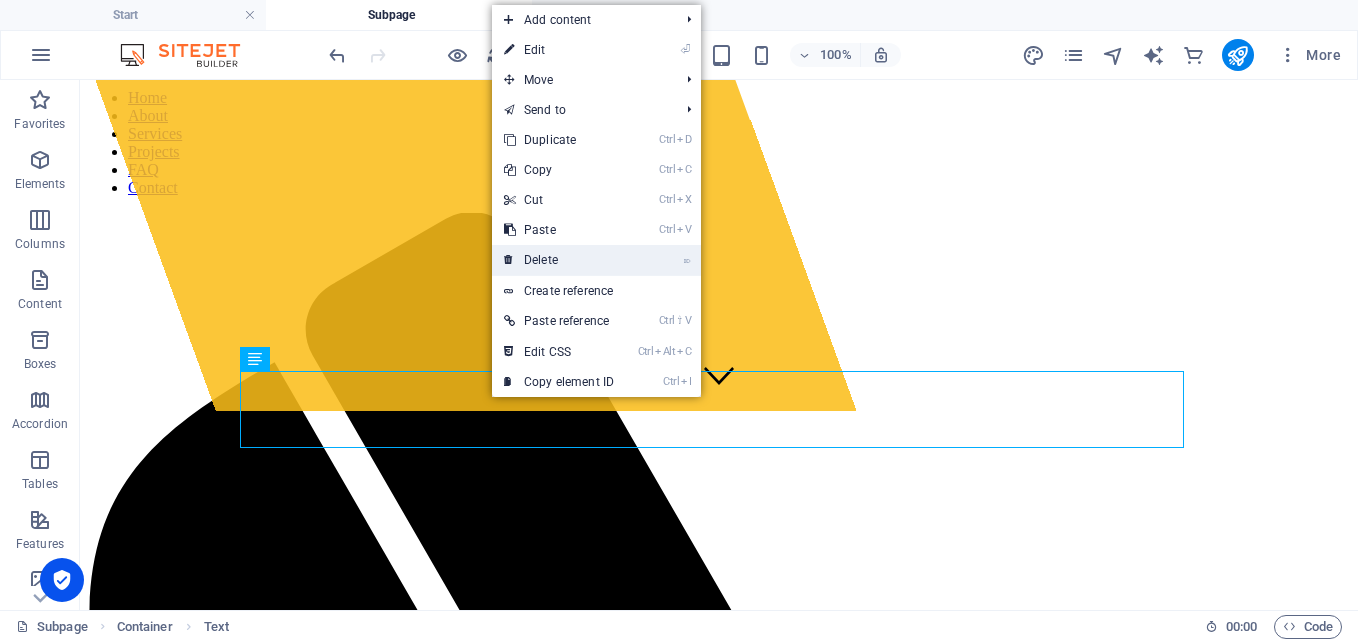 click on "⌦  Delete" at bounding box center [559, 260] 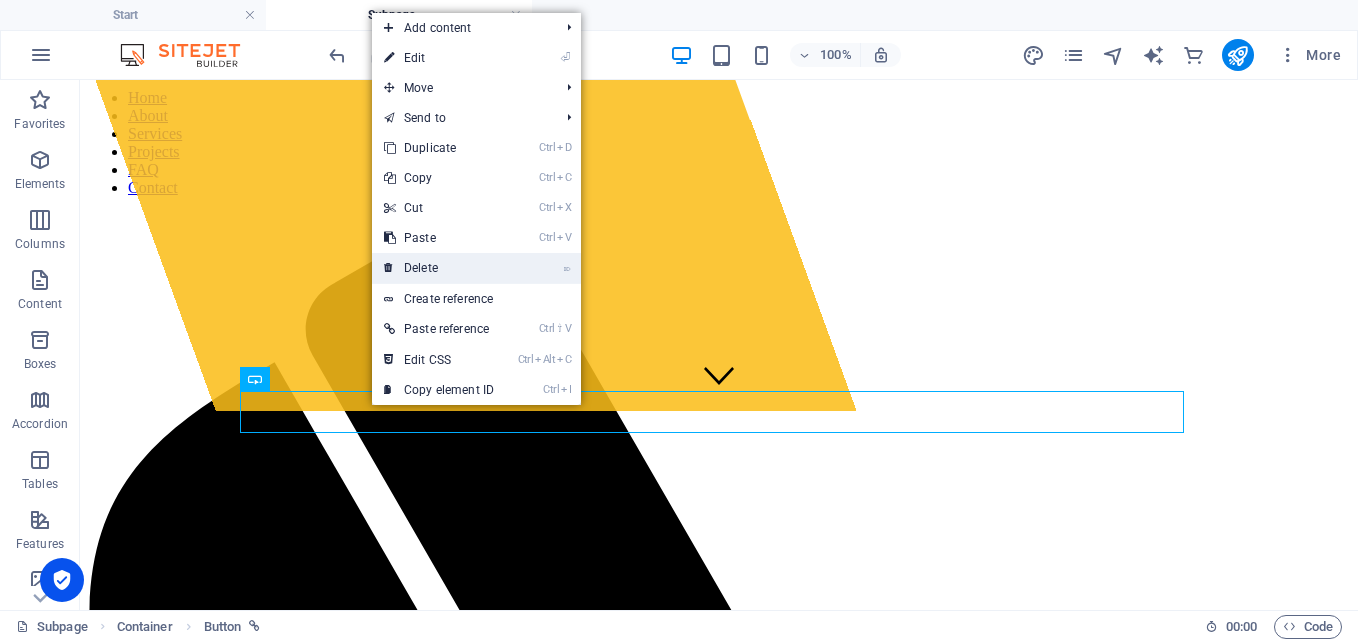 click on "⌦  Delete" at bounding box center (439, 268) 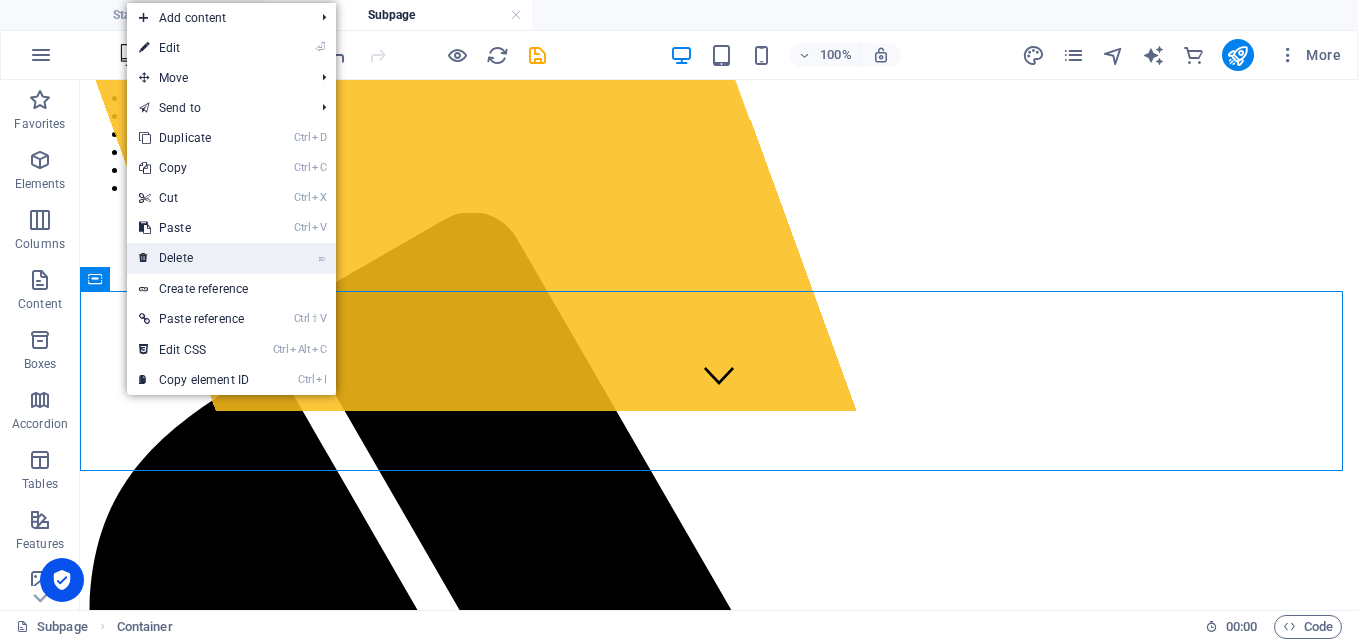 click on "⌦  Delete" at bounding box center [194, 258] 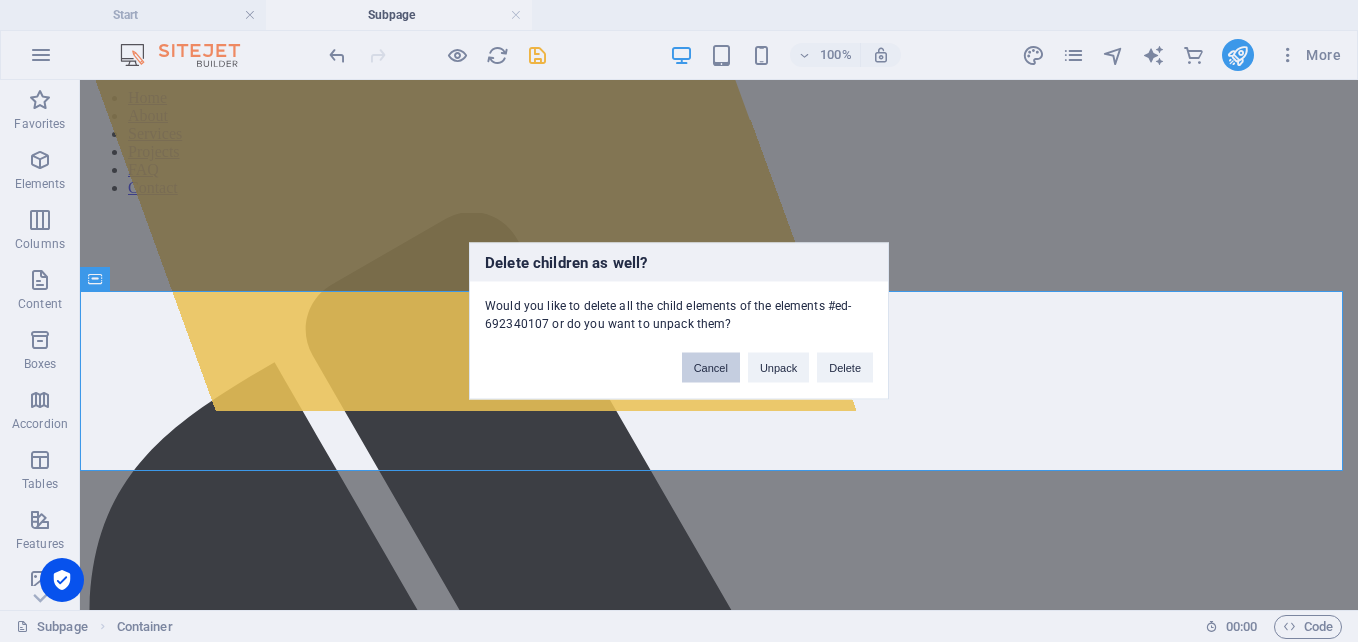 click on "Cancel" at bounding box center (711, 368) 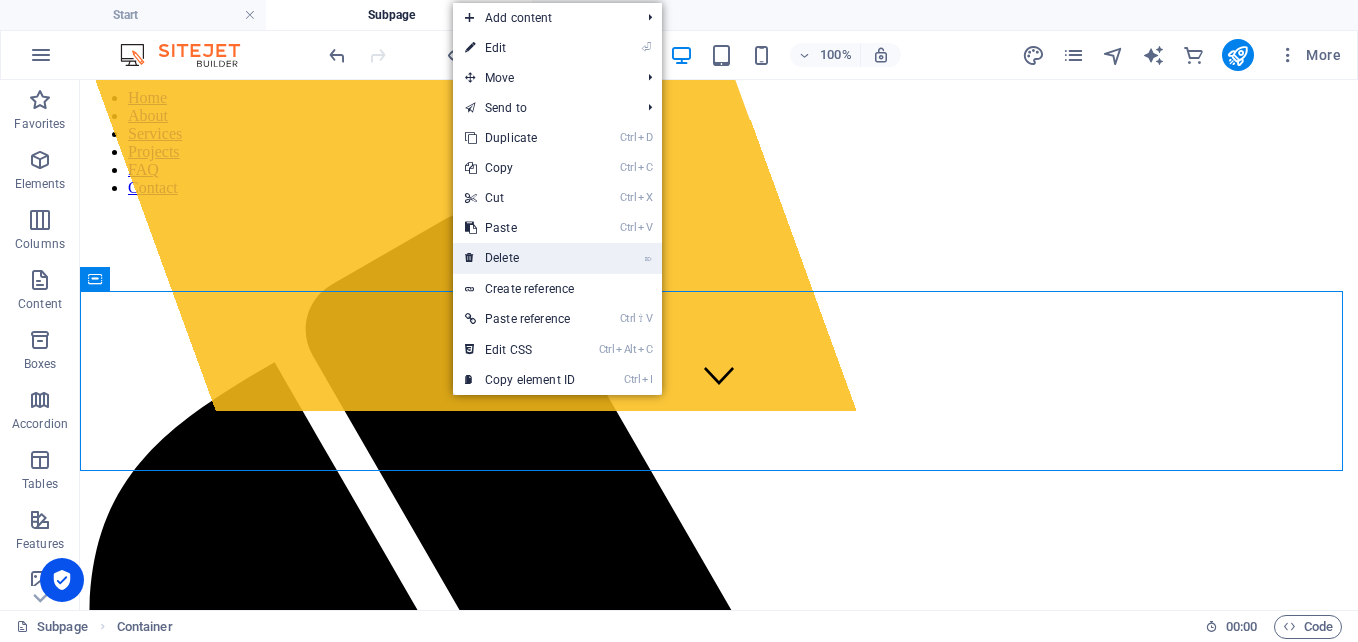 click on "⌦  Delete" at bounding box center [520, 258] 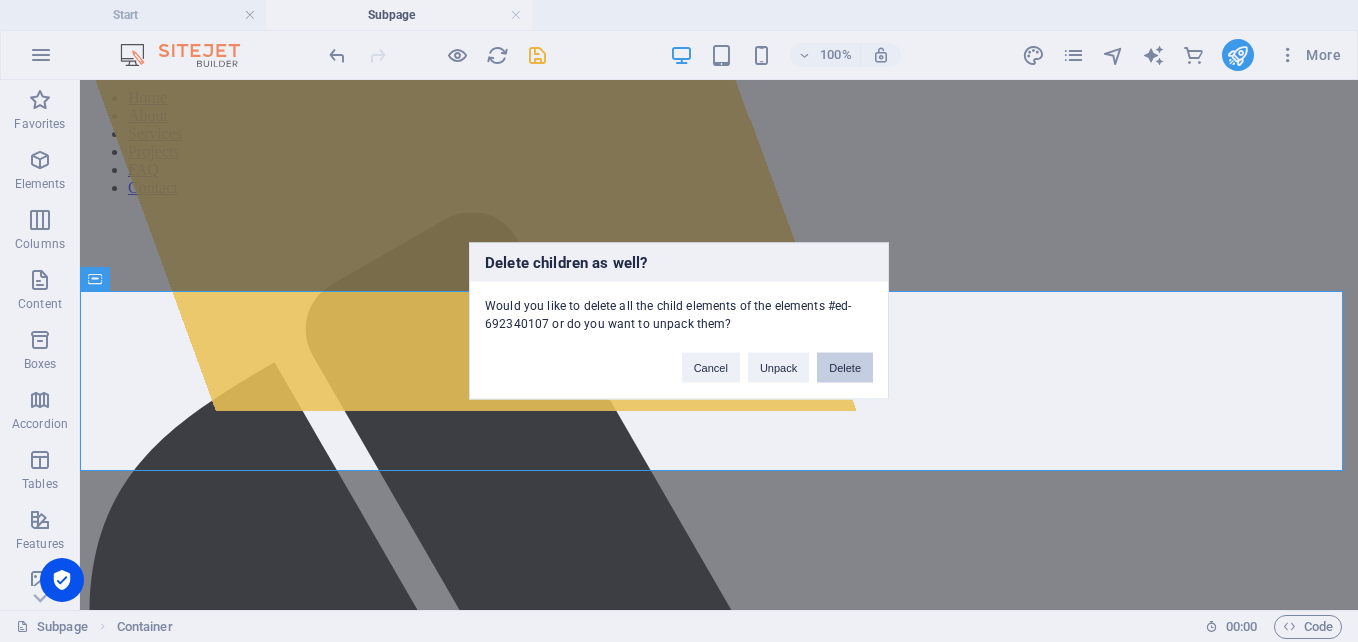 click on "Delete" at bounding box center (845, 368) 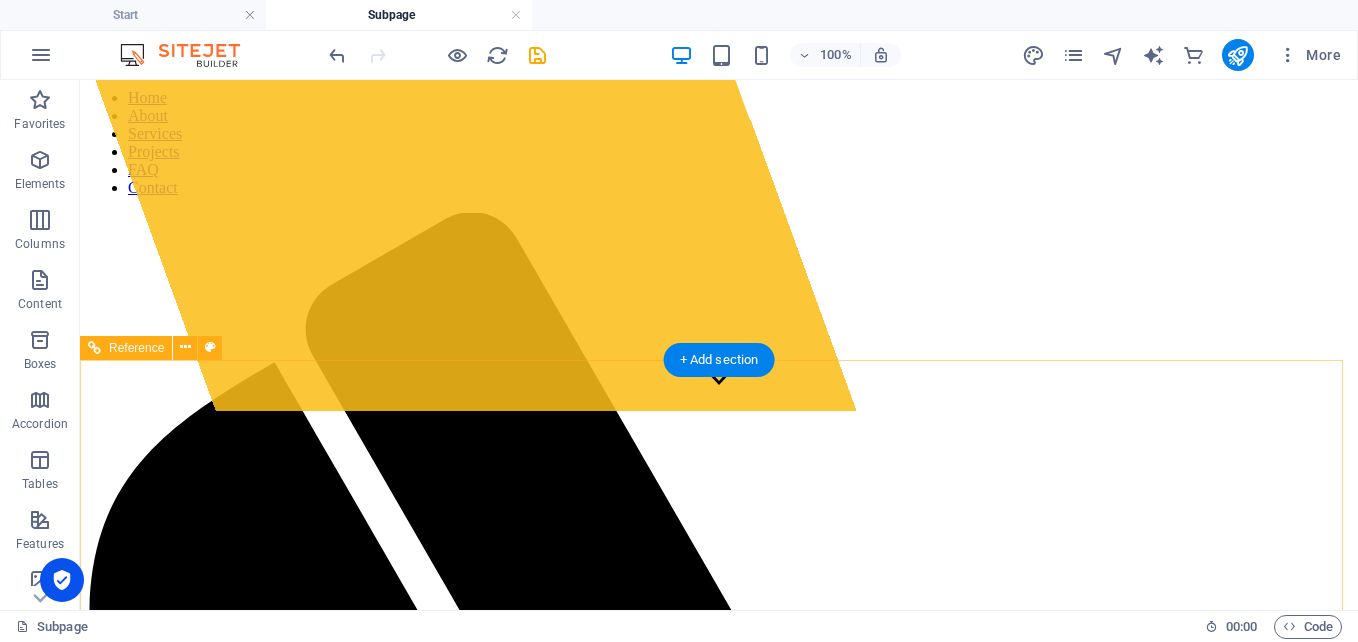 scroll, scrollTop: 0, scrollLeft: 0, axis: both 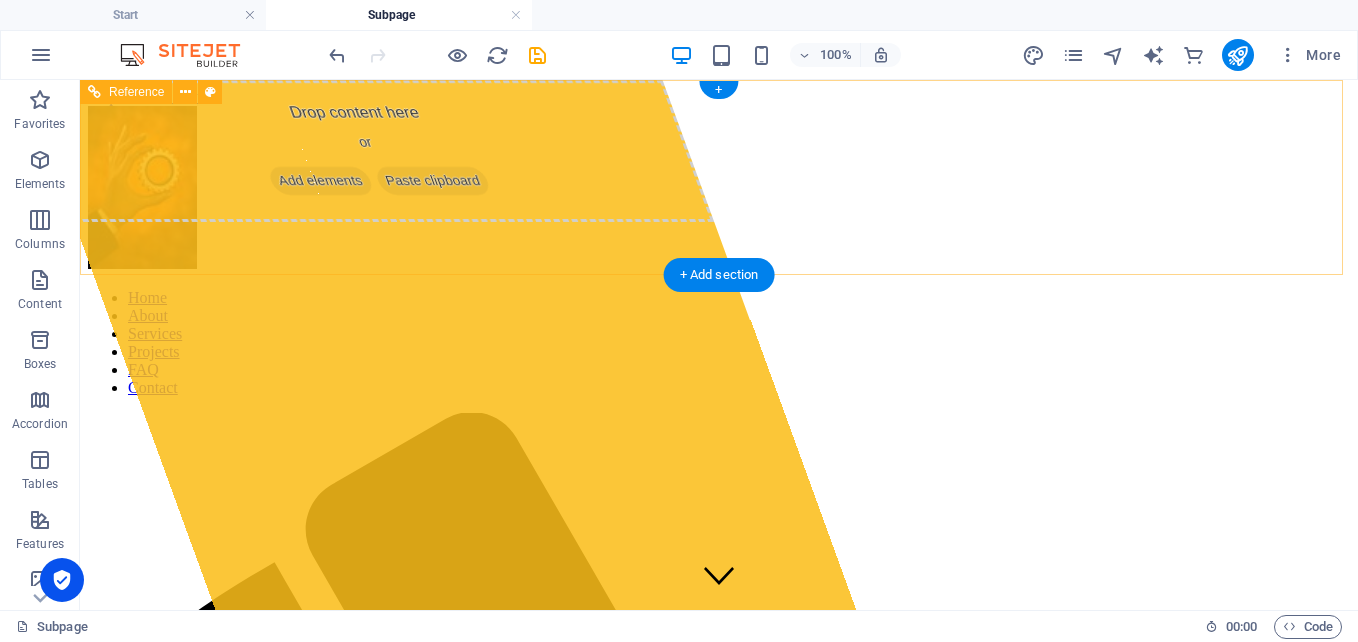 click on "Home About Services Projects FAQ Contact" at bounding box center (719, 343) 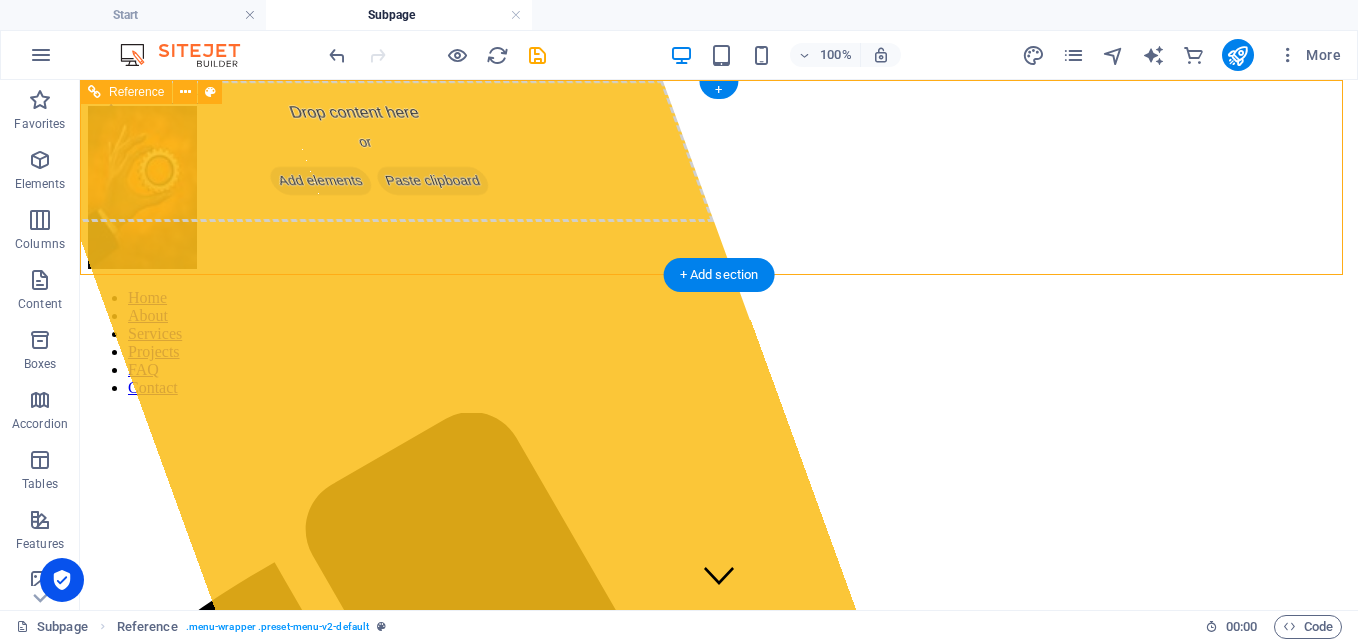 click on "Home About Services Projects FAQ Contact" at bounding box center [719, 343] 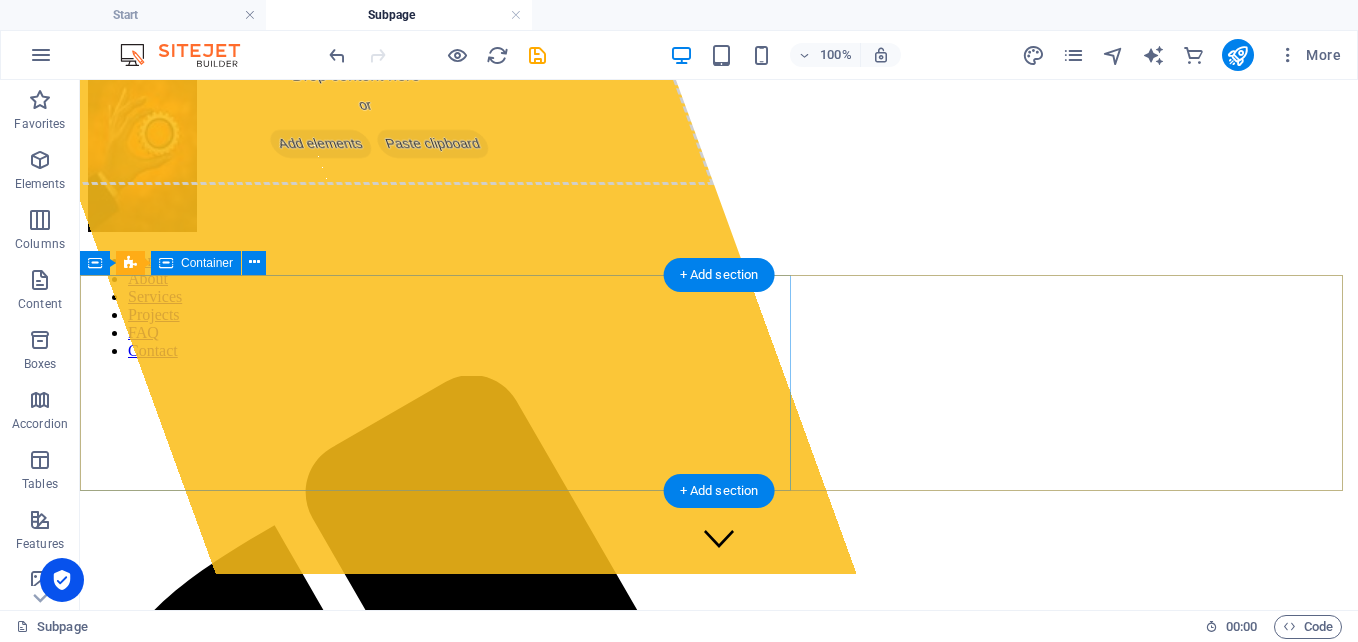scroll, scrollTop: 0, scrollLeft: 0, axis: both 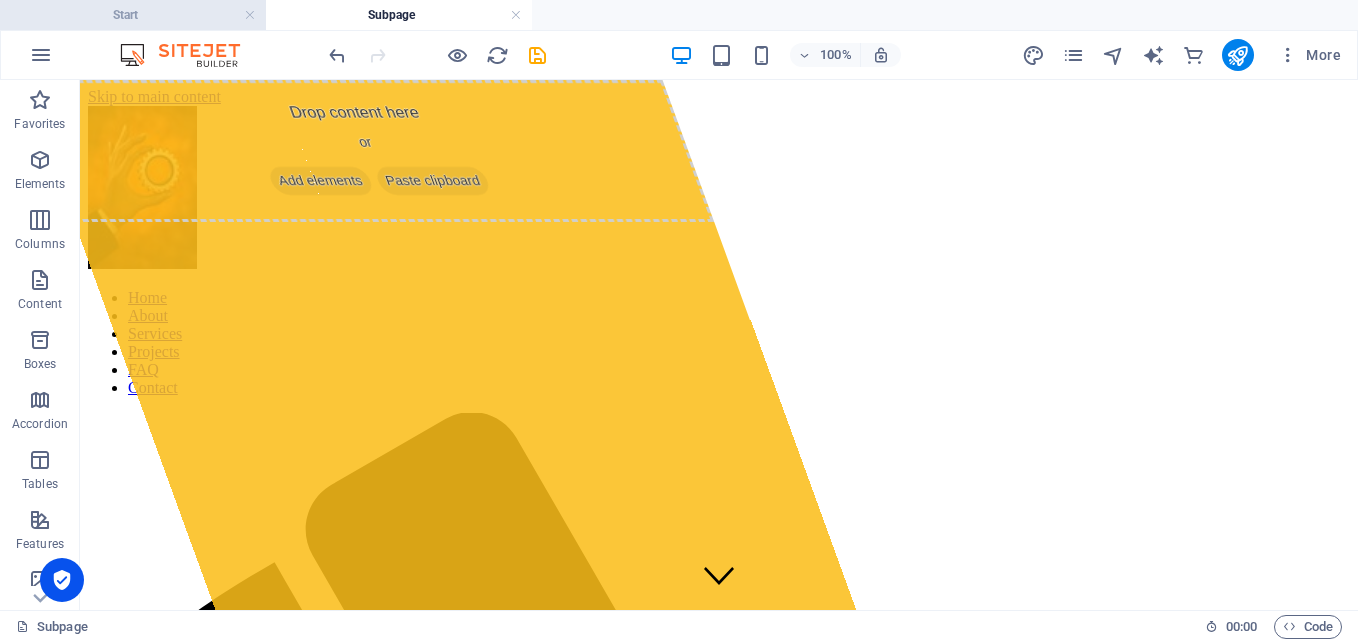 click on "Start" at bounding box center [133, 15] 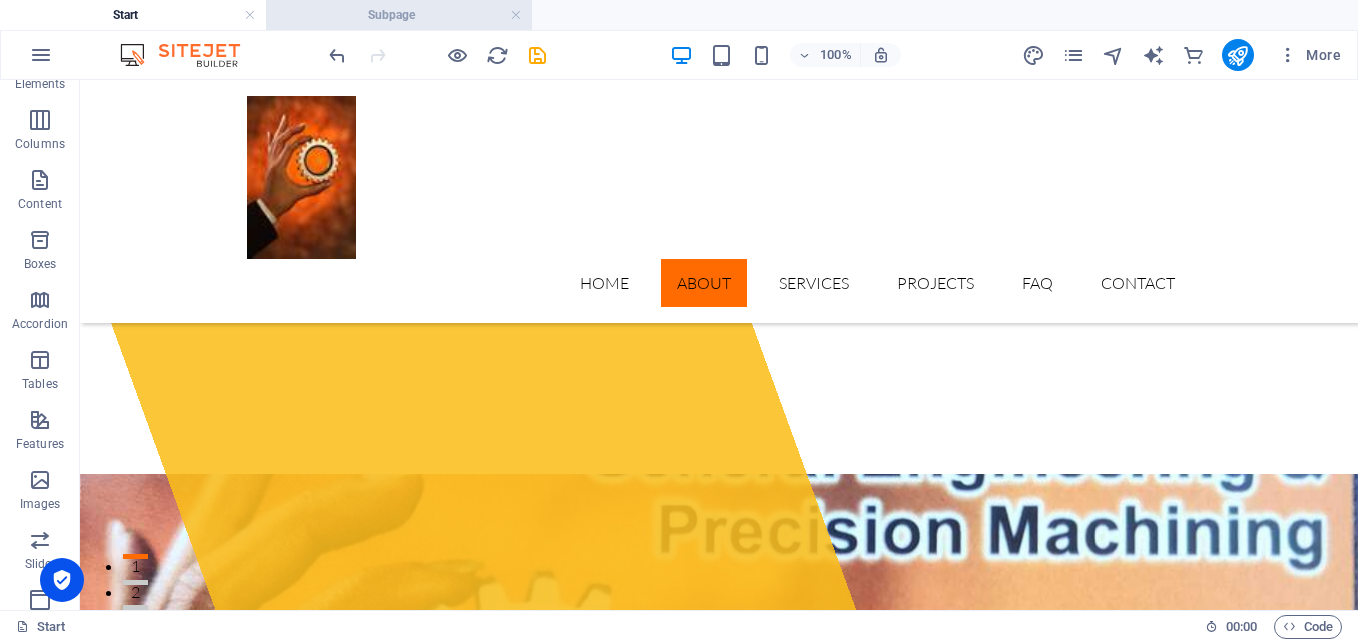 scroll, scrollTop: 735, scrollLeft: 0, axis: vertical 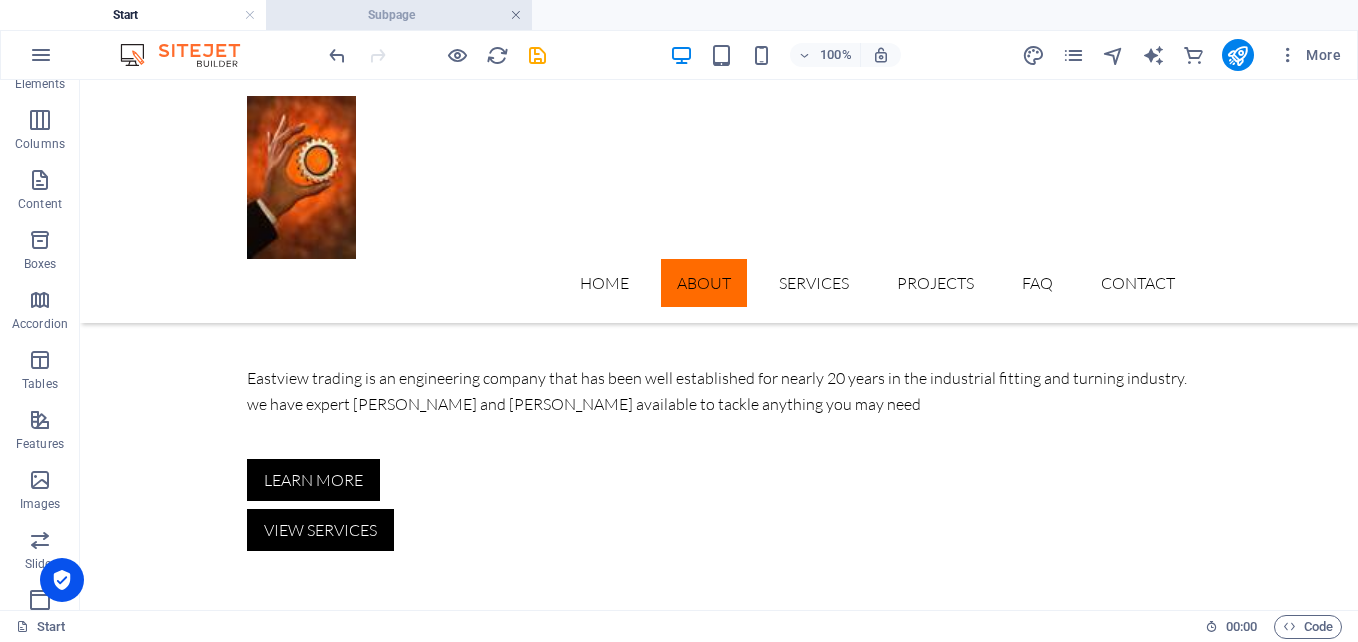 click at bounding box center [516, 15] 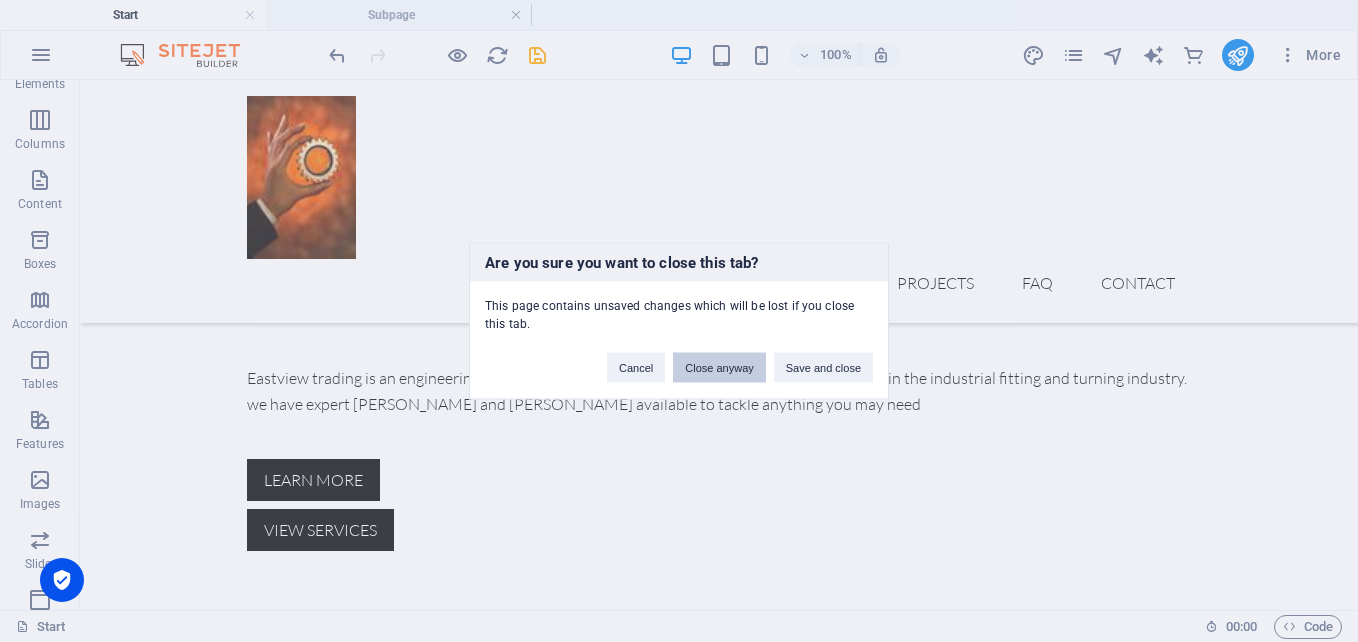 click on "Close anyway" at bounding box center (719, 368) 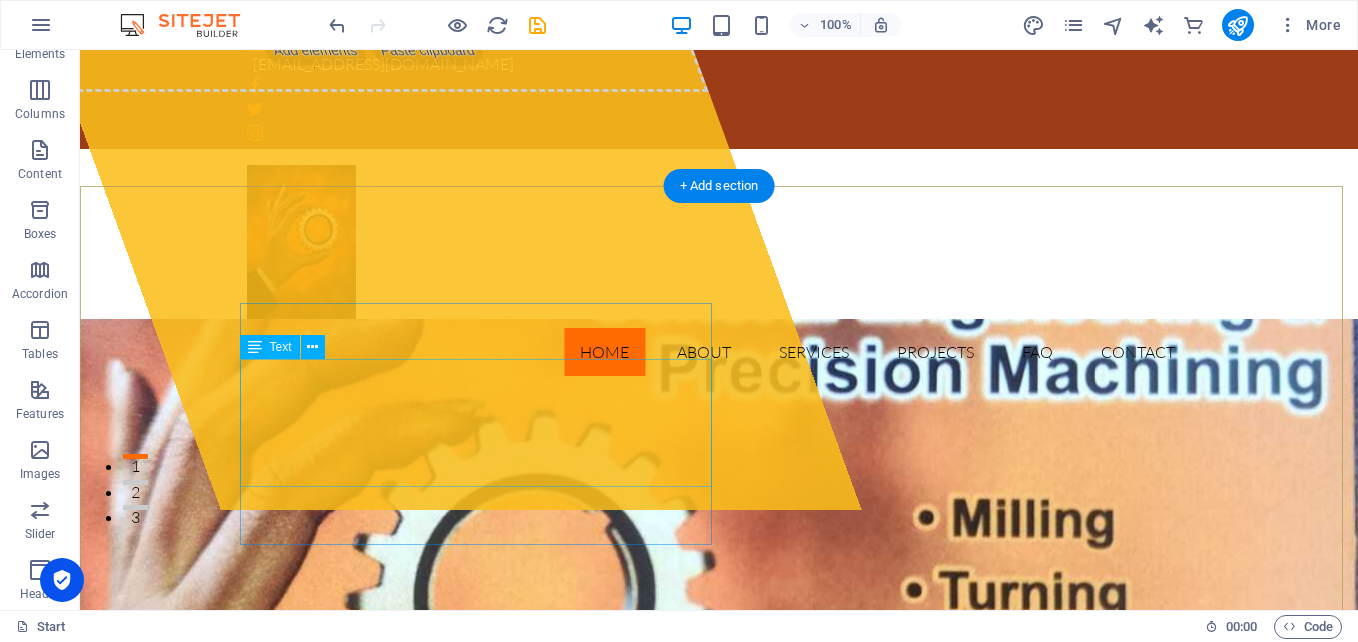 scroll, scrollTop: 0, scrollLeft: 0, axis: both 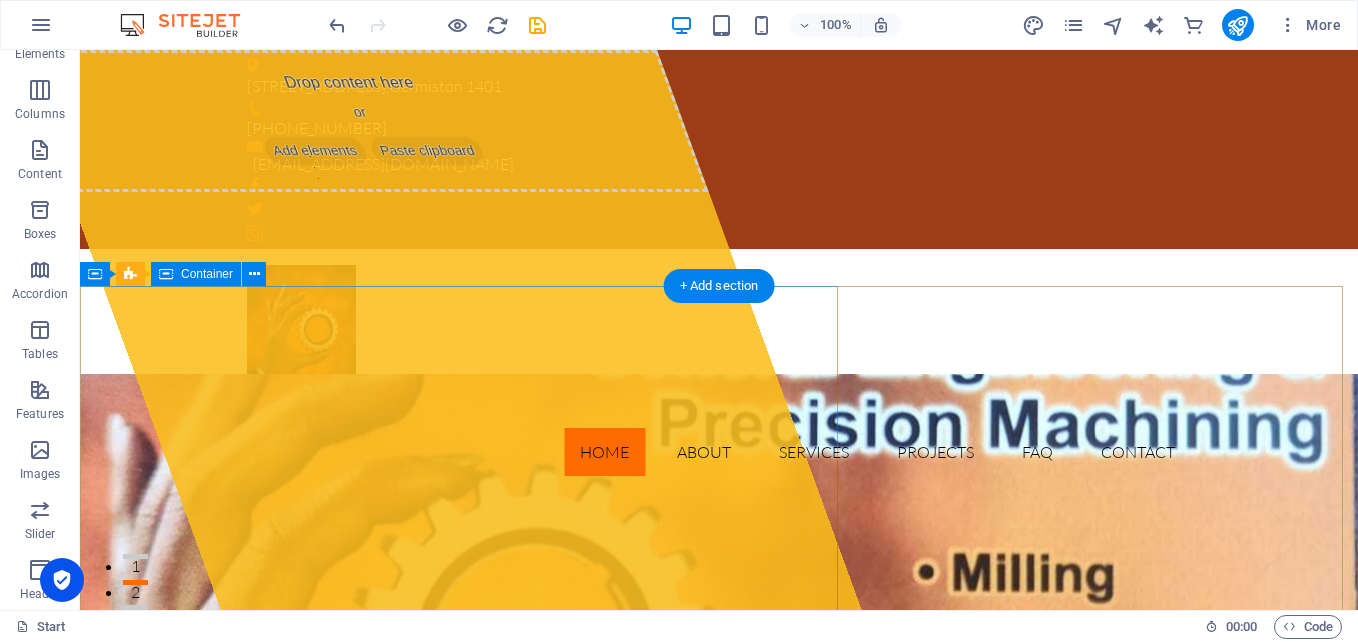 drag, startPoint x: 324, startPoint y: 372, endPoint x: 312, endPoint y: 360, distance: 16.970562 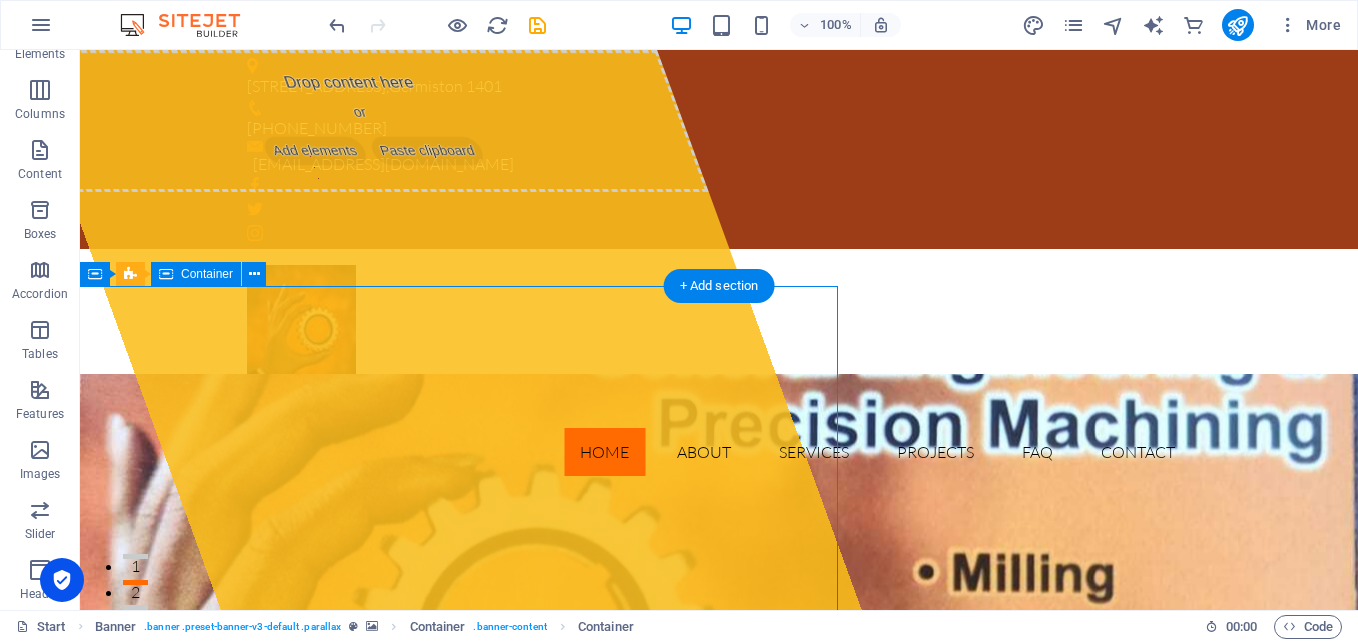 drag, startPoint x: 270, startPoint y: 331, endPoint x: 440, endPoint y: 374, distance: 175.35393 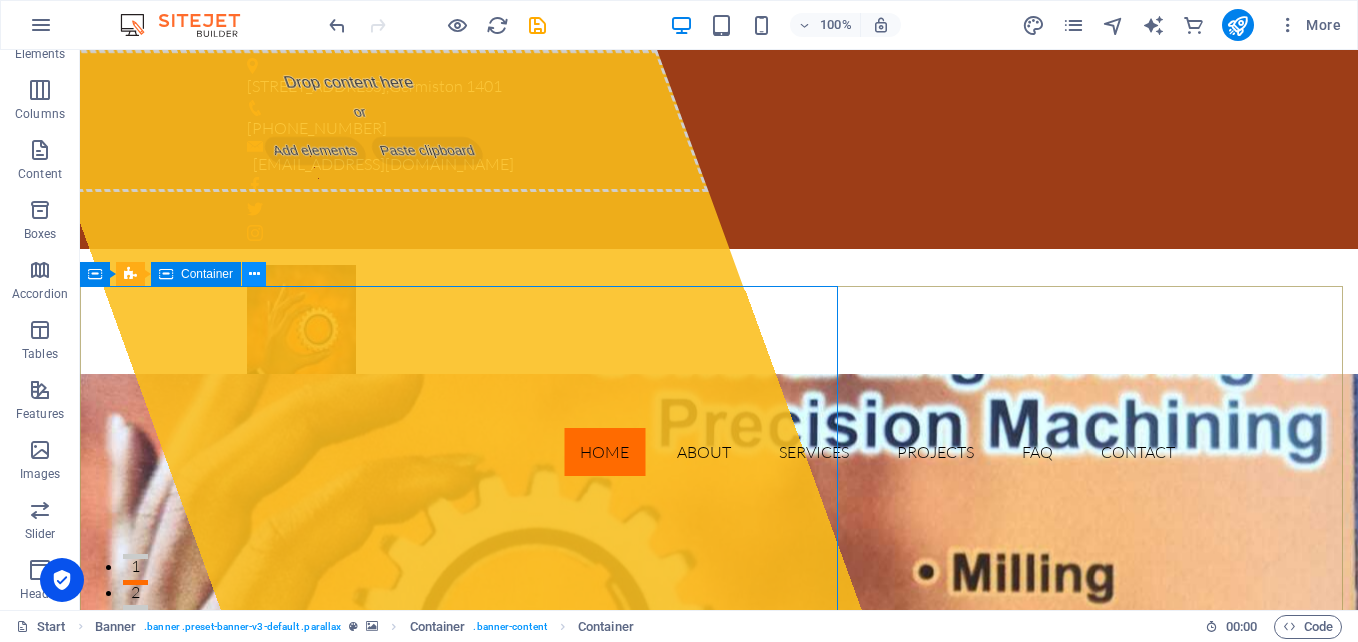 click at bounding box center [254, 274] 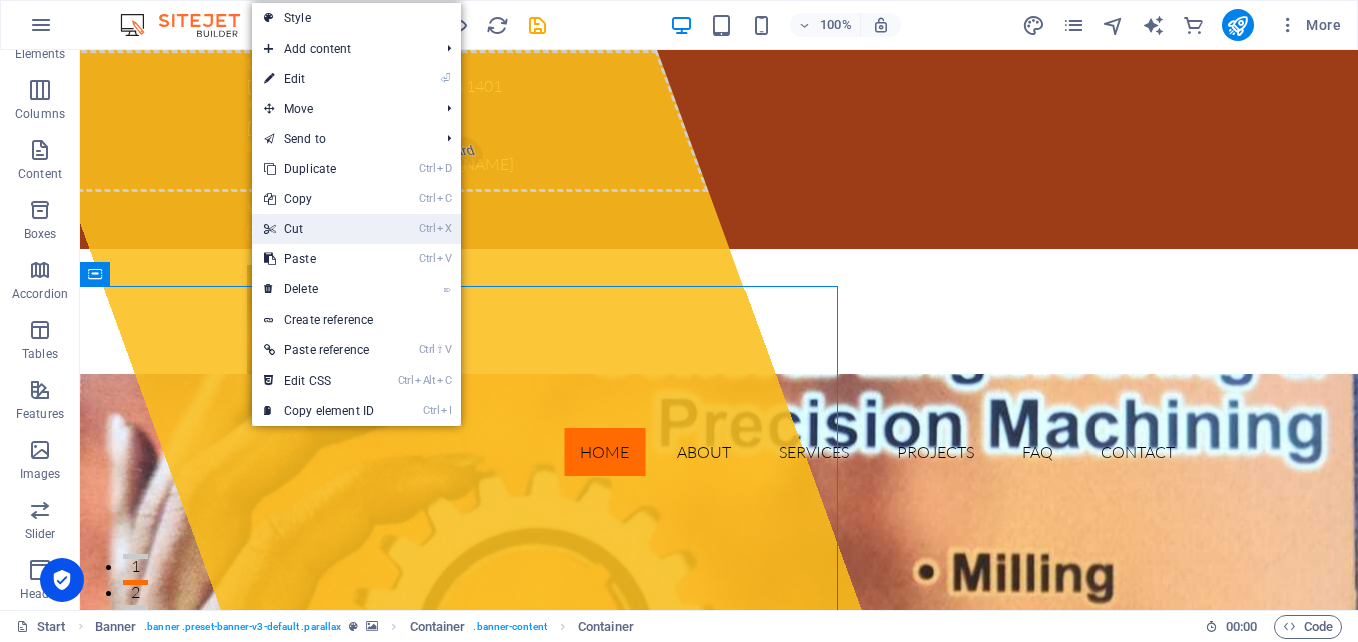 click on "Ctrl X  Cut" at bounding box center [319, 229] 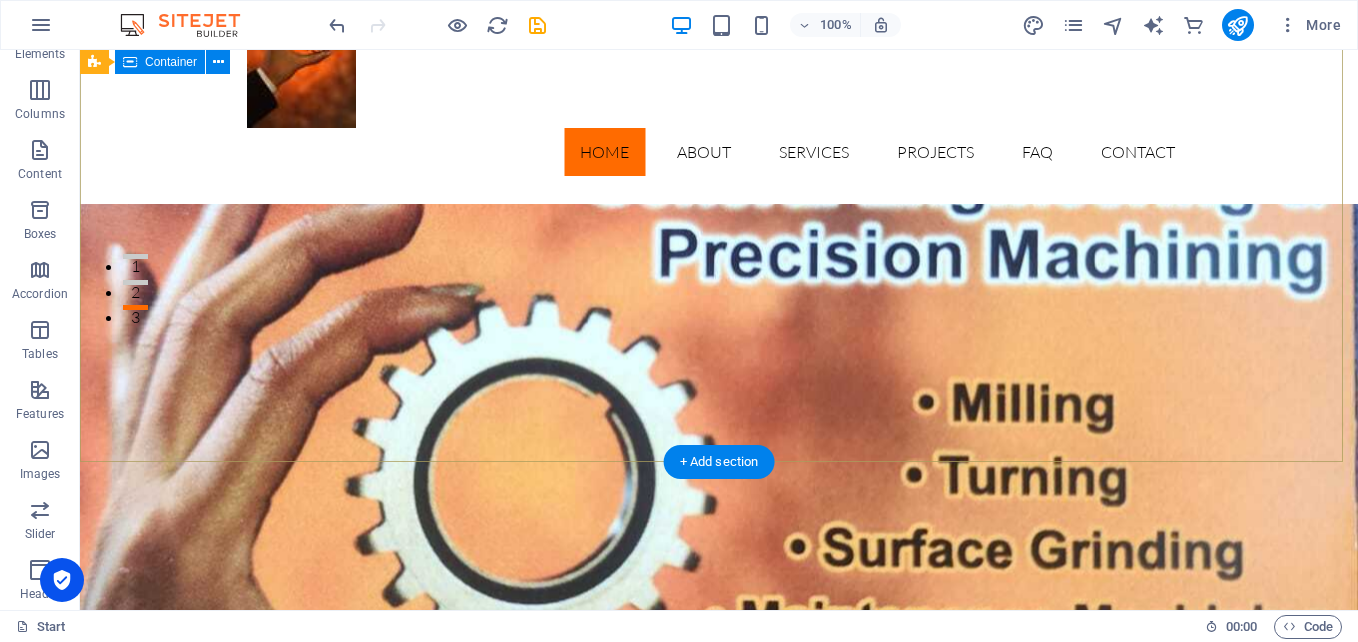 scroll, scrollTop: 200, scrollLeft: 0, axis: vertical 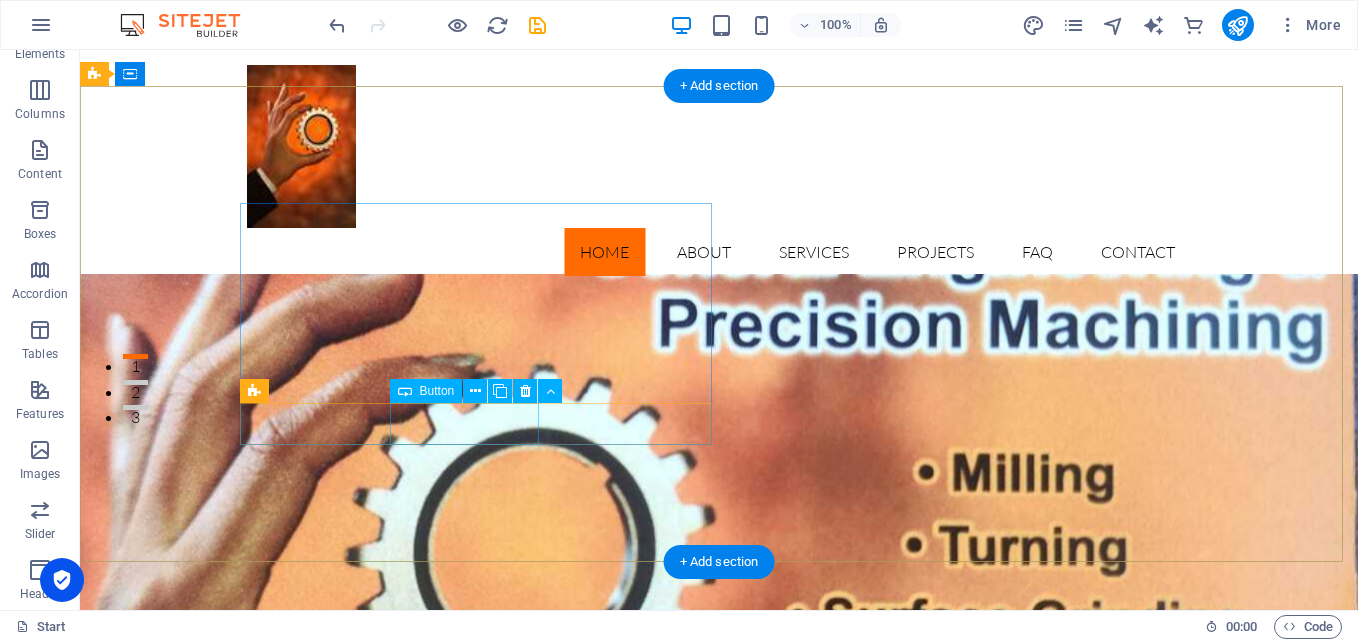 click on "View Services" at bounding box center (719, 1110) 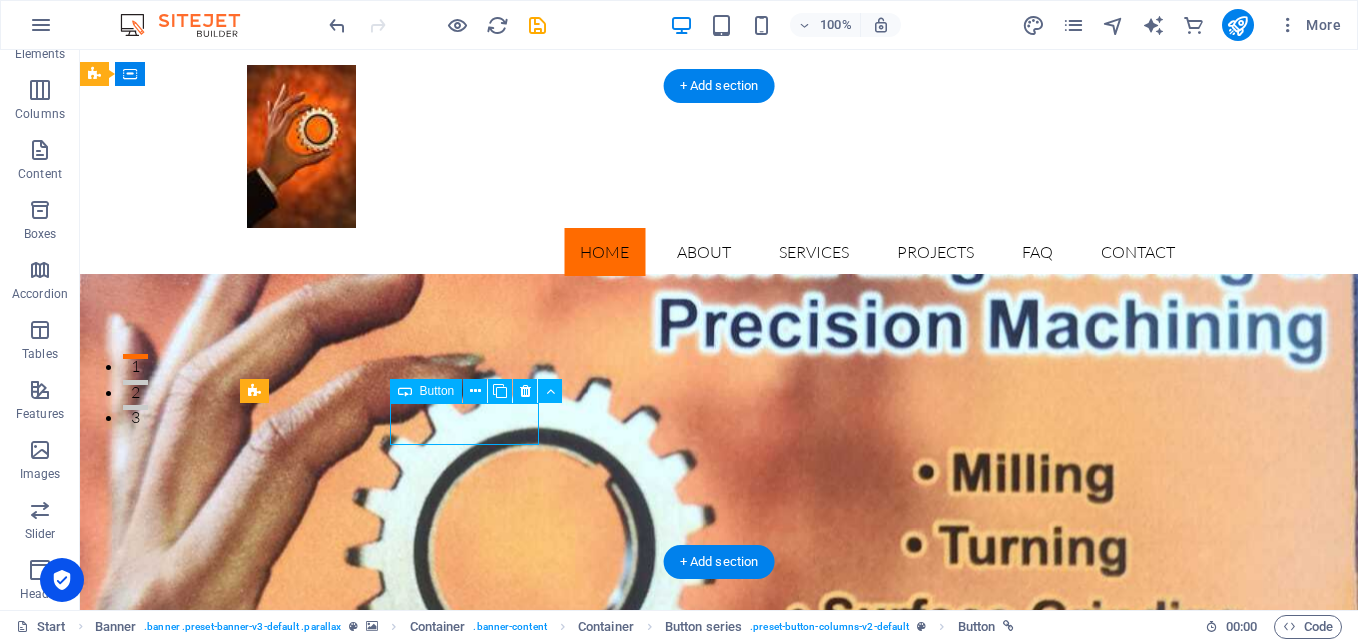 click on "View Services" at bounding box center (719, 1110) 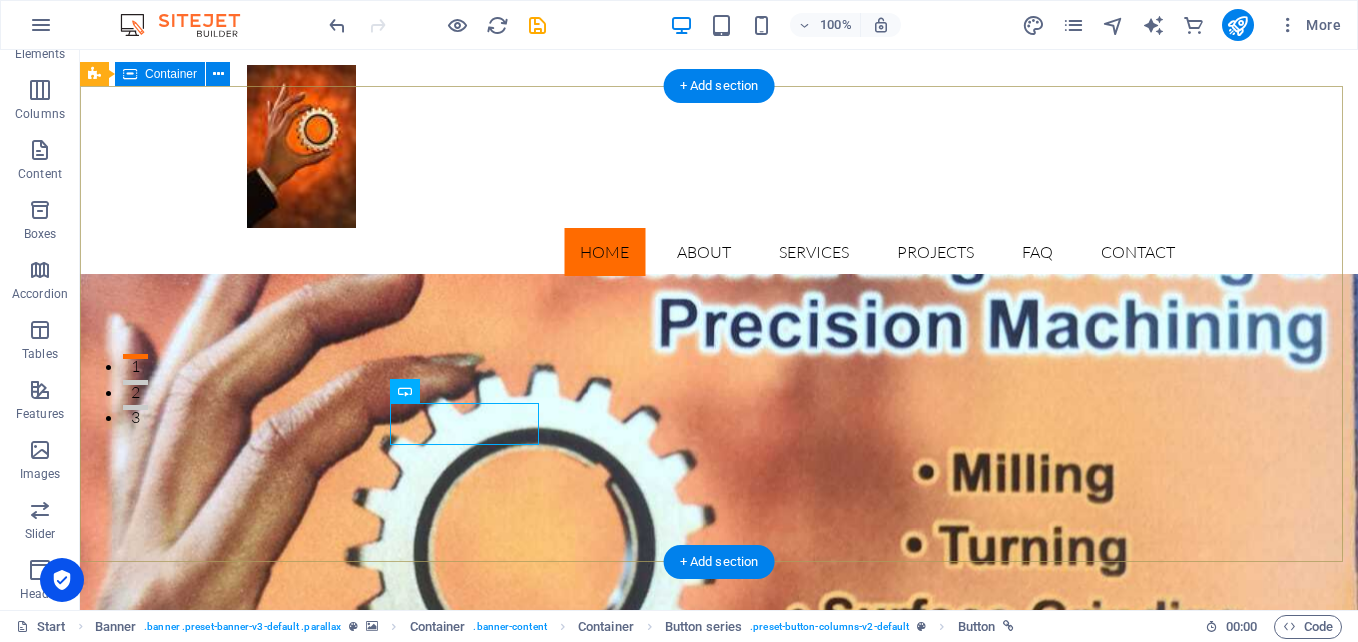 click on "[DOMAIN_NAME] Eastview trading is an engineering company that has been well established for nearly 20 years in the industrial fitting and turning industry. we have expert [PERSON_NAME] and [PERSON_NAME] available to tackle anything you may need Learn more View Services" at bounding box center [719, 1010] 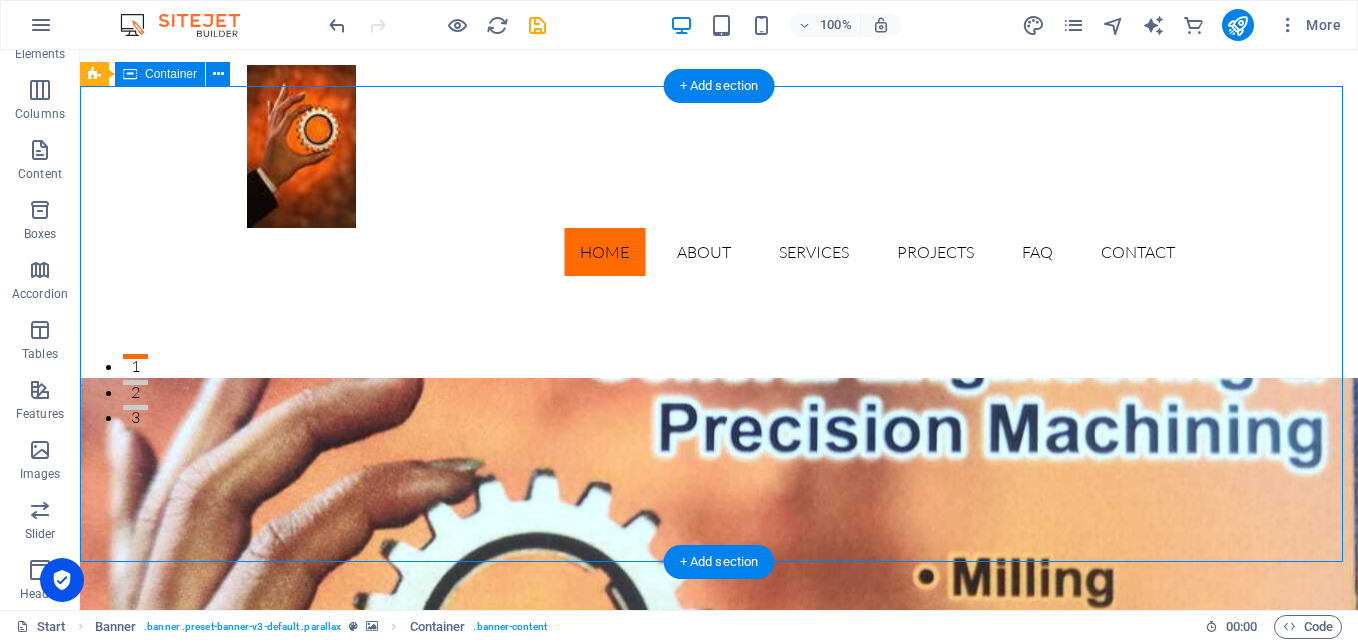 scroll, scrollTop: 700, scrollLeft: 0, axis: vertical 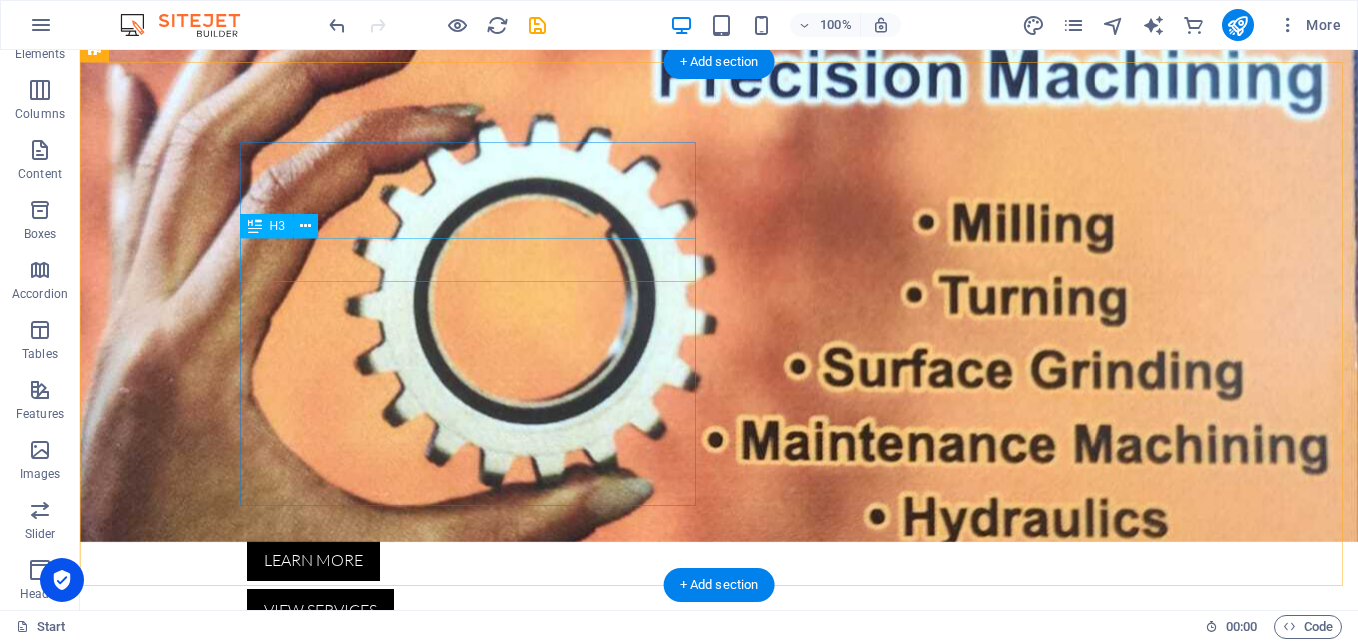 click on "Solution for Industries" at bounding box center (324, 1383) 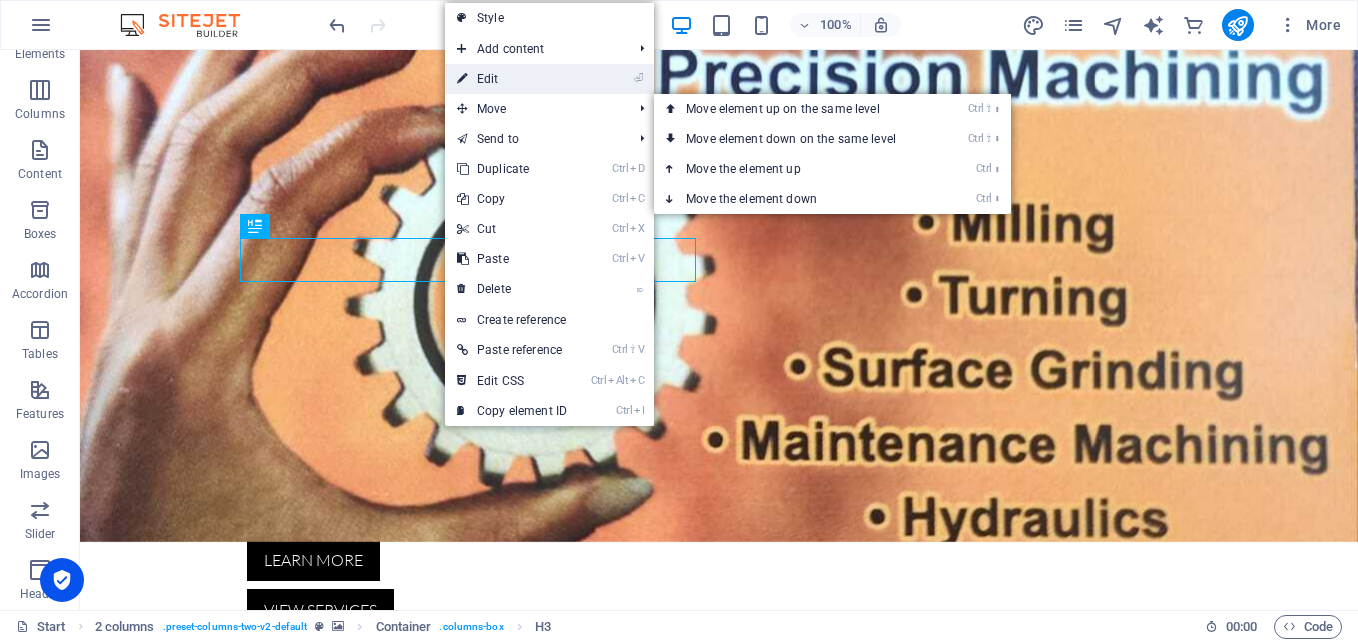 click on "⏎  Edit" at bounding box center (512, 79) 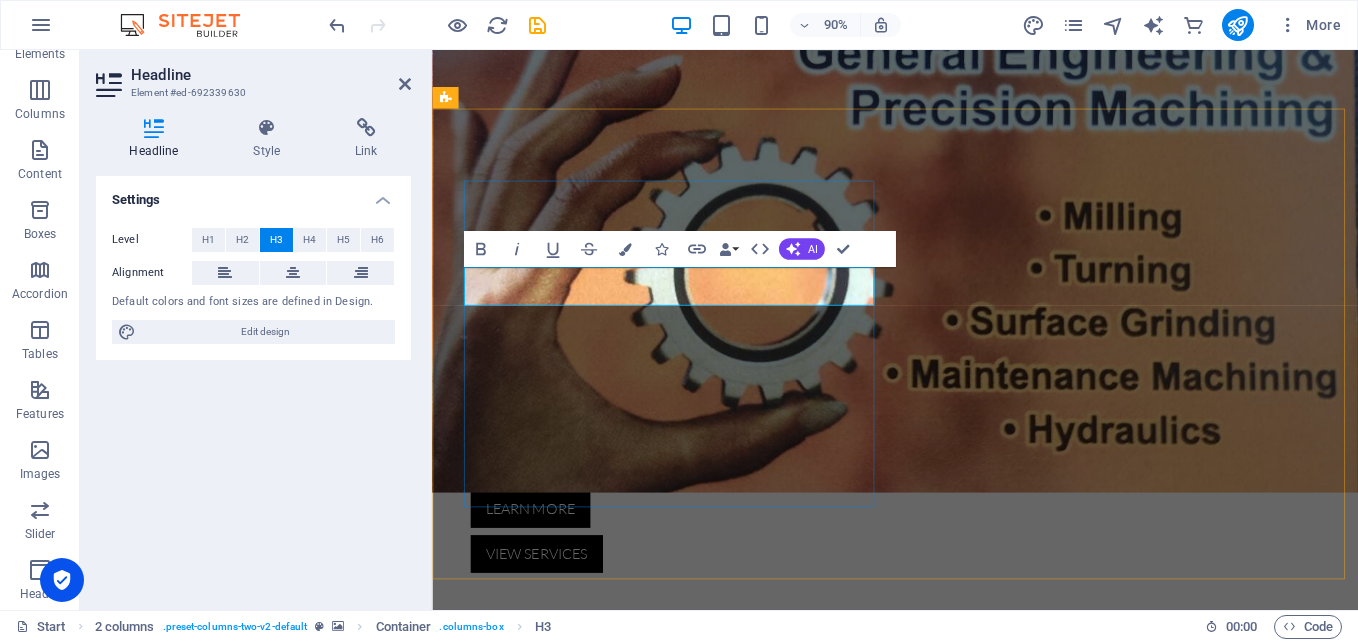 type 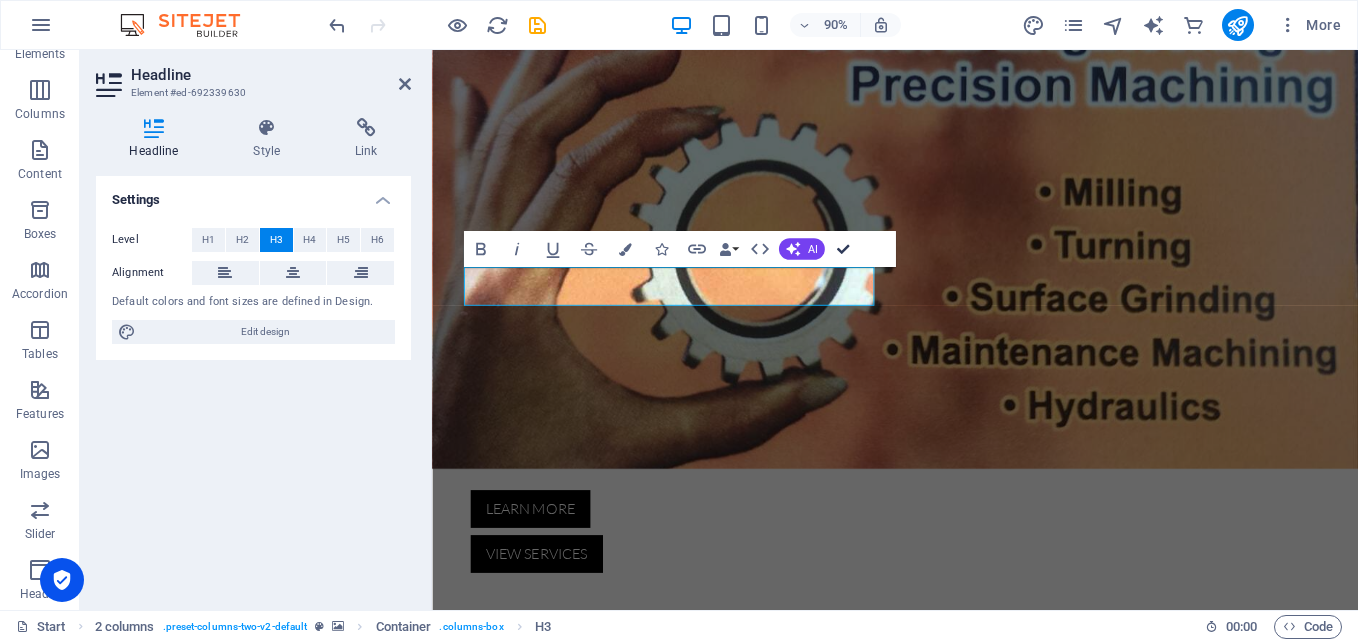 scroll, scrollTop: 647, scrollLeft: 0, axis: vertical 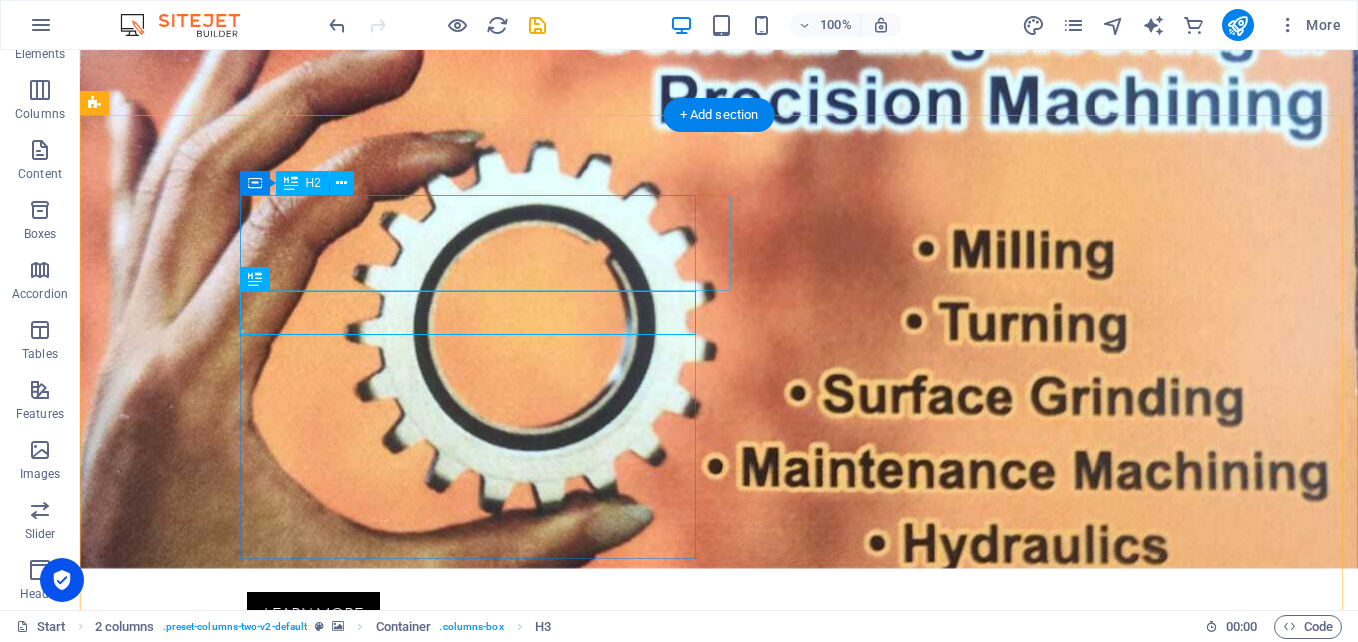 click on "About  [DOMAIN_NAME]" at bounding box center [324, 1391] 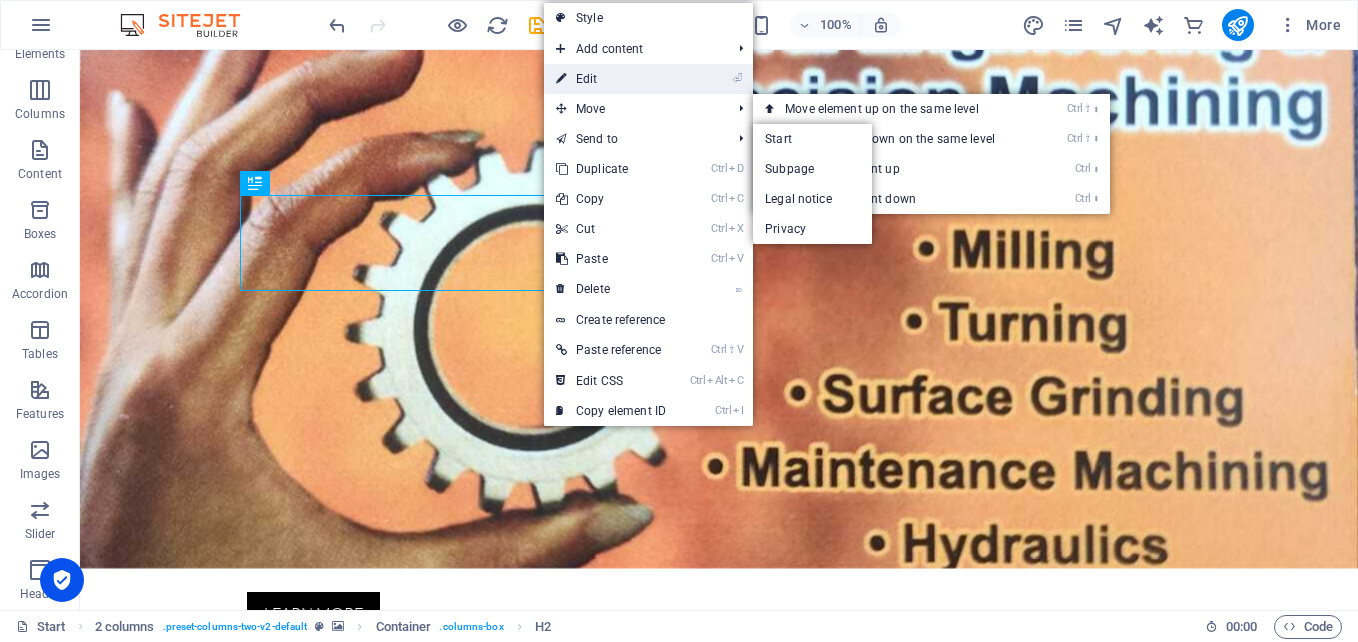 click on "⏎  Edit" at bounding box center [611, 79] 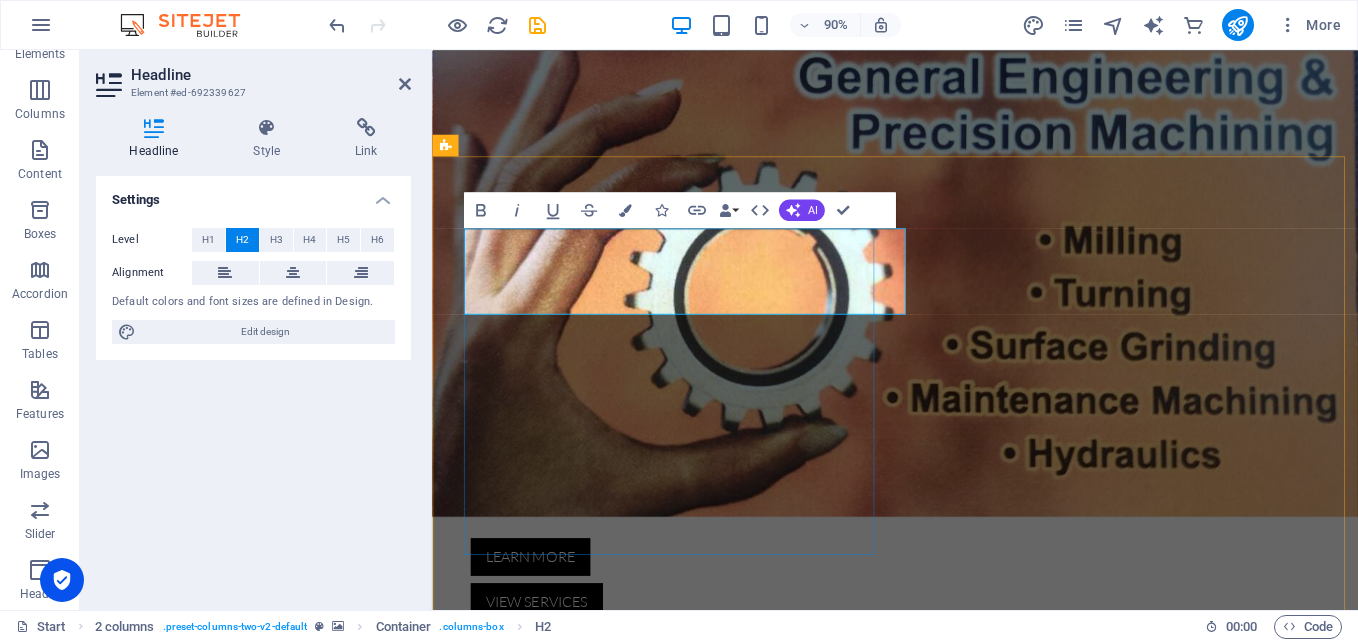 click on "[DOMAIN_NAME]" at bounding box center (727, 1390) 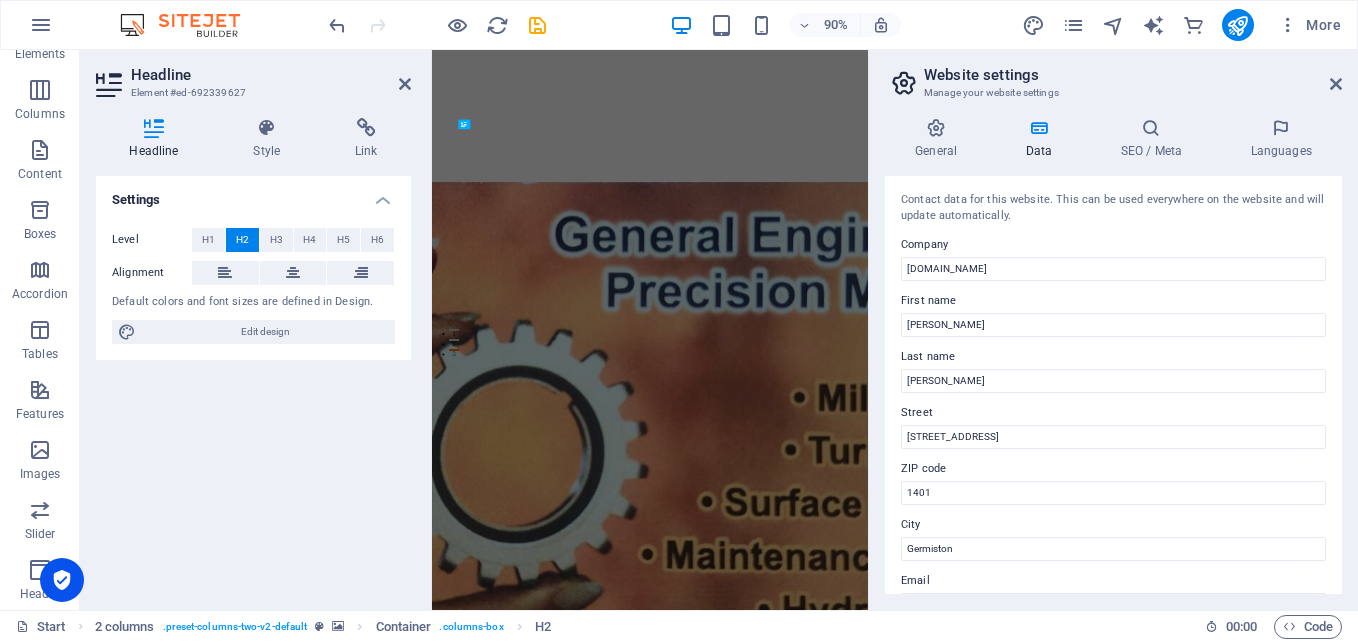 scroll, scrollTop: 1308, scrollLeft: 0, axis: vertical 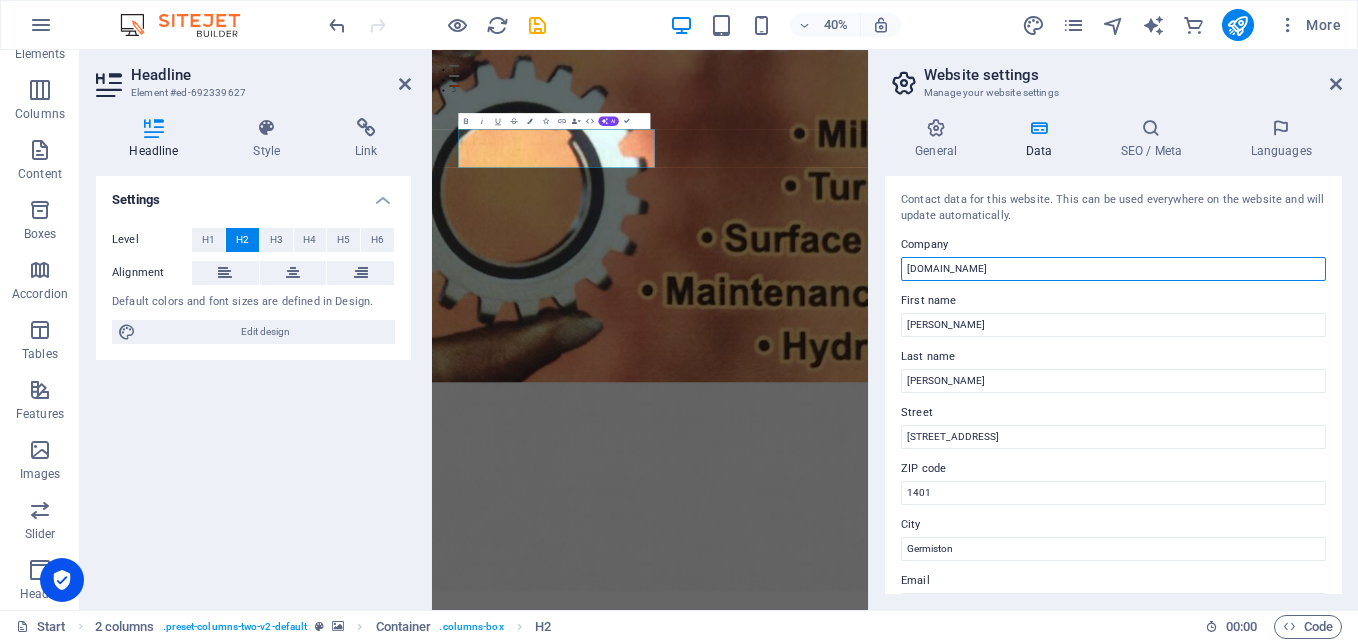 click on "[DOMAIN_NAME]" at bounding box center [1113, 269] 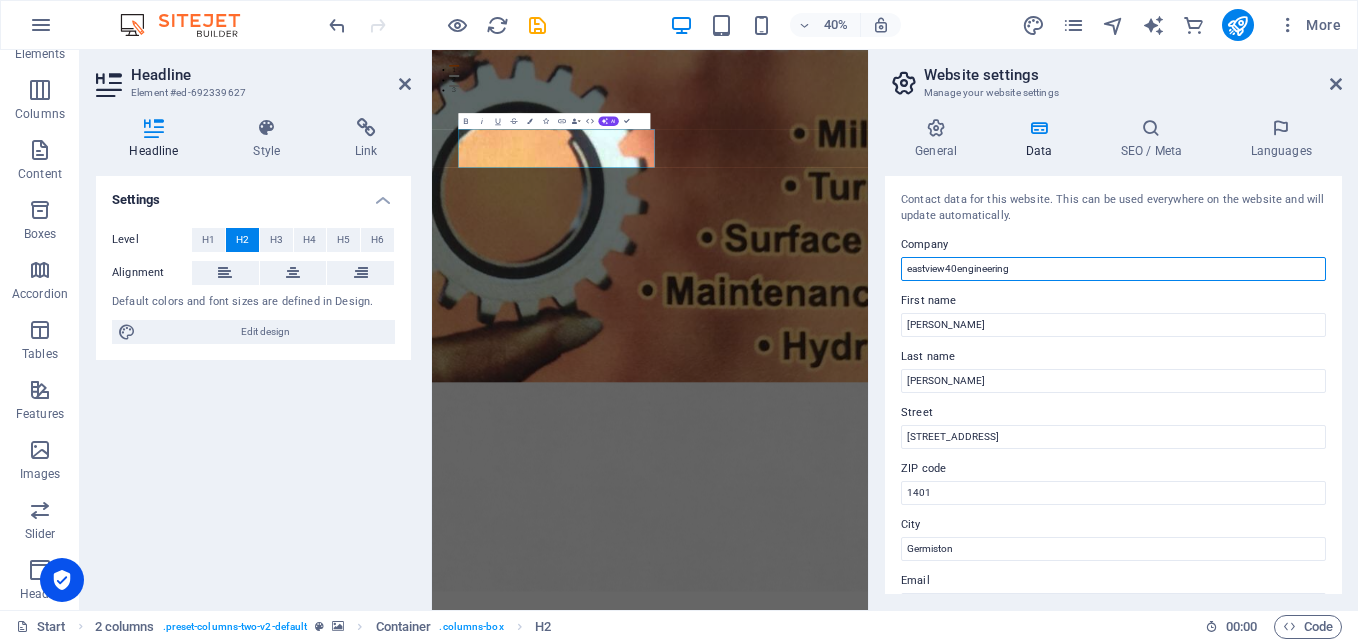 type on "eastview40engineering" 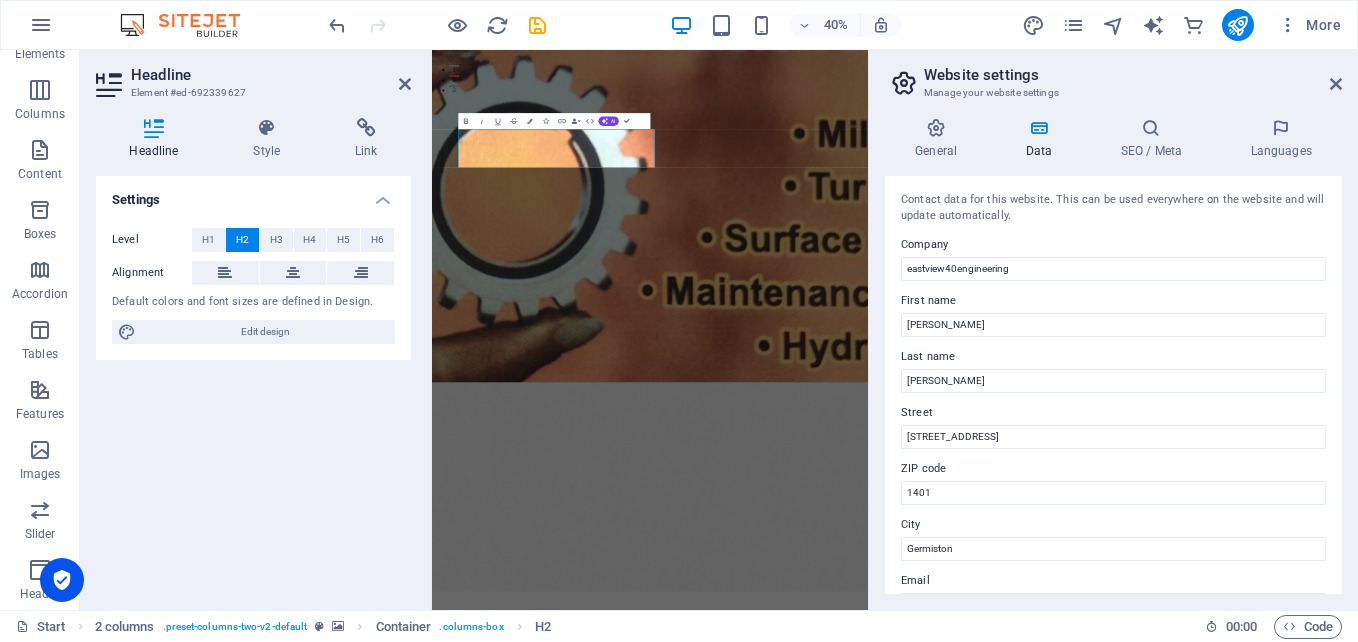 click at bounding box center [977, 1141] 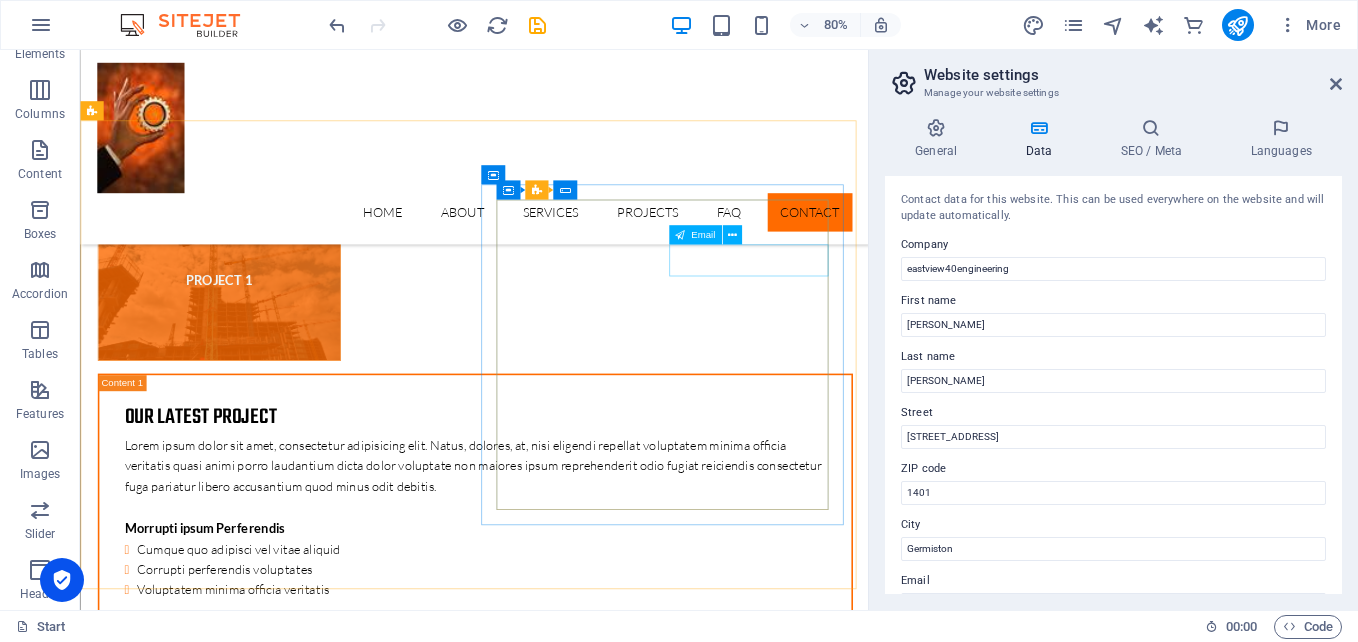 scroll, scrollTop: 6343, scrollLeft: 0, axis: vertical 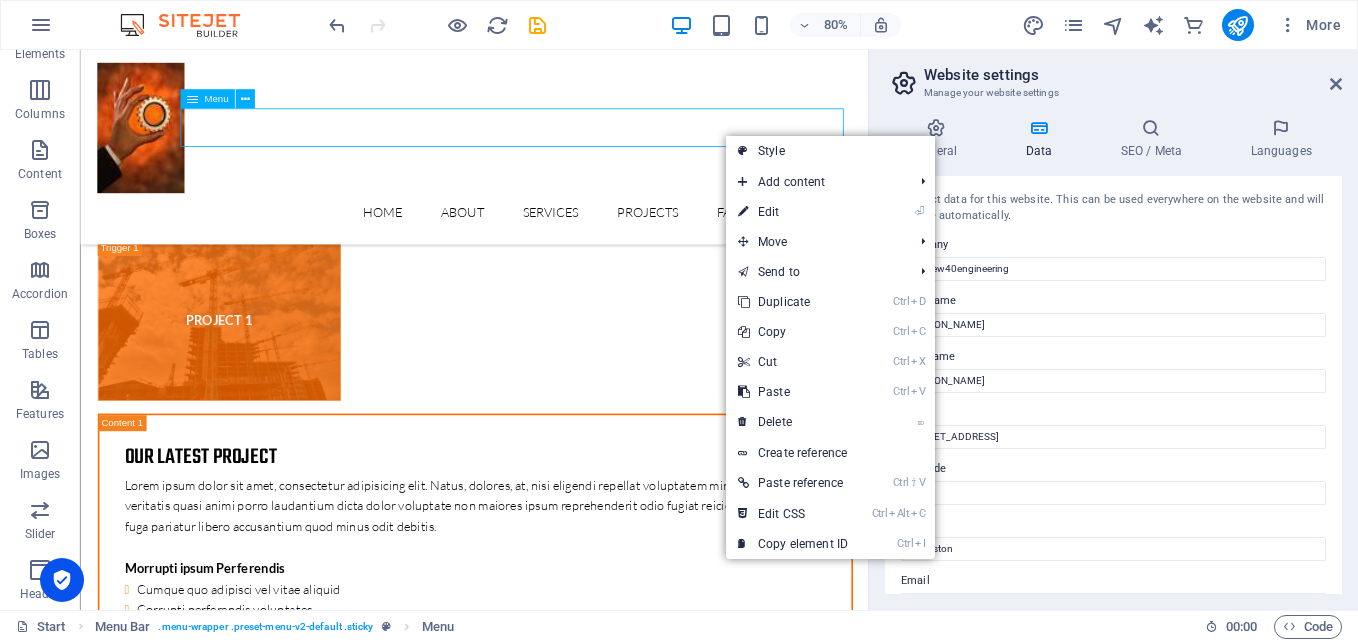 click on "Home About Services Projects FAQ Contact" at bounding box center (573, 253) 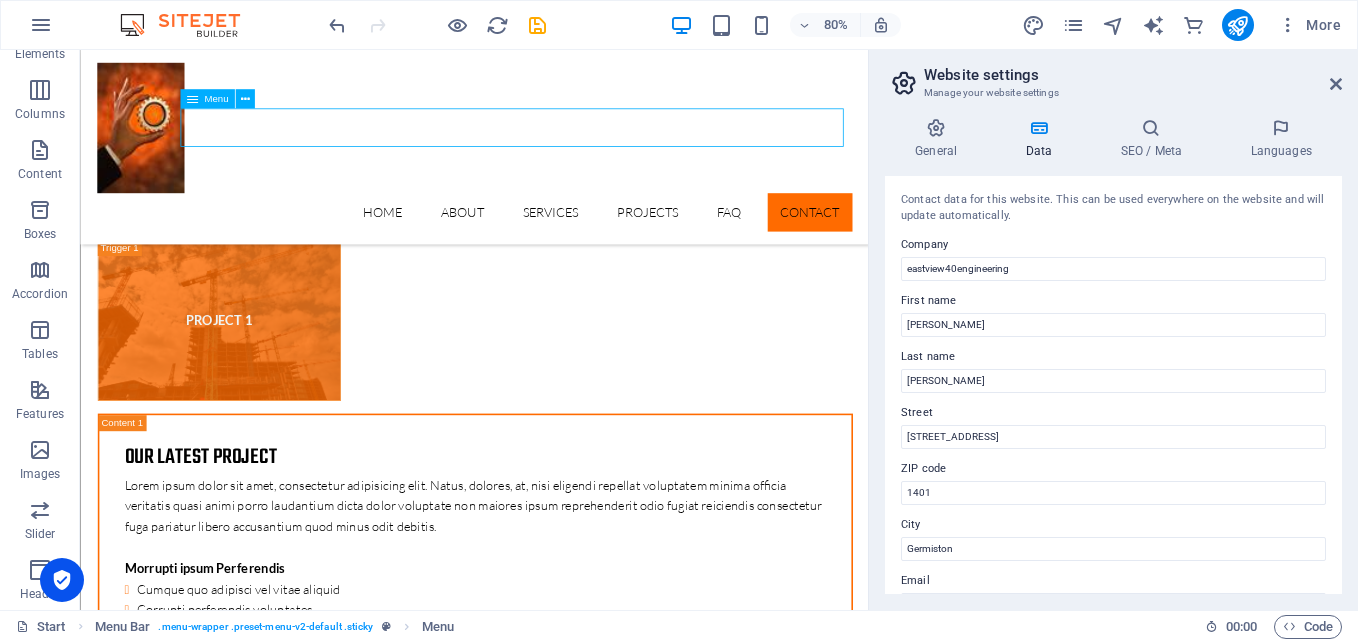 click on "Home About Services Projects FAQ Contact" at bounding box center (573, 253) 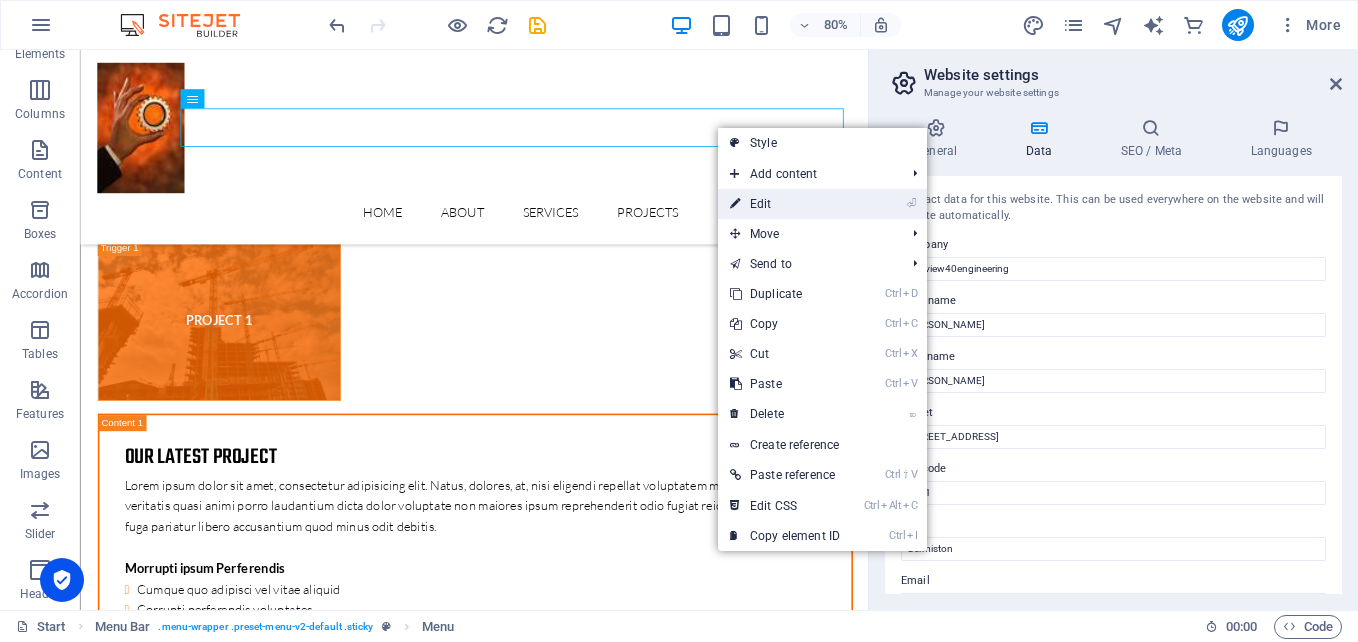 click on "⏎  Edit" at bounding box center (785, 204) 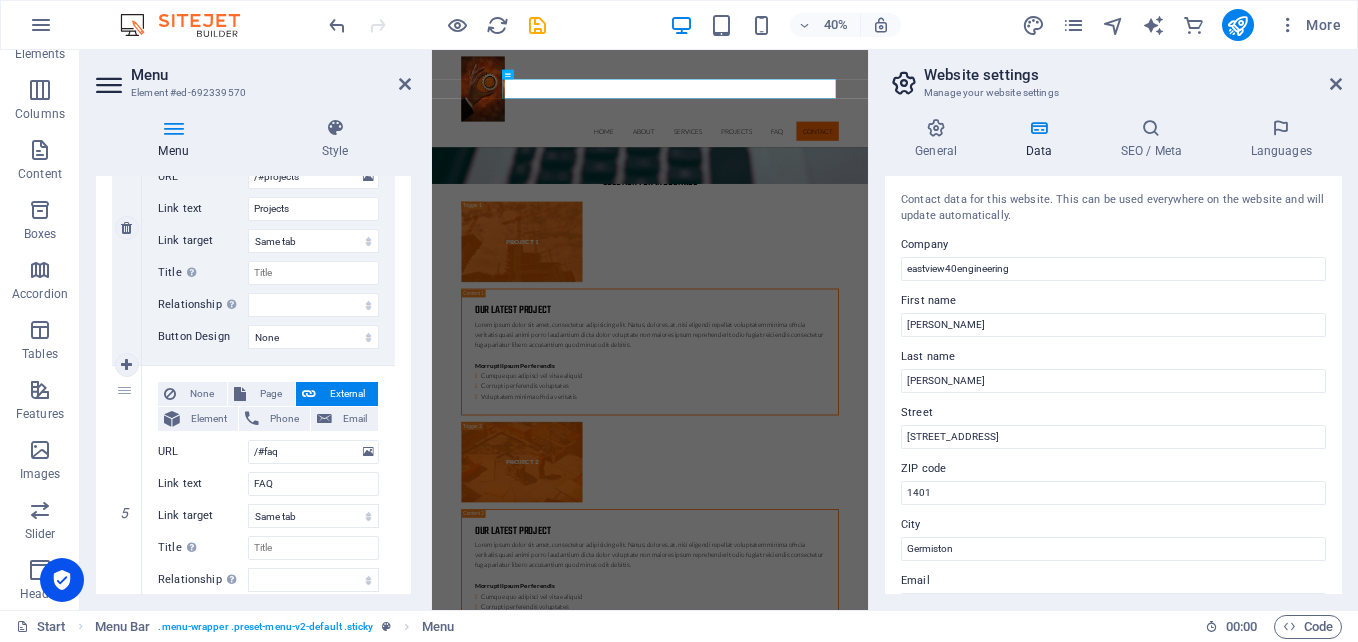 scroll, scrollTop: 900, scrollLeft: 0, axis: vertical 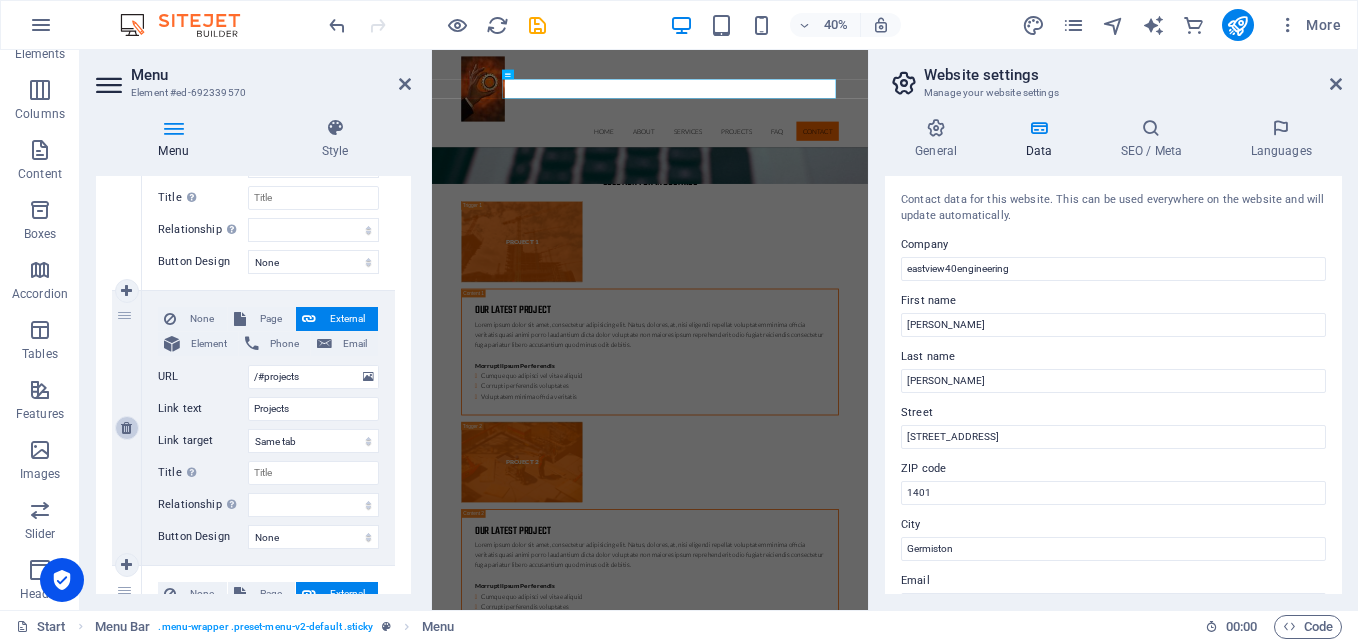 click at bounding box center [126, 428] 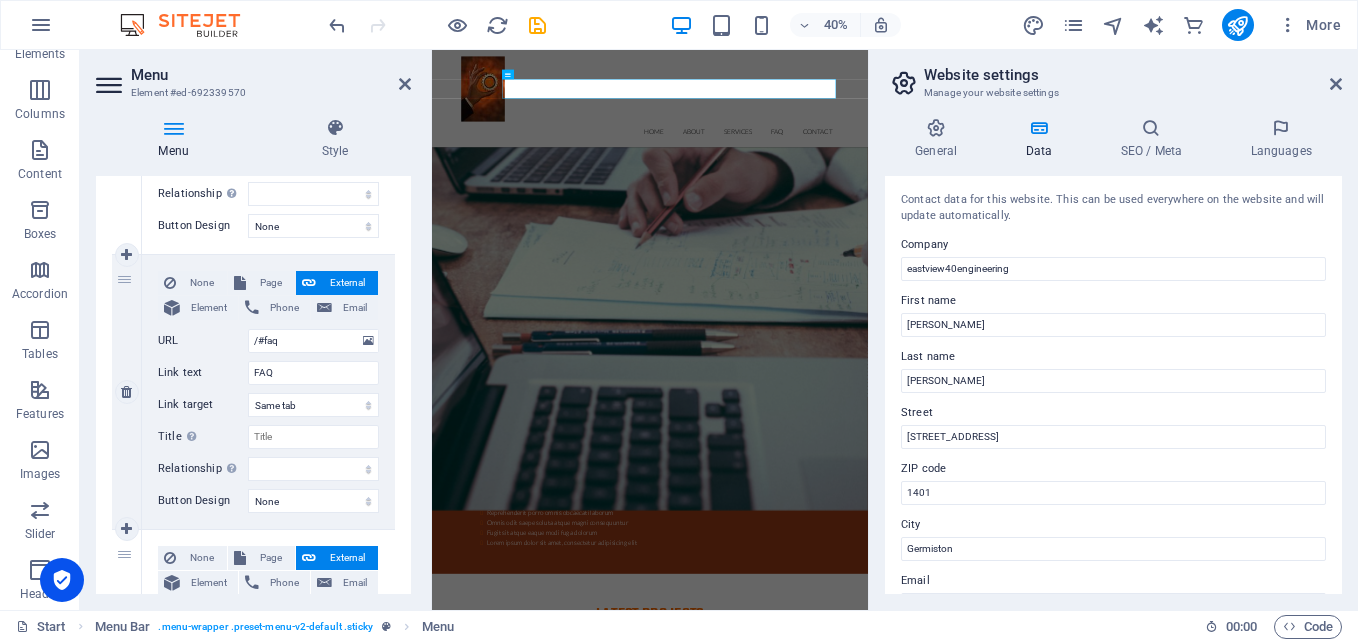 scroll, scrollTop: 900, scrollLeft: 0, axis: vertical 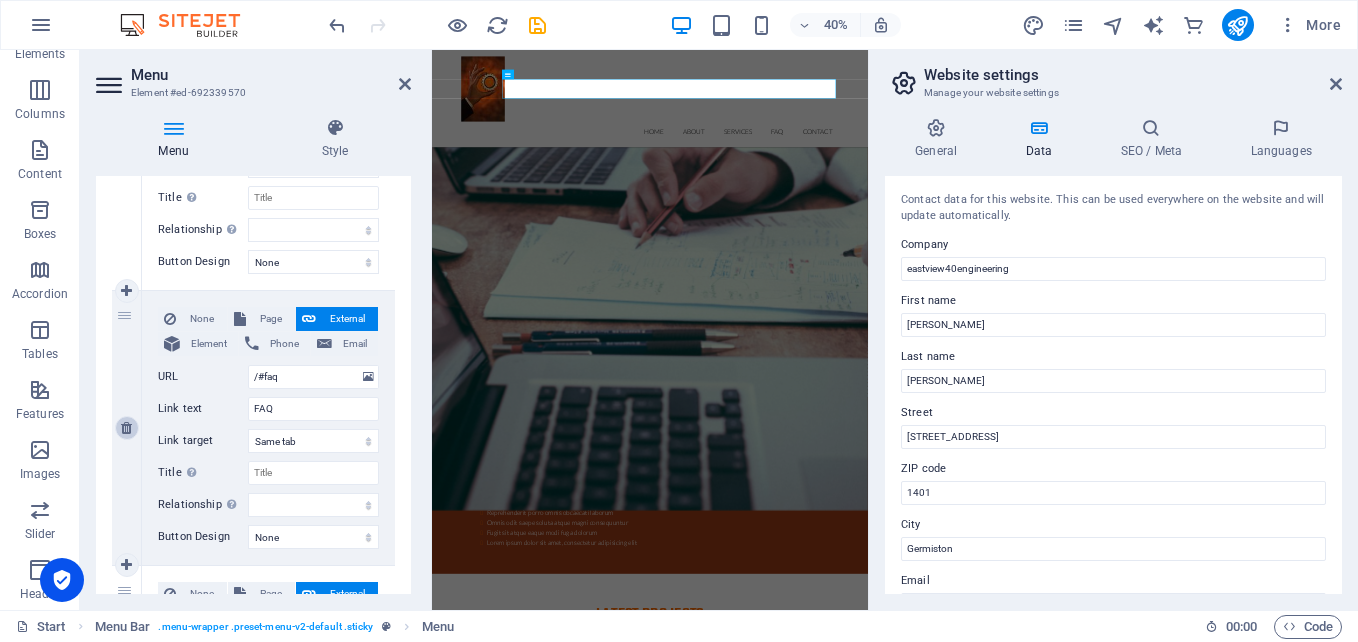 click at bounding box center [126, 428] 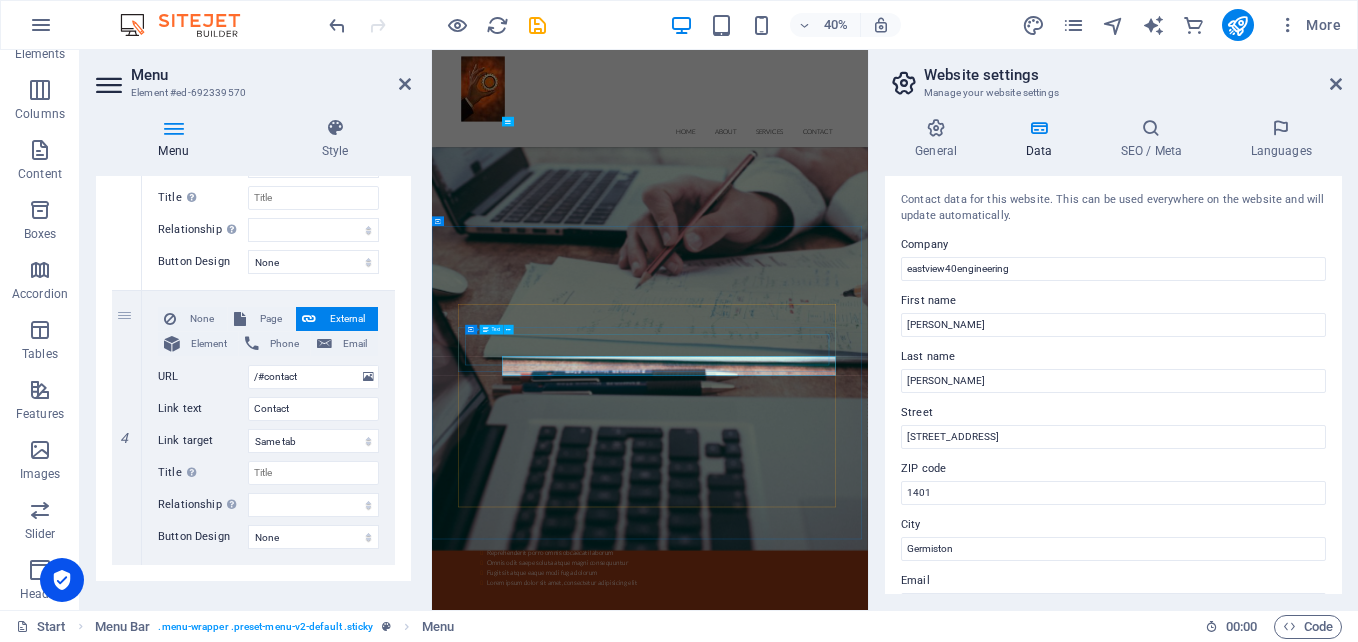 scroll, scrollTop: 5643, scrollLeft: 0, axis: vertical 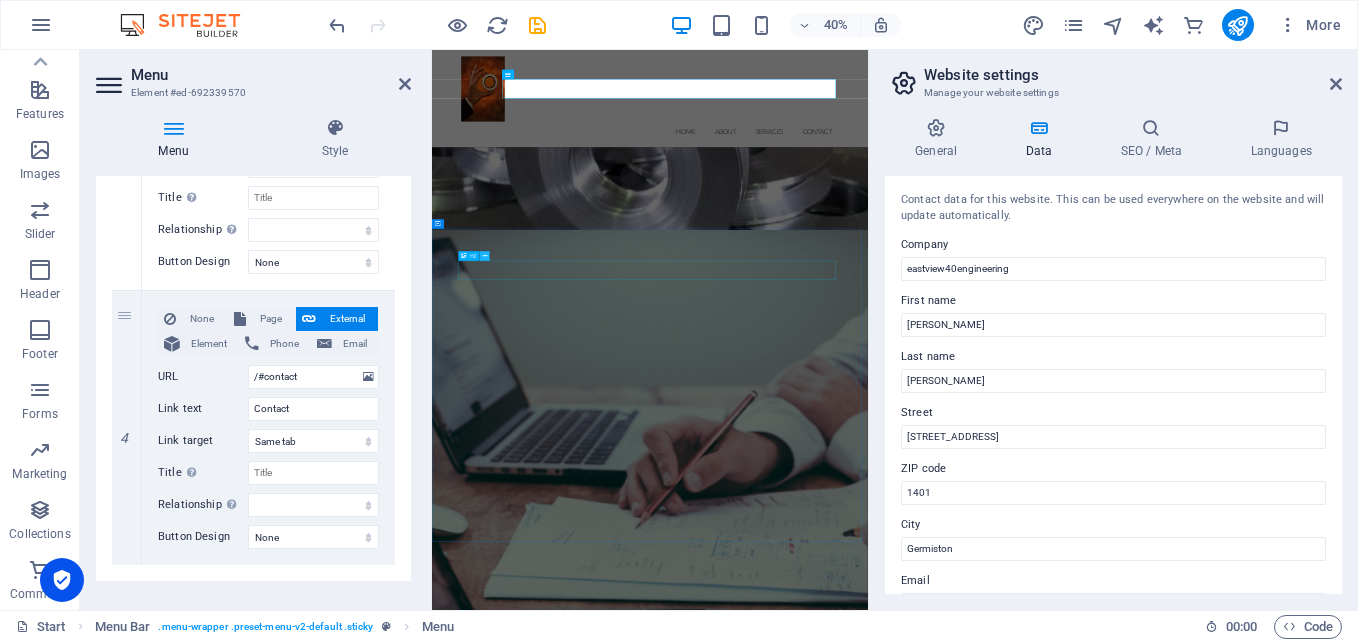 click at bounding box center (485, 256) 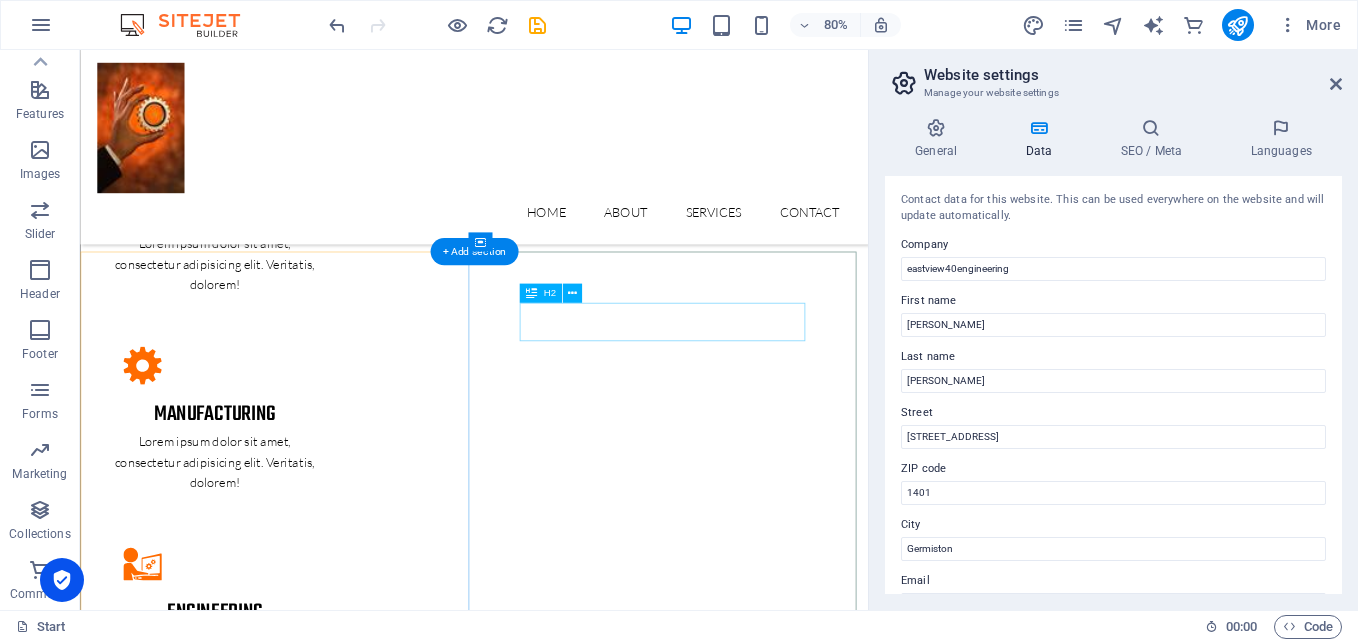 scroll, scrollTop: 2401, scrollLeft: 0, axis: vertical 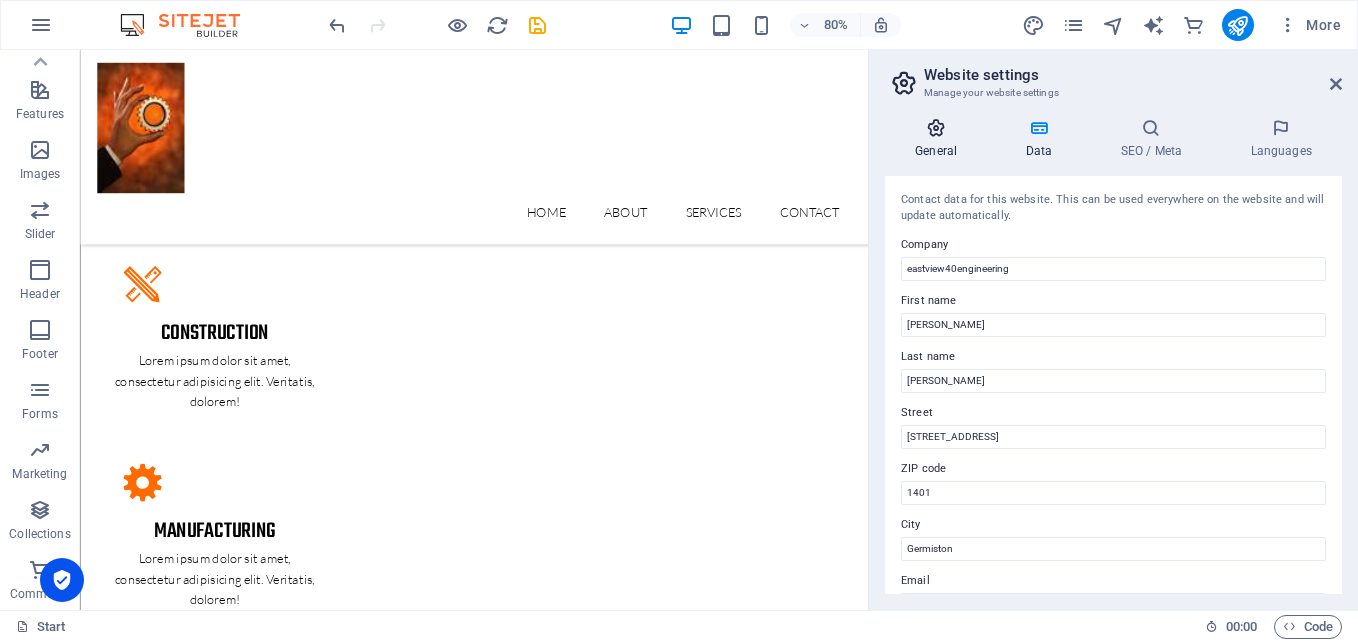 click on "General" at bounding box center [940, 139] 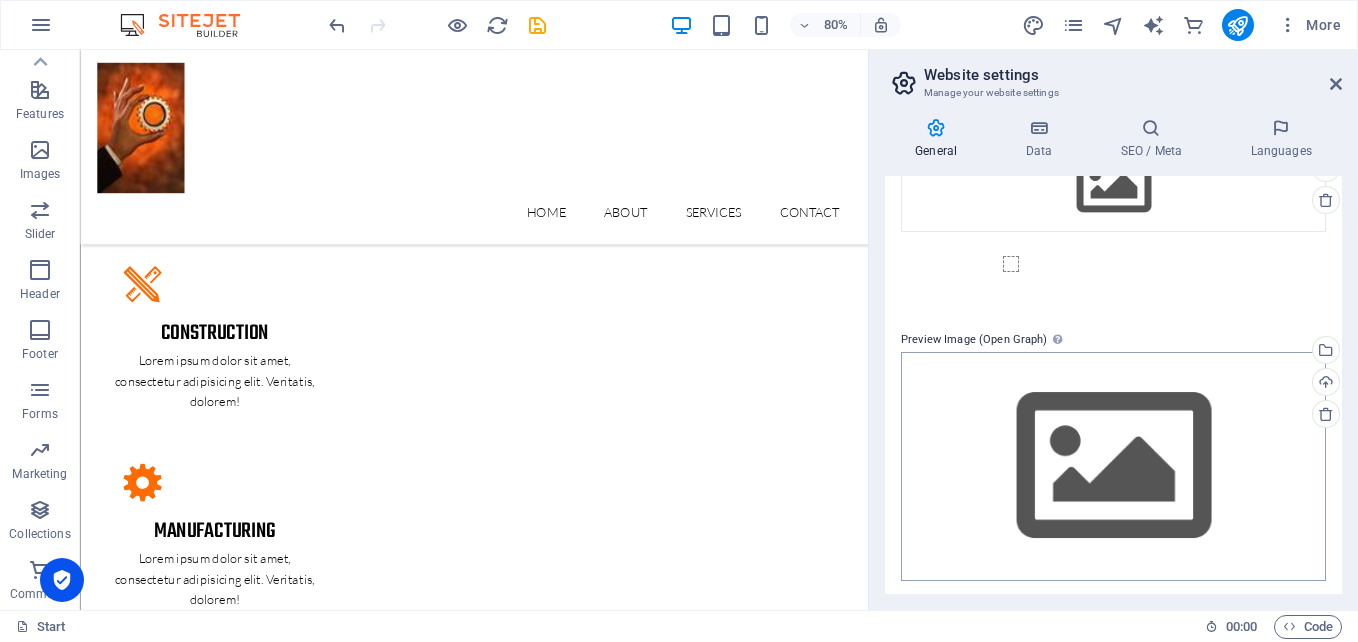 scroll, scrollTop: 403, scrollLeft: 0, axis: vertical 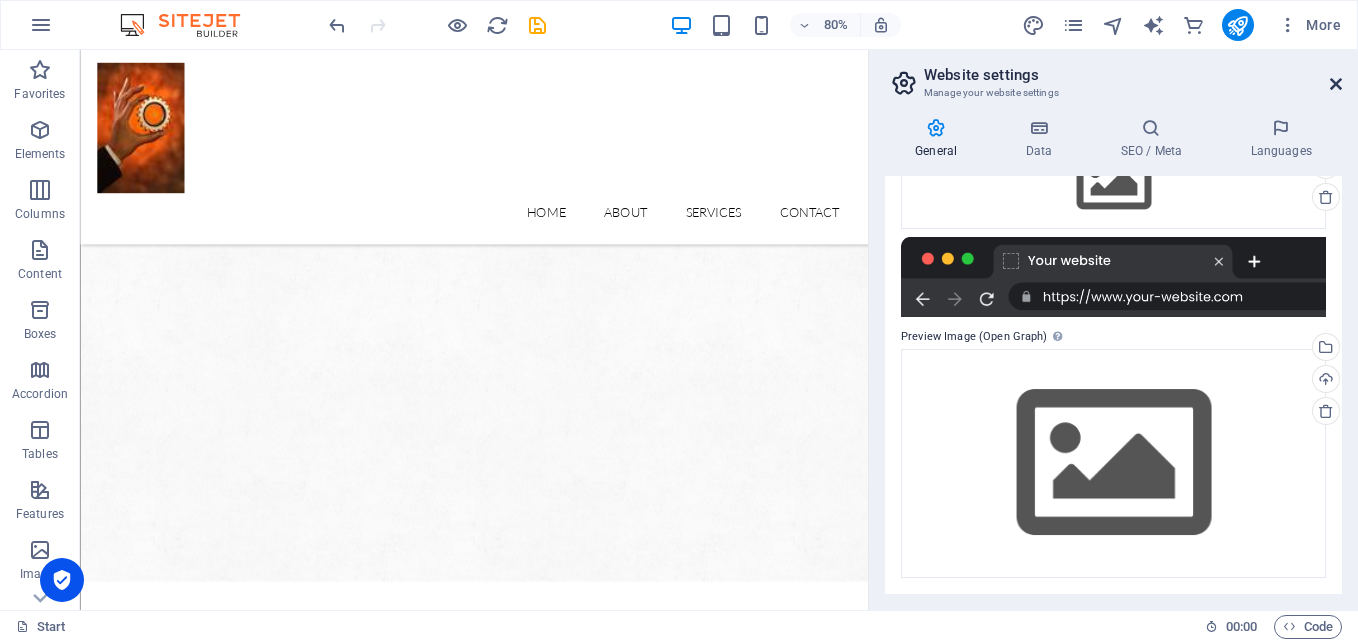 click at bounding box center [1336, 84] 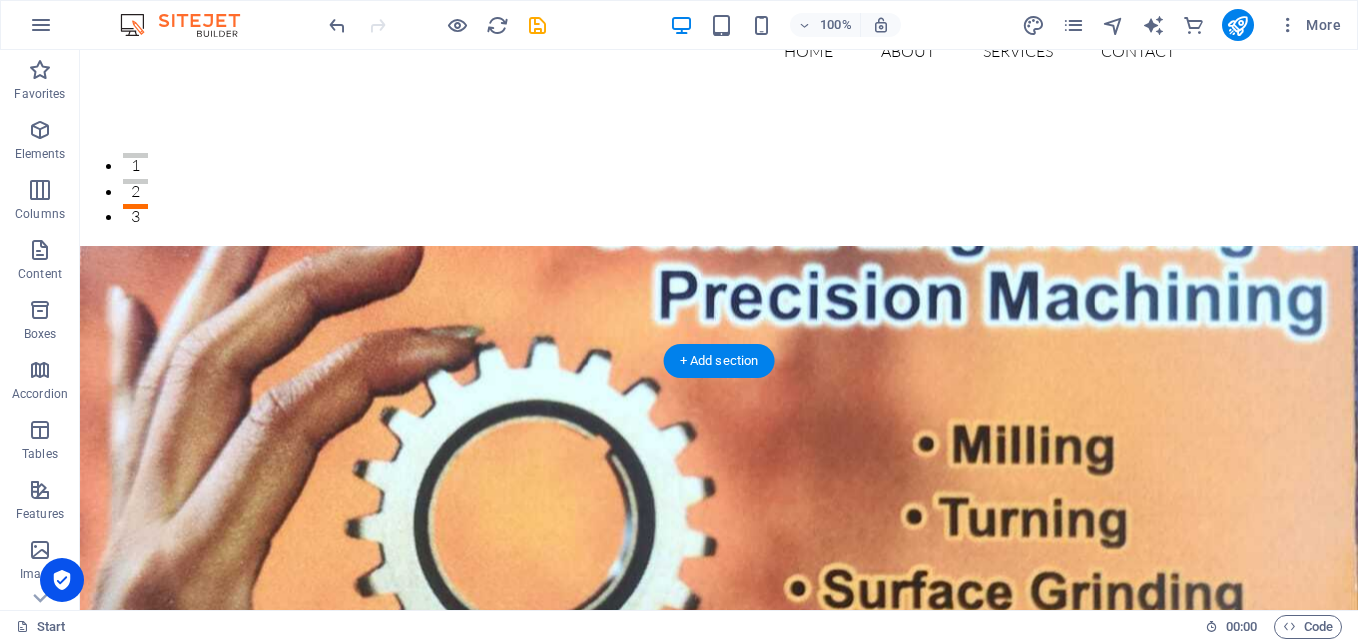scroll, scrollTop: 601, scrollLeft: 0, axis: vertical 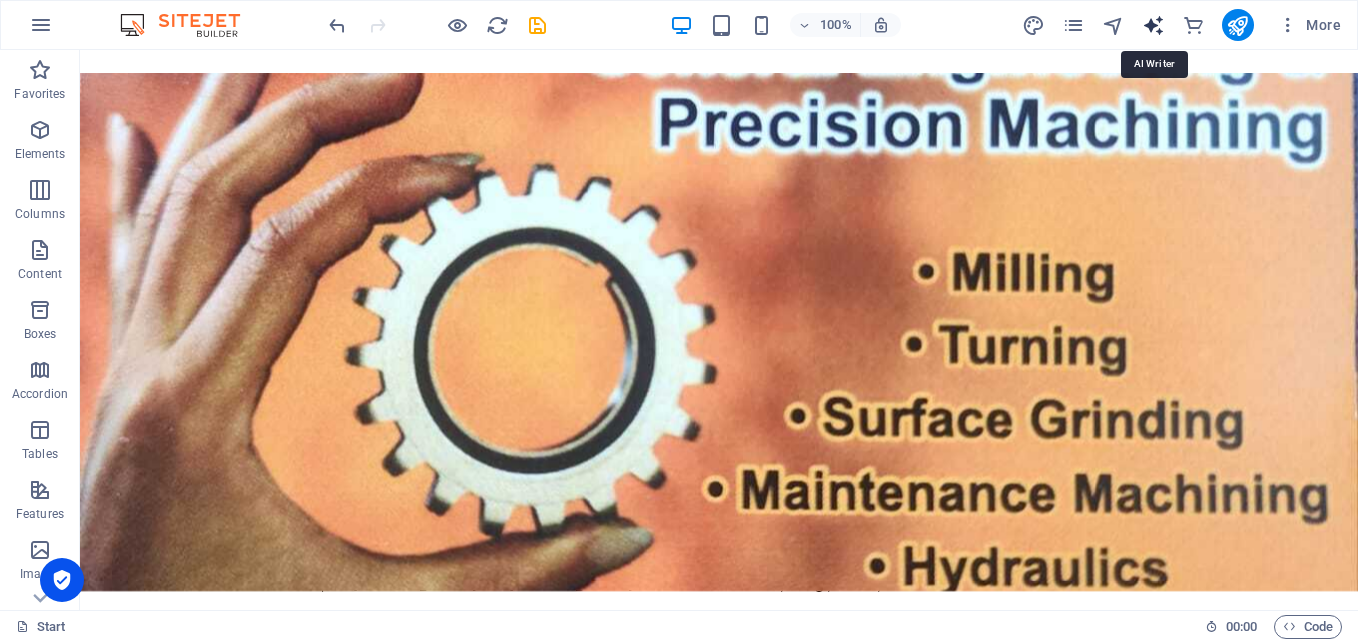 click at bounding box center (1153, 25) 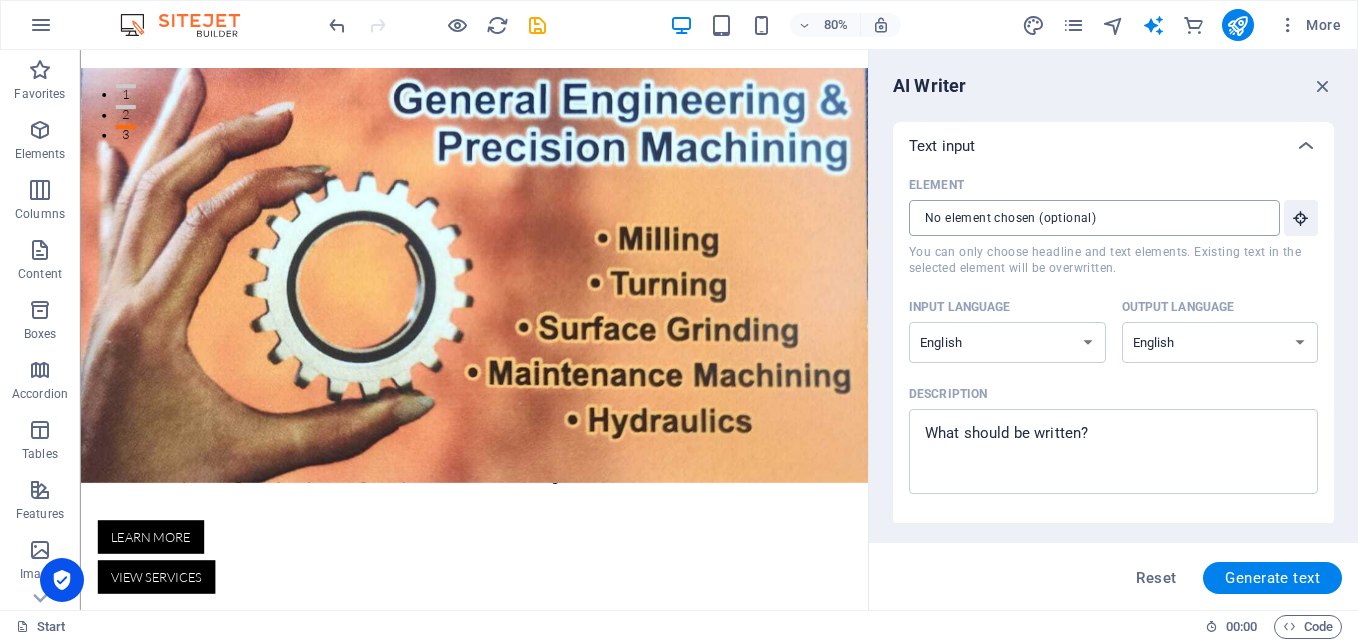 click on "Element ​ You can only choose headline and text elements. Existing text in the selected element will be overwritten." at bounding box center (1087, 218) 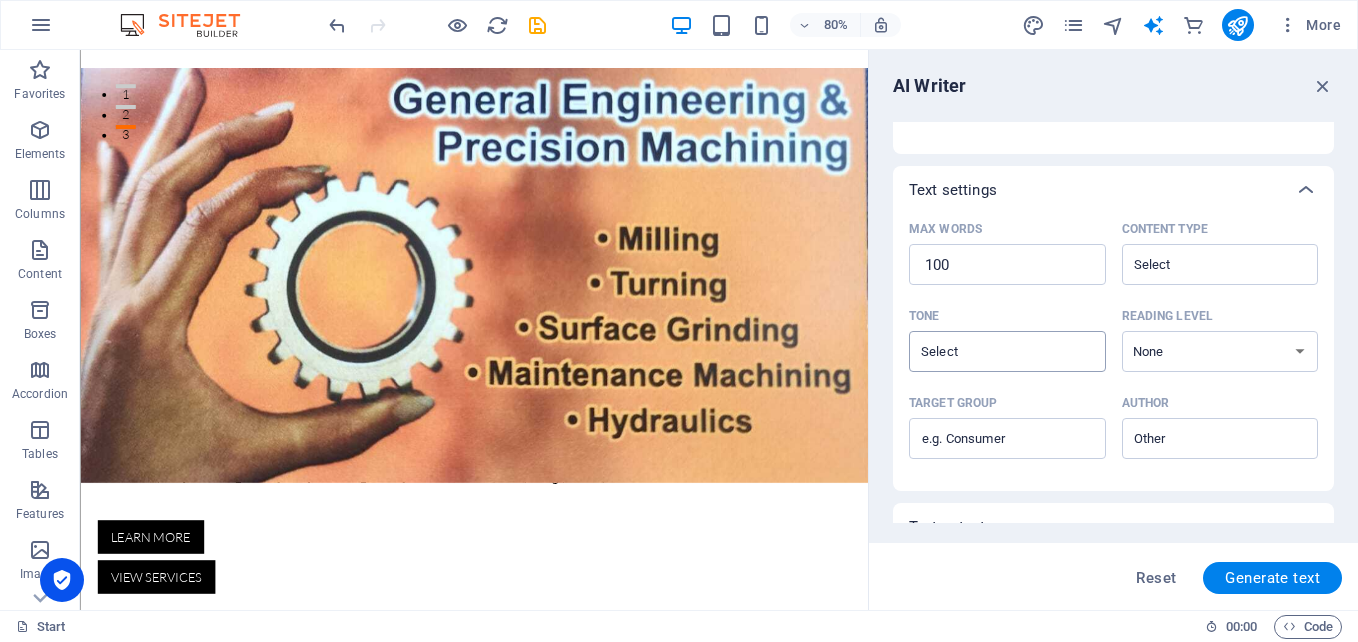 scroll, scrollTop: 400, scrollLeft: 0, axis: vertical 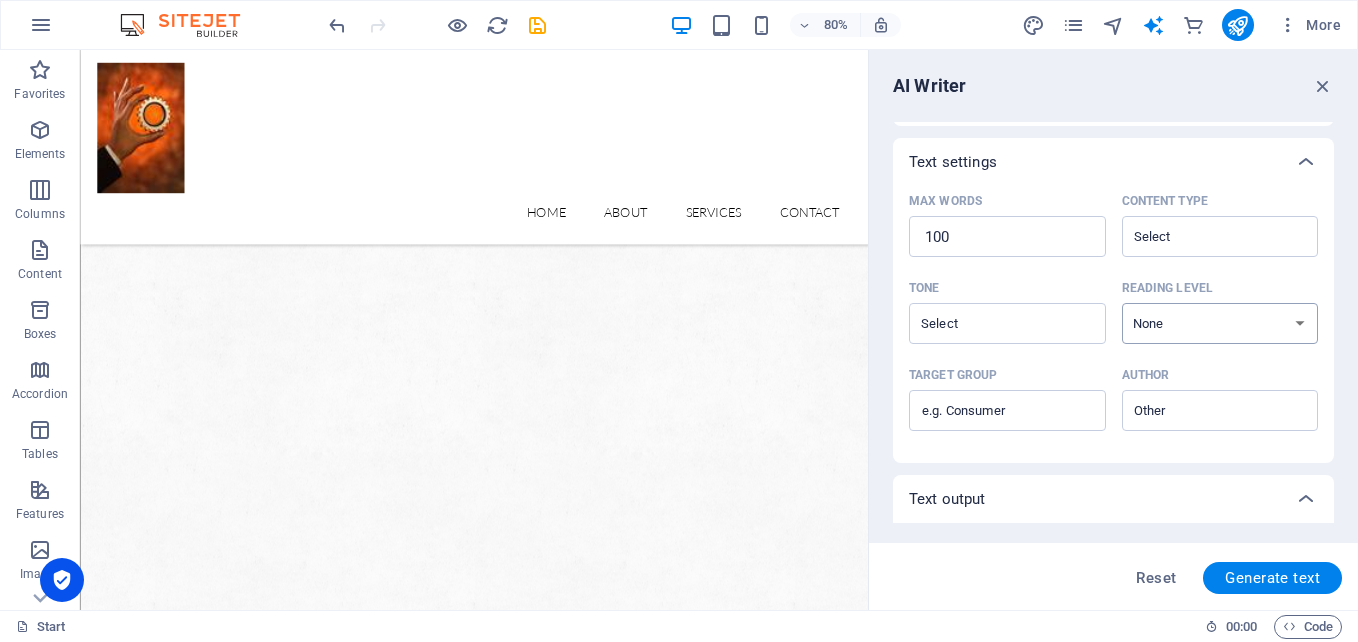 click on "None Academic Adult Teen Child" at bounding box center (1220, 323) 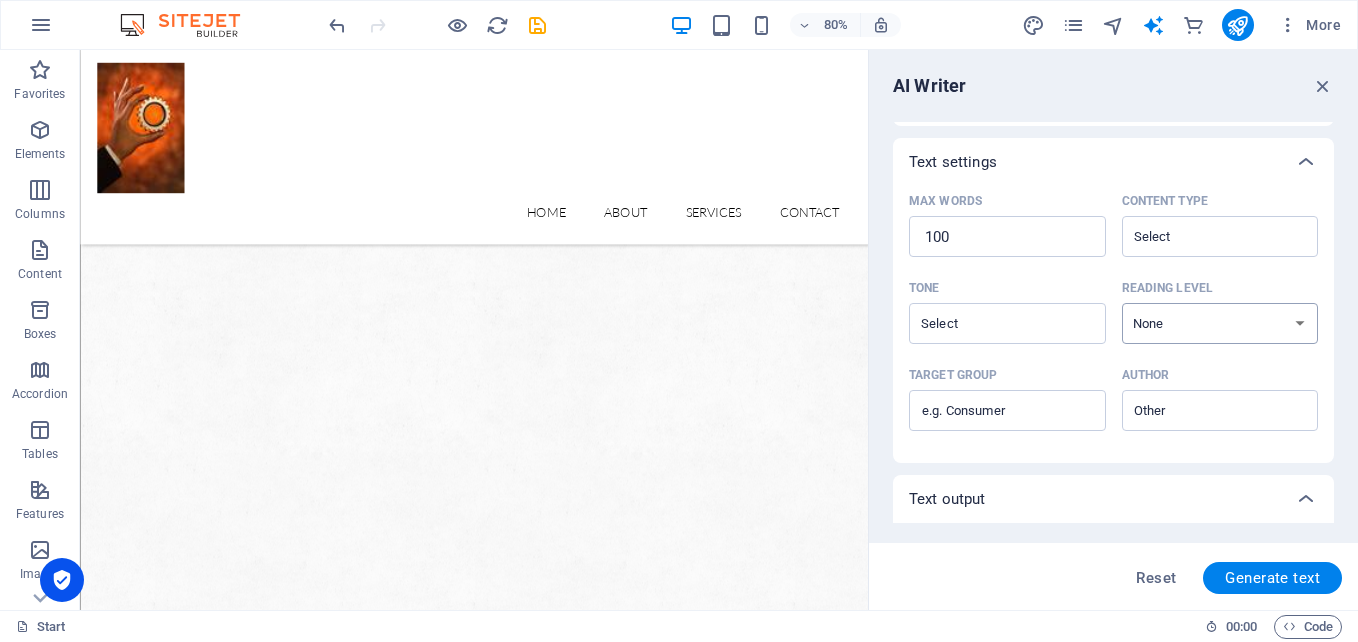 click on "None Academic Adult Teen Child" at bounding box center (1220, 323) 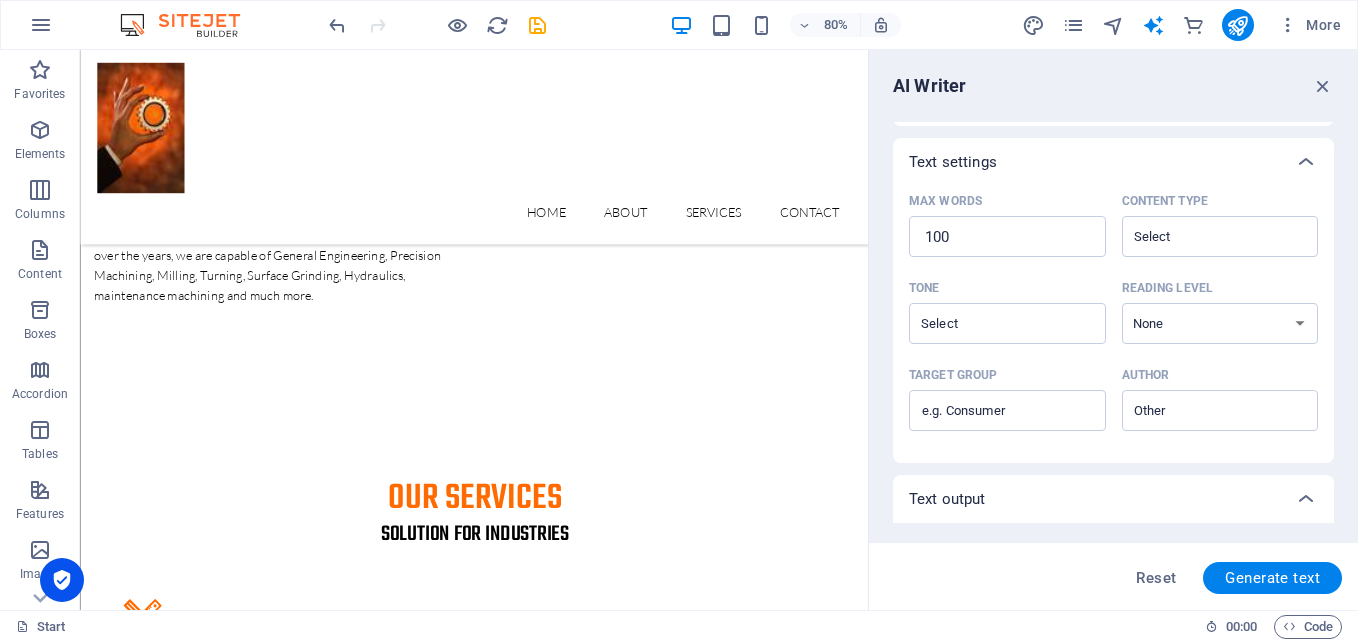 scroll, scrollTop: 1901, scrollLeft: 0, axis: vertical 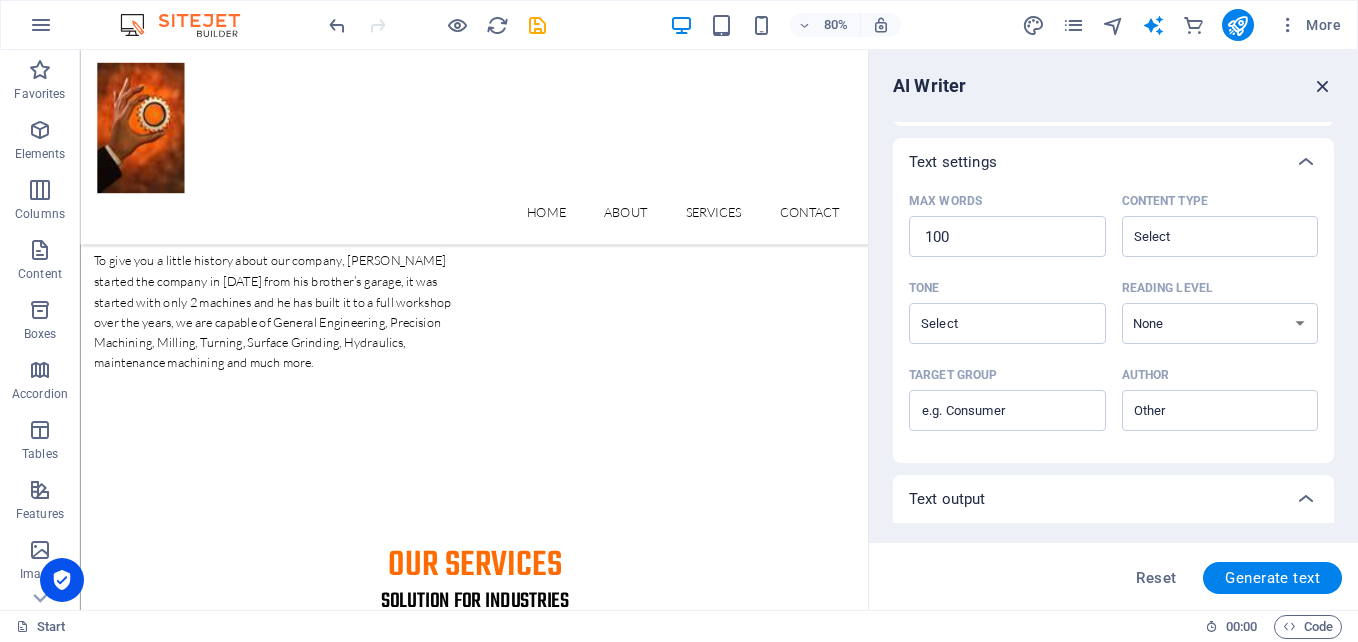 click at bounding box center (1323, 86) 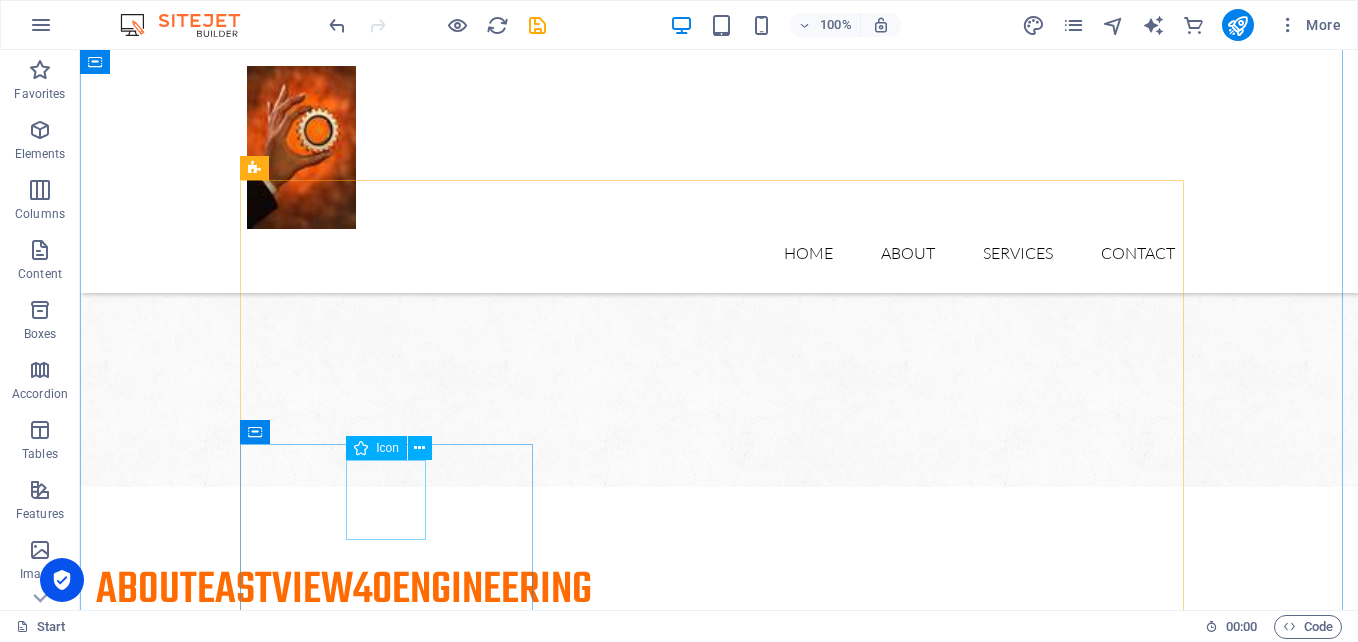 scroll, scrollTop: 1400, scrollLeft: 0, axis: vertical 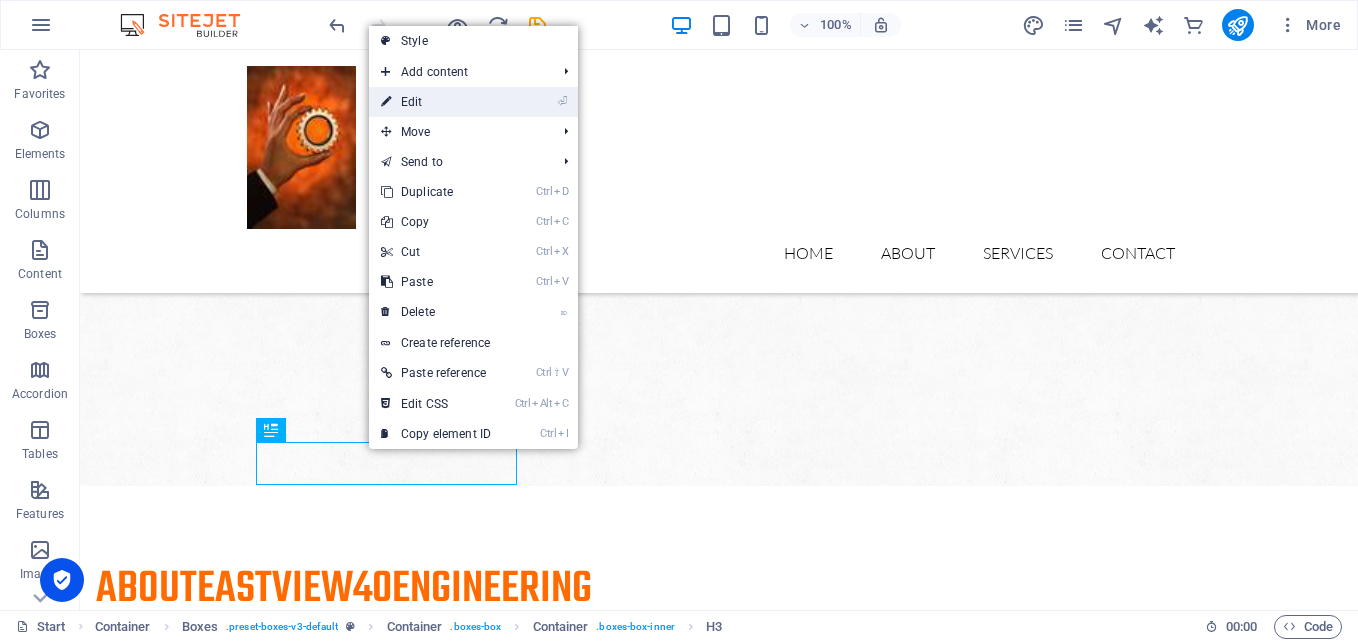 click on "⏎  Edit" at bounding box center [436, 102] 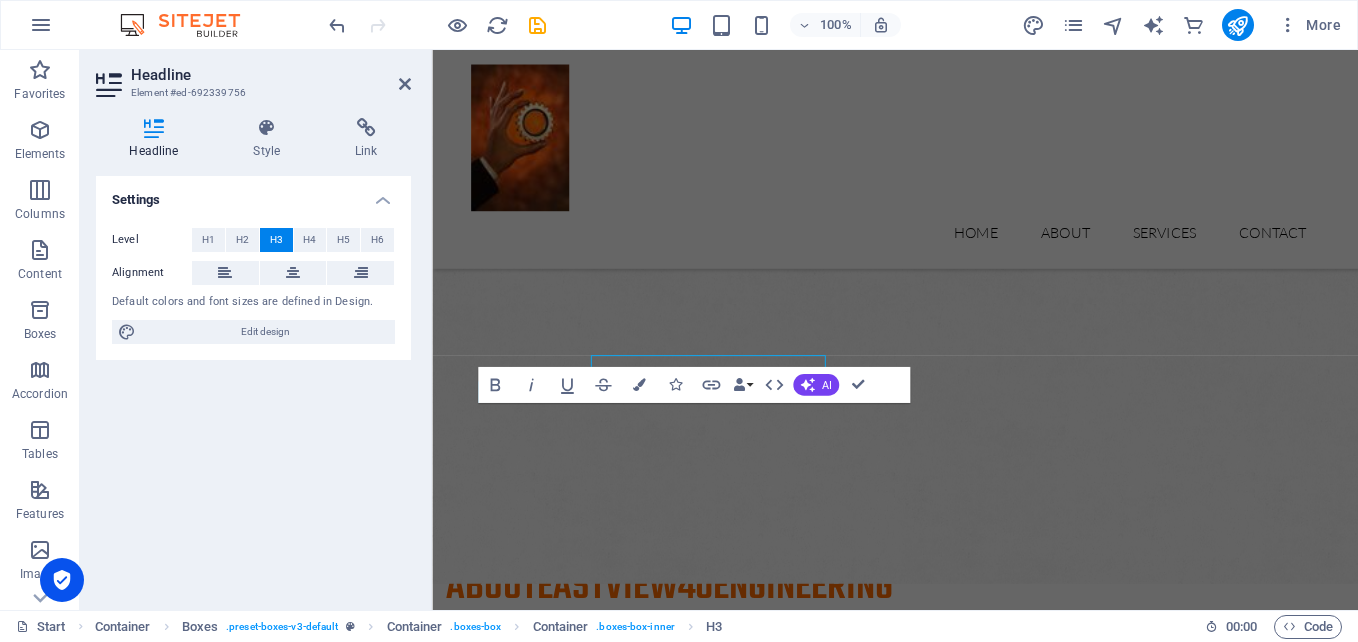 scroll, scrollTop: 1453, scrollLeft: 0, axis: vertical 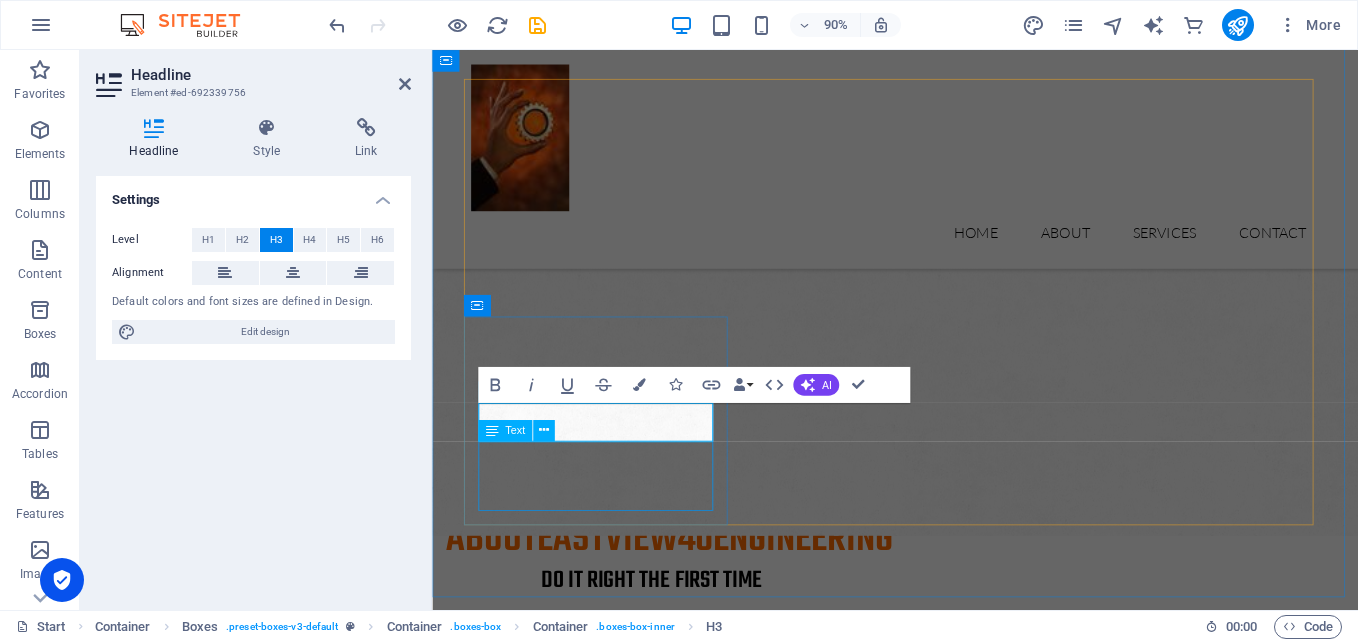 type 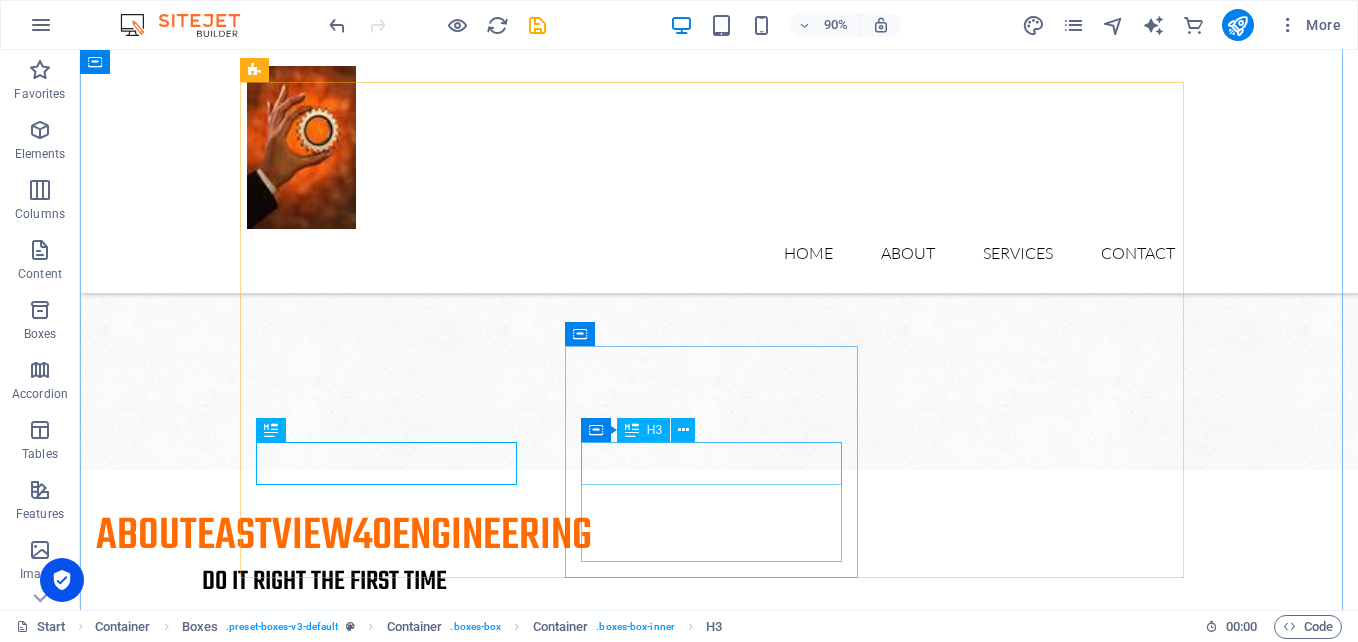 scroll, scrollTop: 1400, scrollLeft: 0, axis: vertical 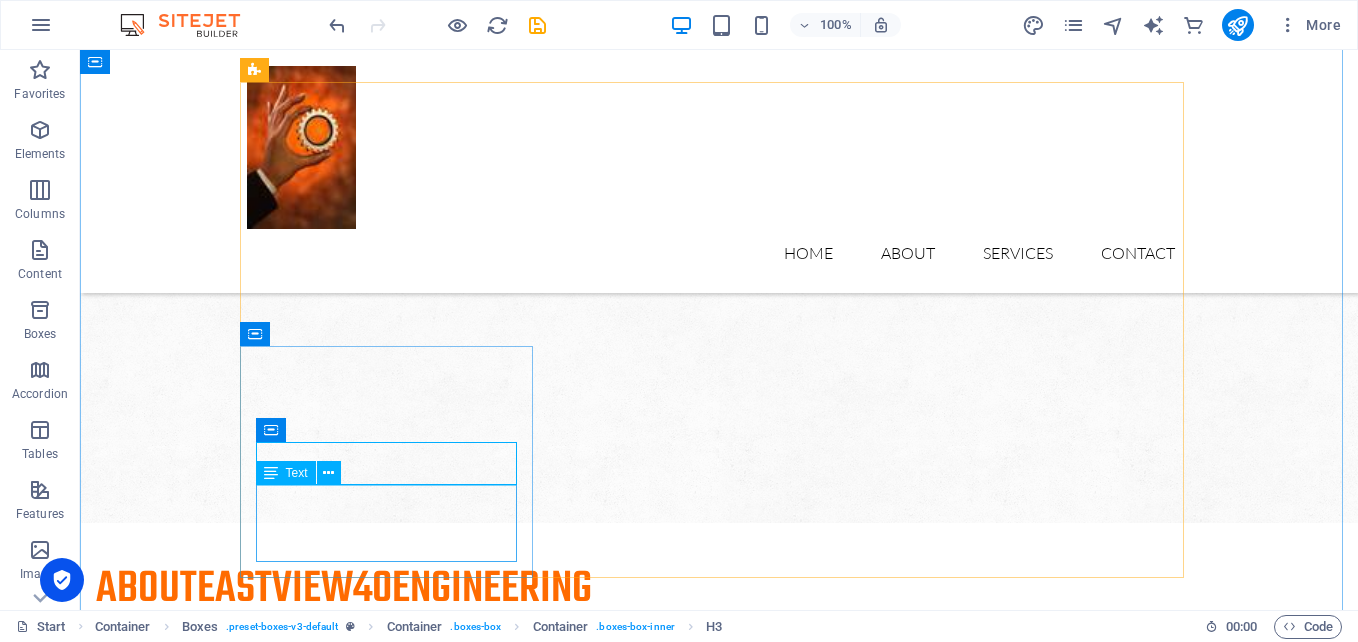 click on "Lorem ipsum dolor sit amet, consectetur adipisicing elit. Veritatis, dolorem!" at bounding box center (393, 2079) 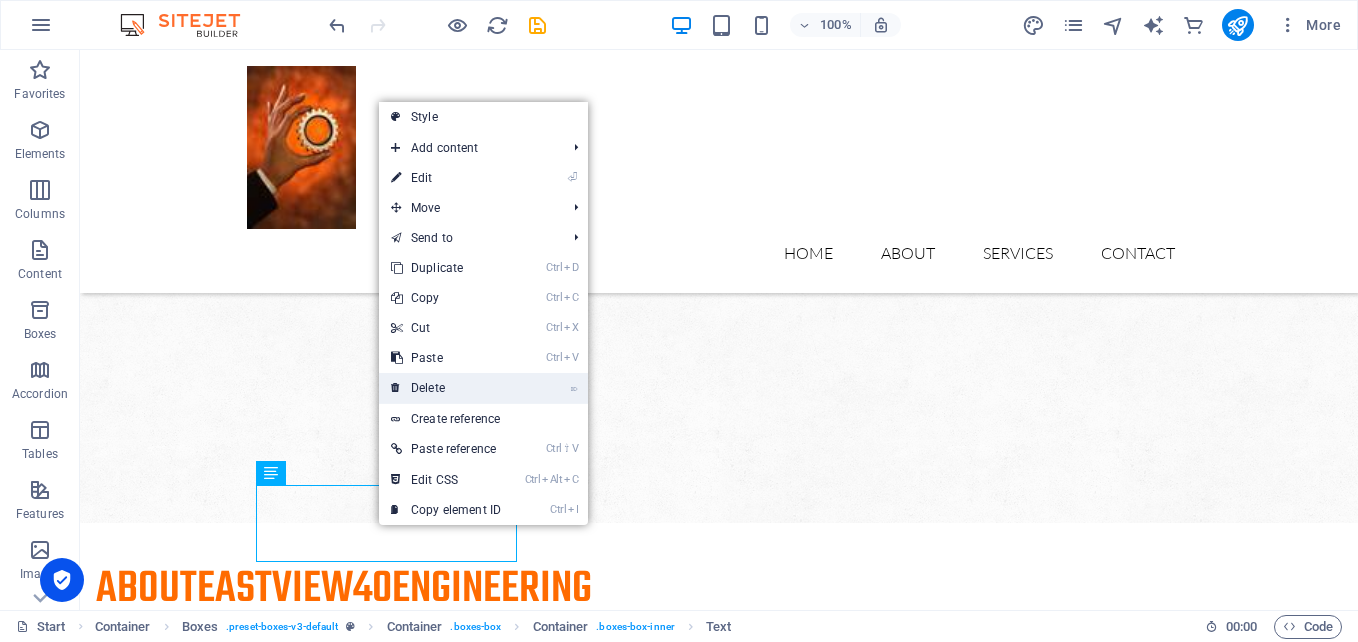 click on "⌦  Delete" at bounding box center [446, 388] 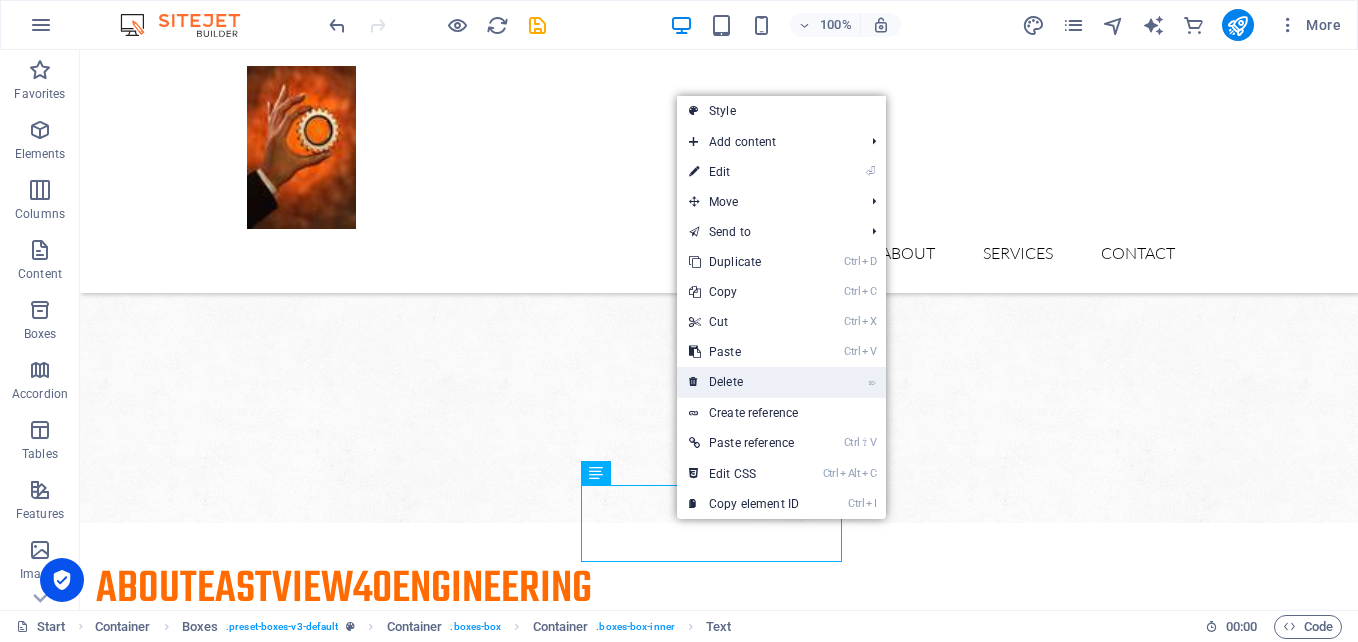 drag, startPoint x: 738, startPoint y: 387, endPoint x: 713, endPoint y: 368, distance: 31.400637 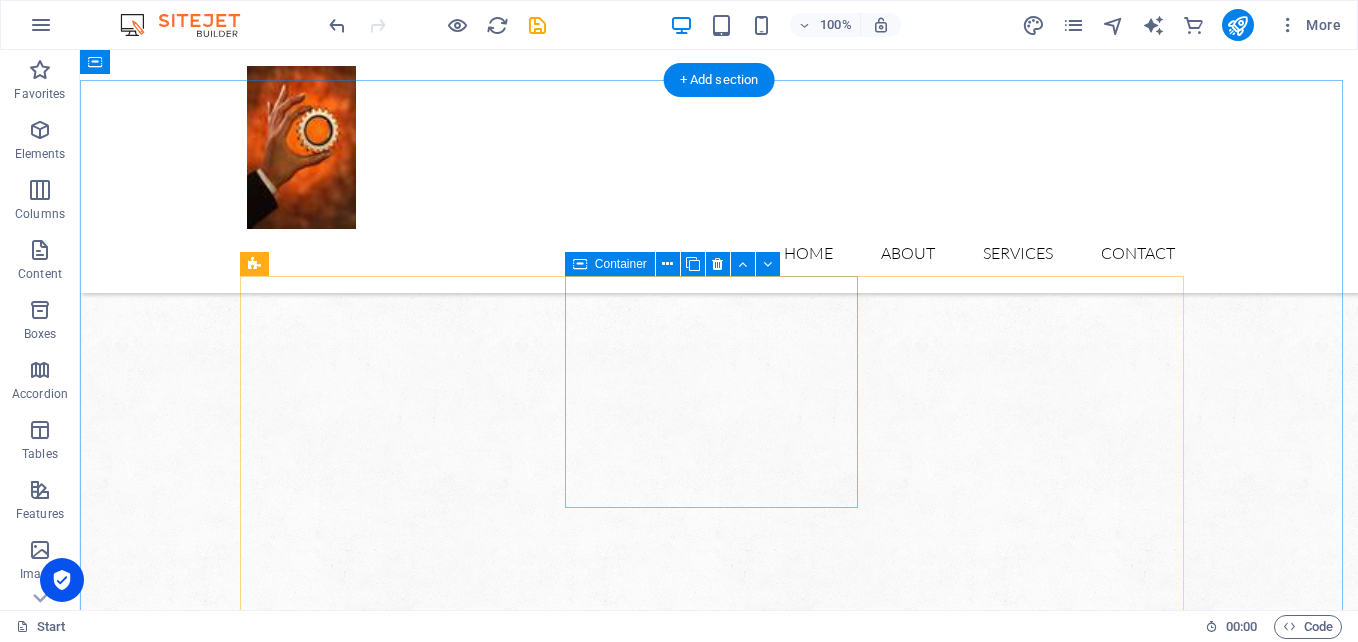 scroll, scrollTop: 1200, scrollLeft: 0, axis: vertical 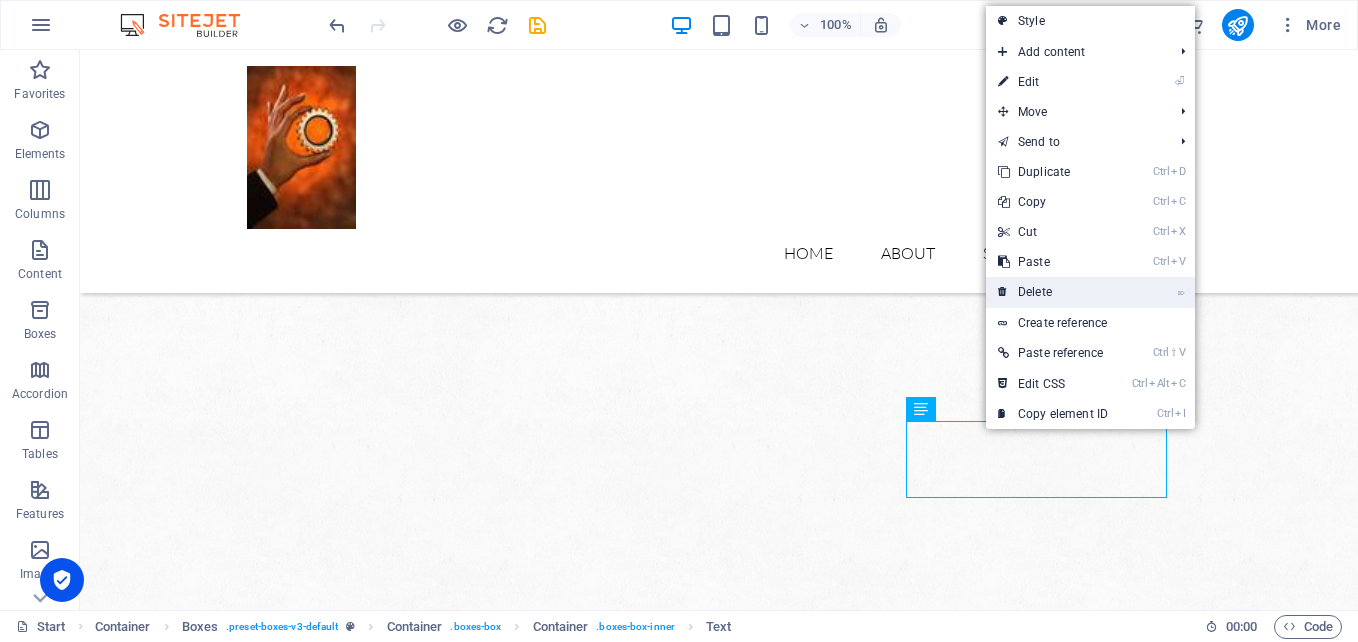 drag, startPoint x: 1049, startPoint y: 287, endPoint x: 964, endPoint y: 243, distance: 95.71311 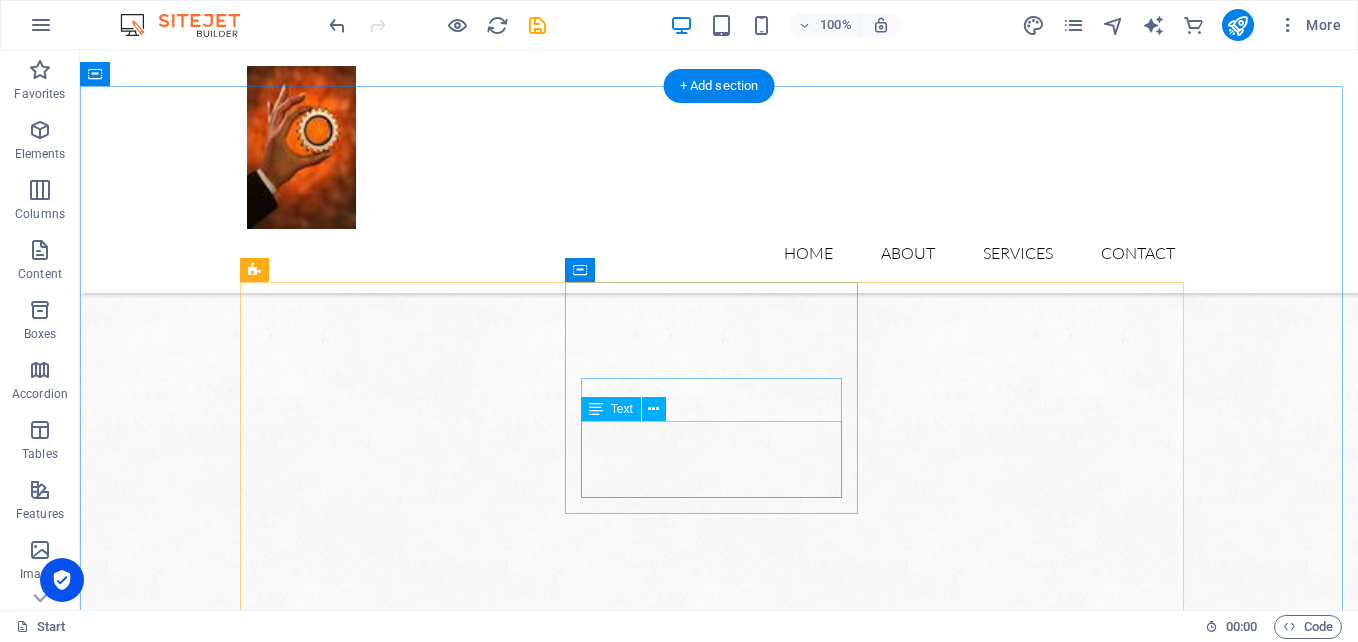 click on "Lorem ipsum dolor sit amet, consectetur adipisicing elit. Veritatis, dolorem!" at bounding box center (393, 1783) 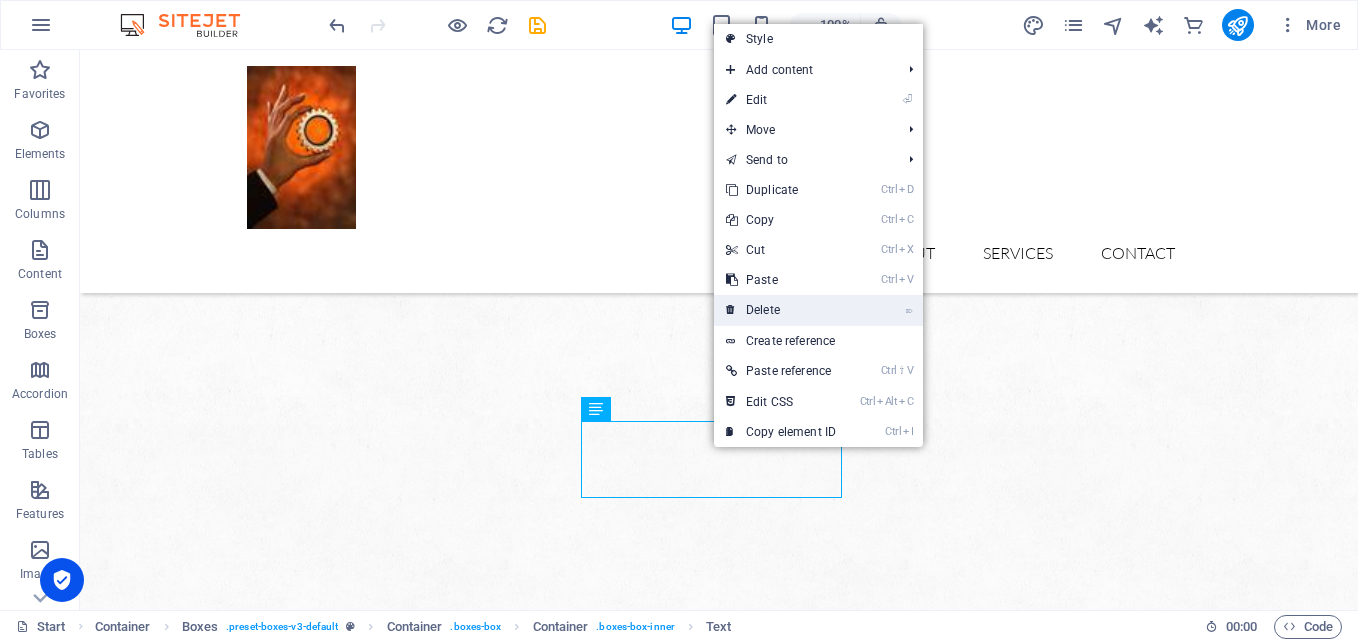 drag, startPoint x: 772, startPoint y: 322, endPoint x: 684, endPoint y: 272, distance: 101.21265 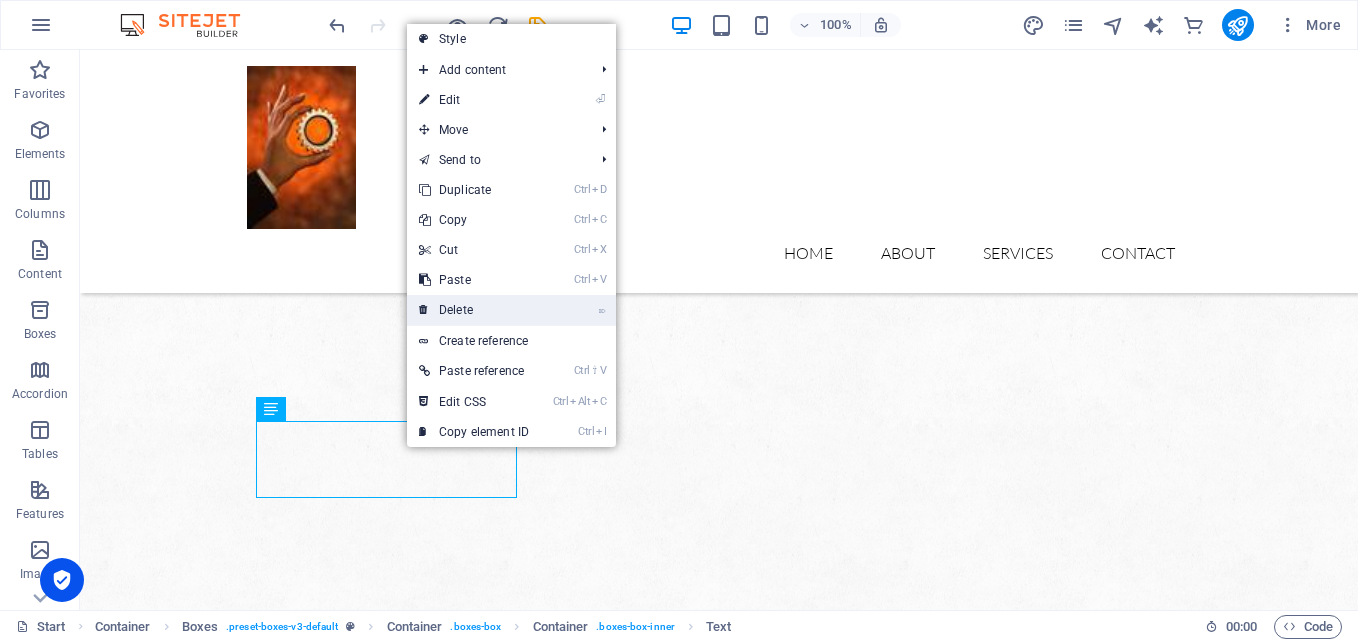drag, startPoint x: 467, startPoint y: 314, endPoint x: 577, endPoint y: 415, distance: 149.33519 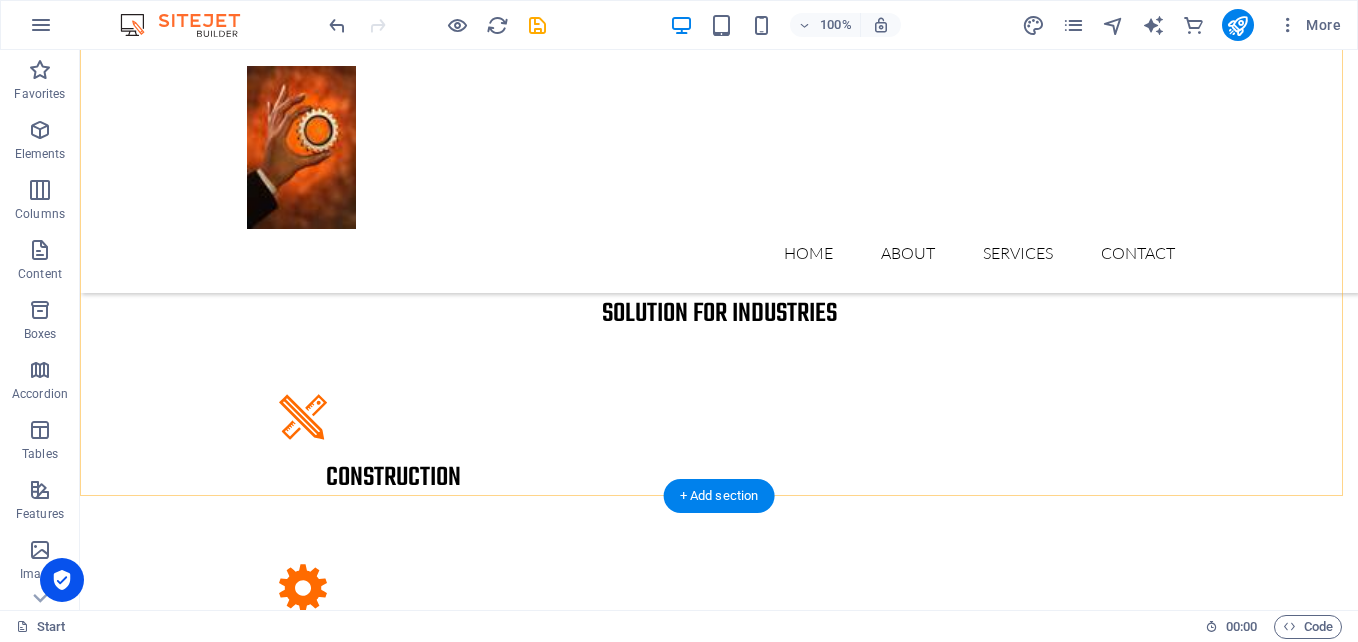 scroll, scrollTop: 2200, scrollLeft: 0, axis: vertical 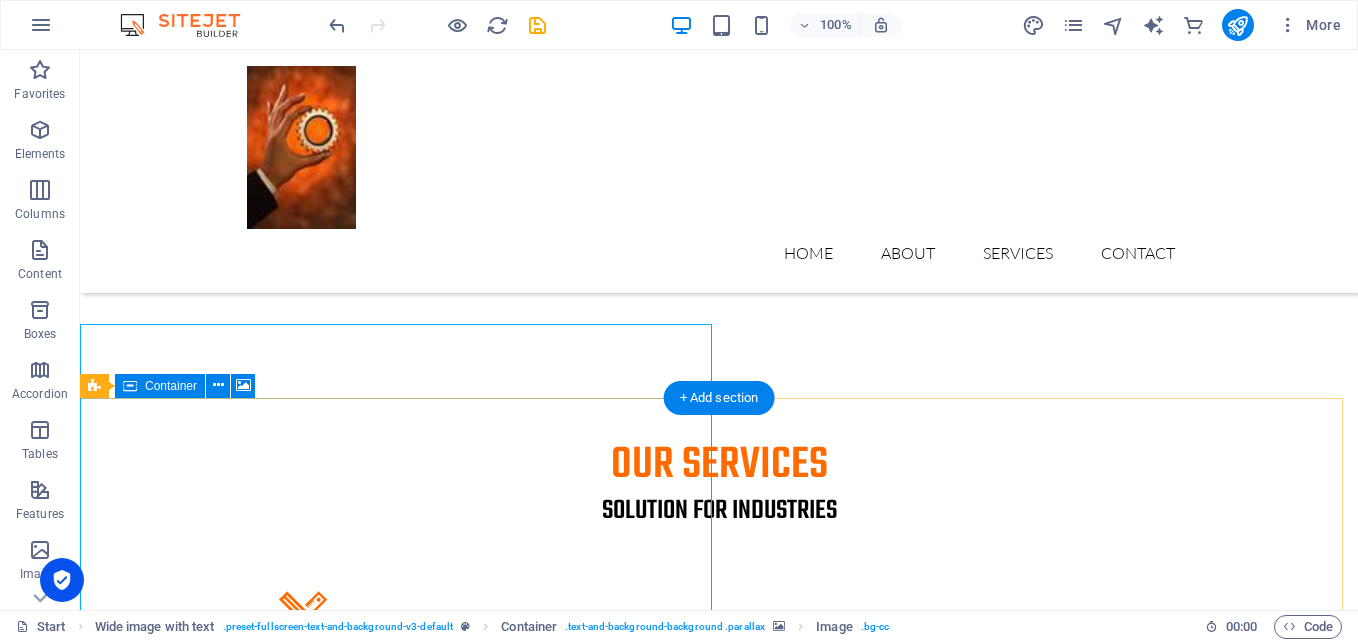 click on "Drop content here or  Add elements  Paste clipboard" at bounding box center [719, 3137] 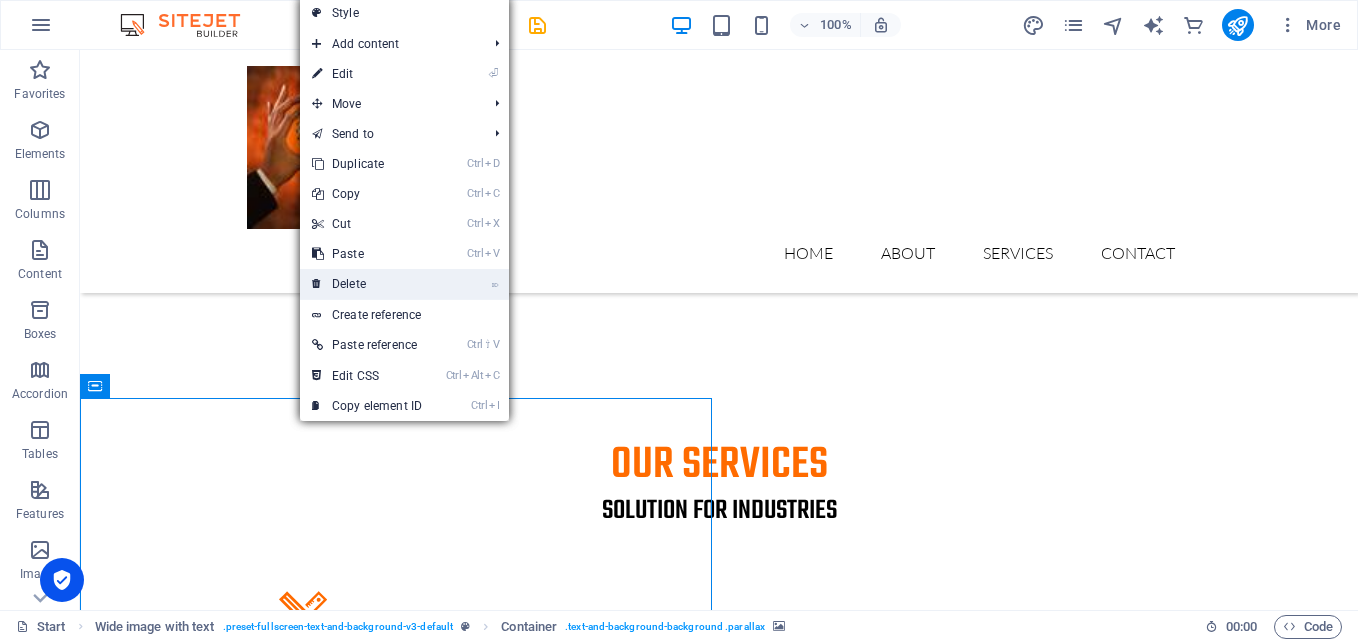click on "⌦  Delete" at bounding box center (367, 284) 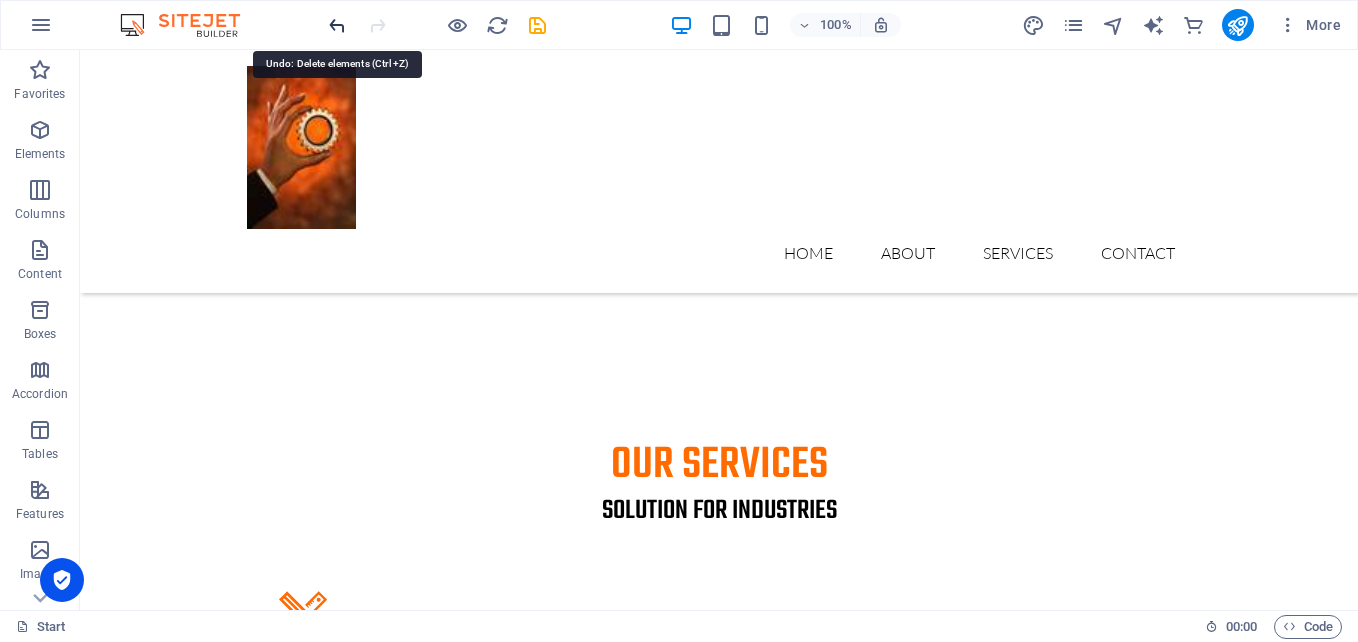 click at bounding box center (337, 25) 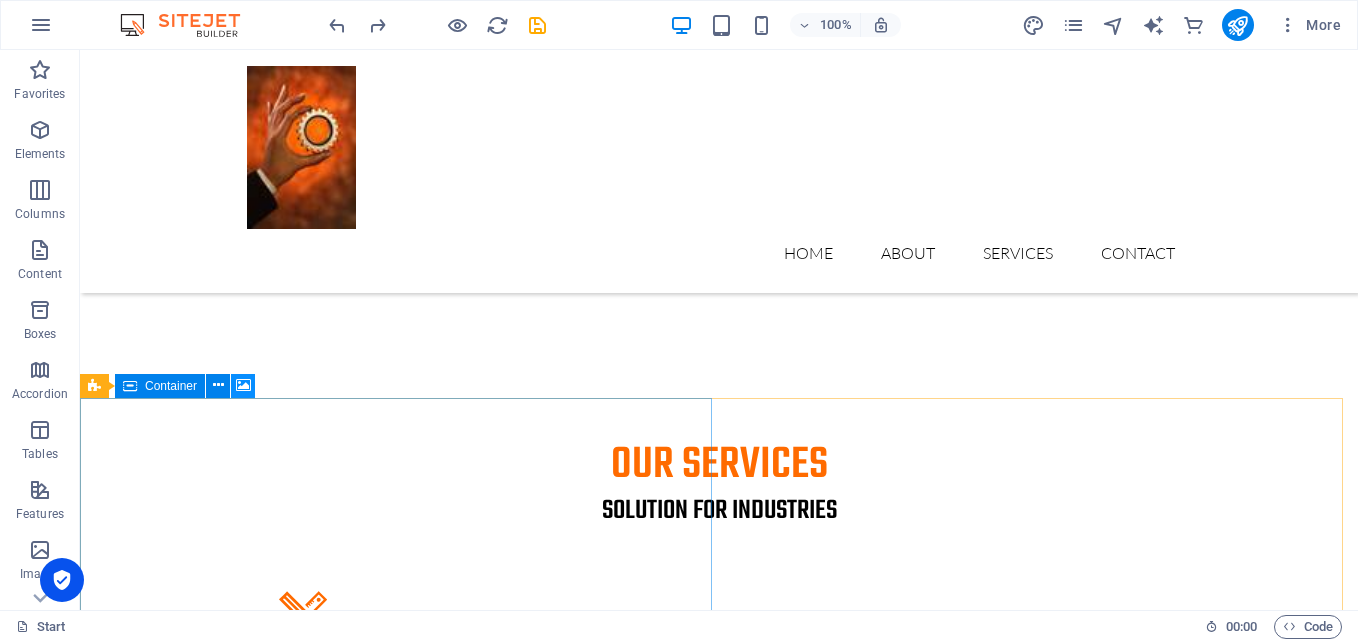 click at bounding box center [243, 385] 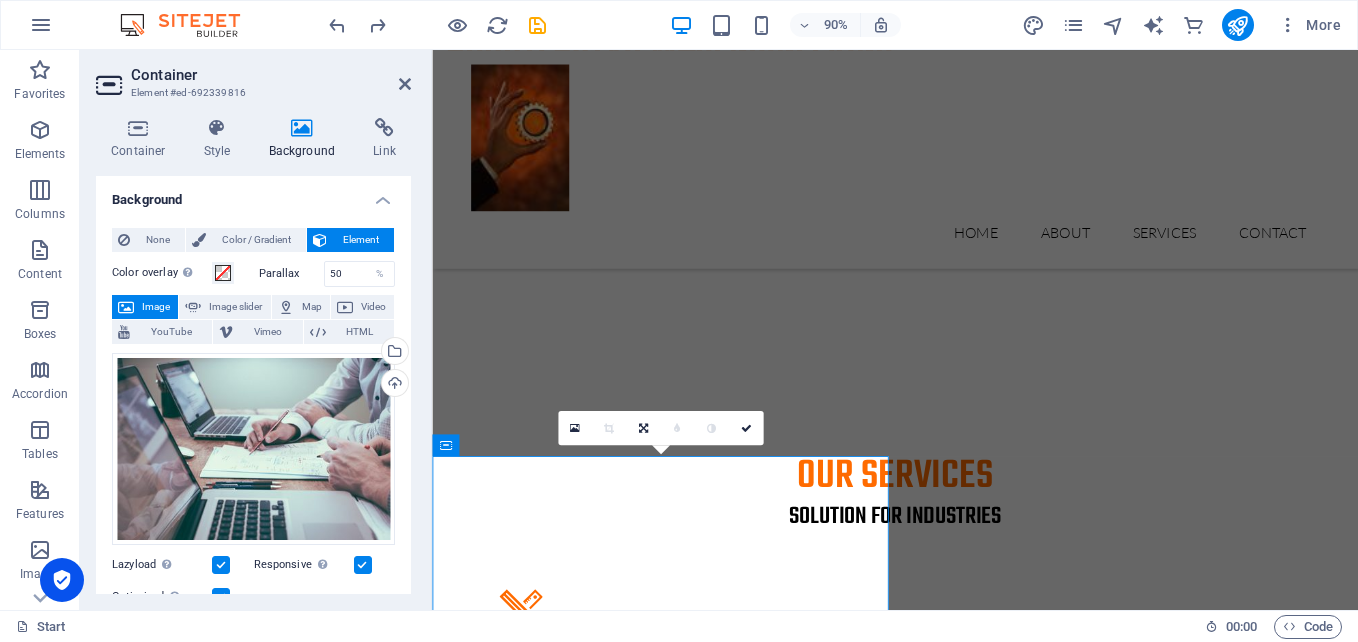 scroll, scrollTop: 2052, scrollLeft: 0, axis: vertical 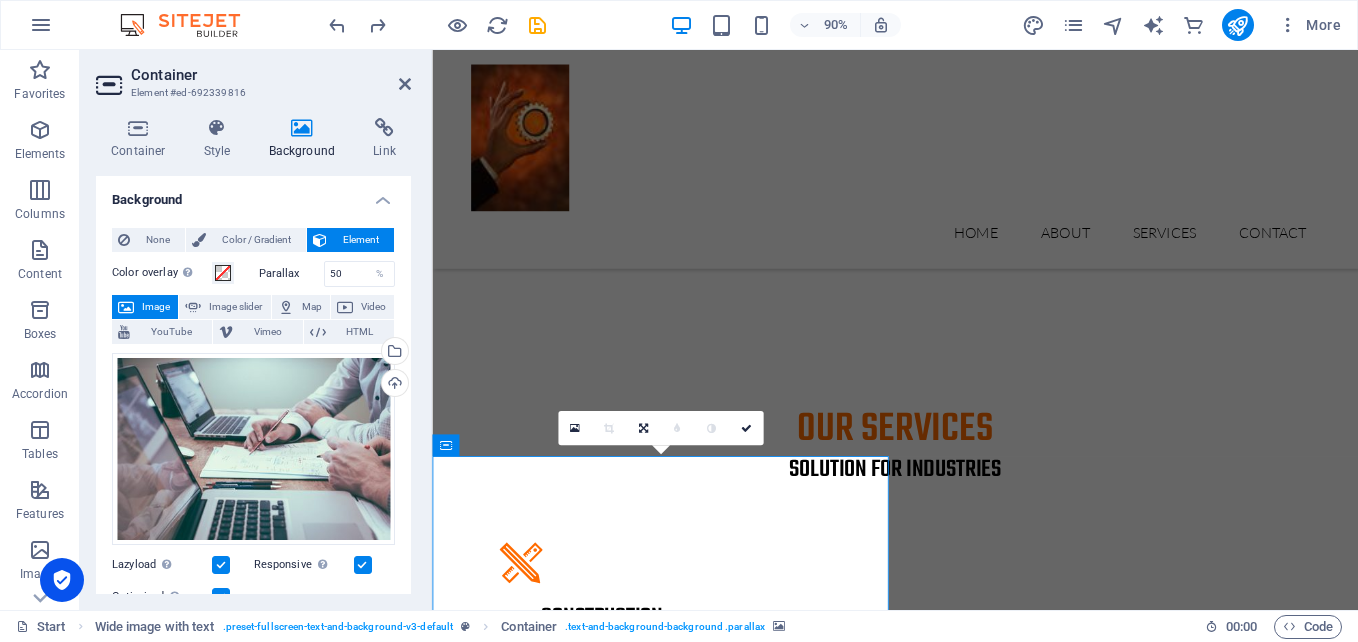 click on "Image" at bounding box center [156, 307] 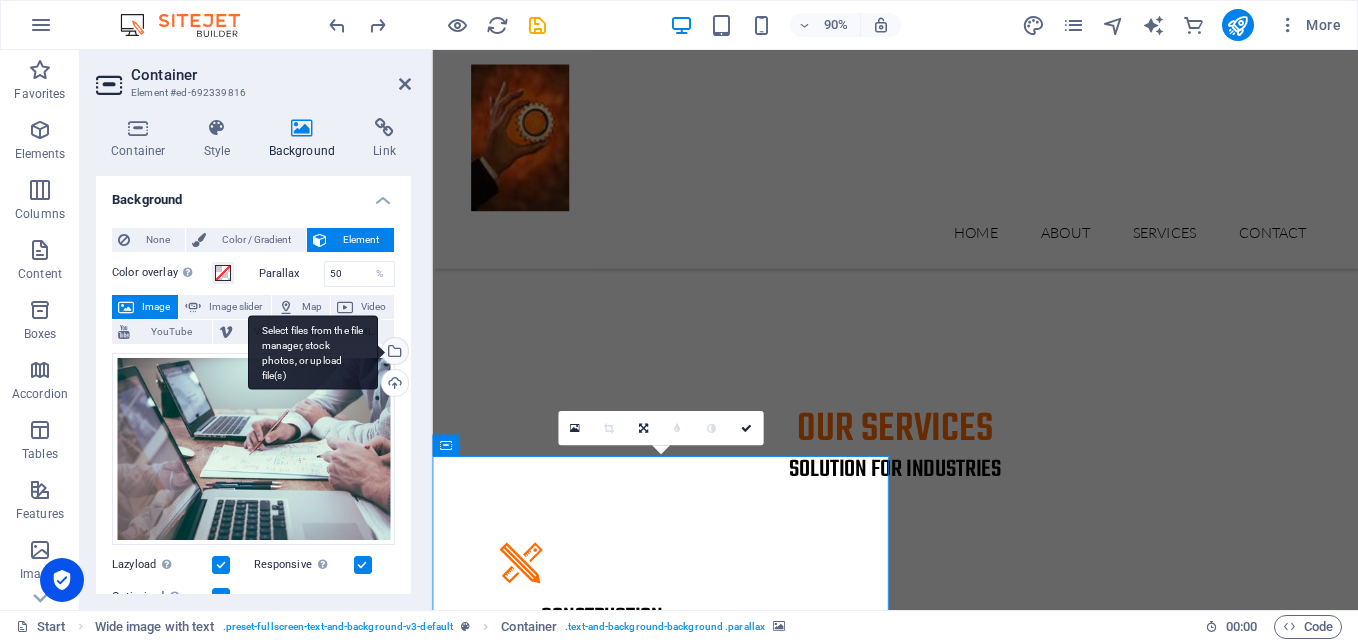 click on "Select files from the file manager, stock photos, or upload file(s)" at bounding box center (313, 352) 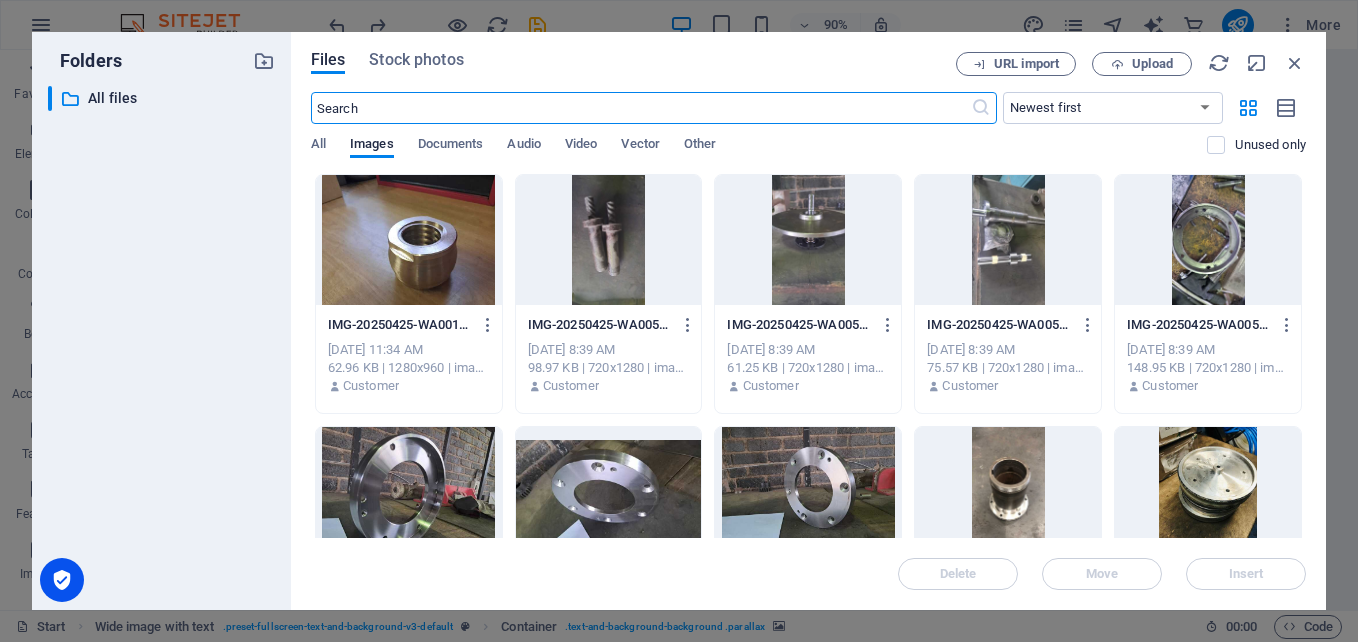 scroll, scrollTop: 2714, scrollLeft: 0, axis: vertical 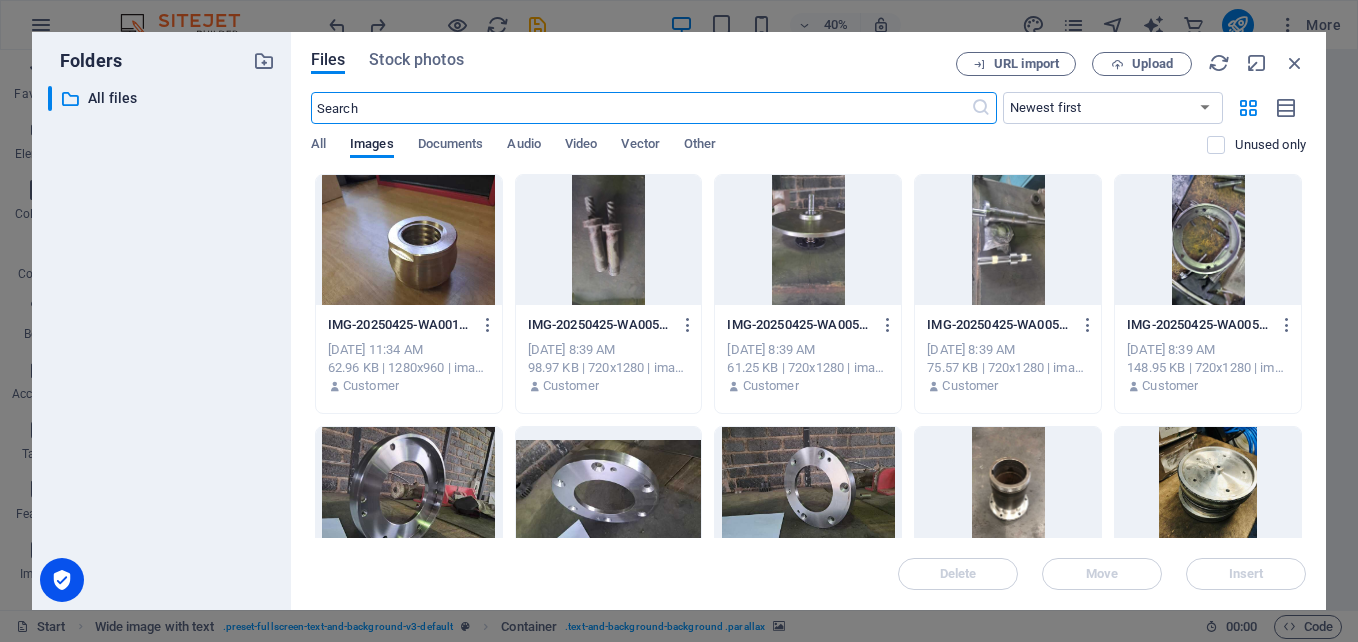 click at bounding box center [409, 240] 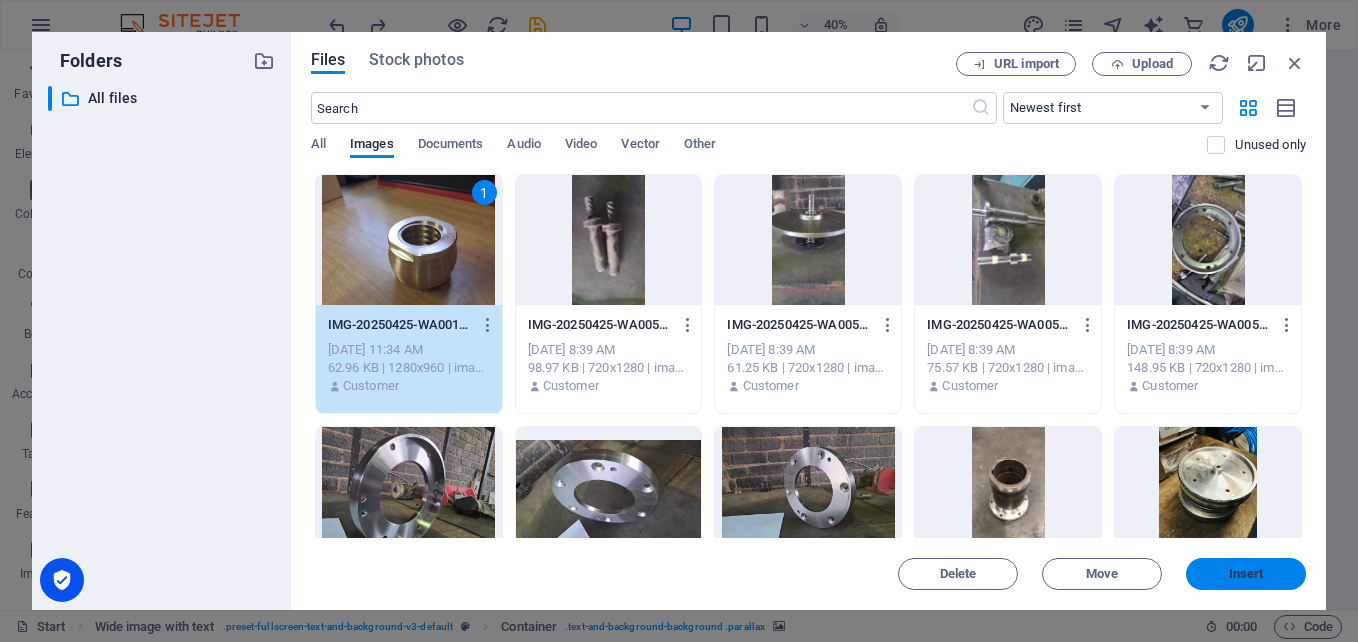 click on "Insert" at bounding box center (1246, 574) 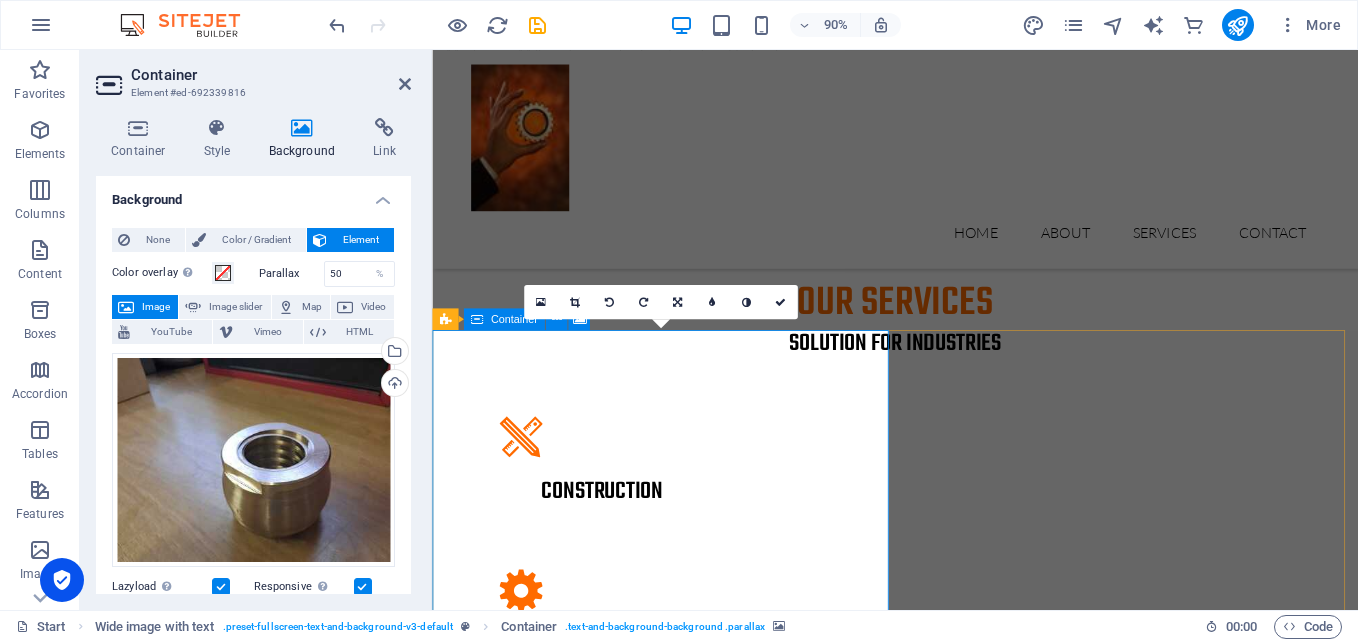 scroll, scrollTop: 2352, scrollLeft: 0, axis: vertical 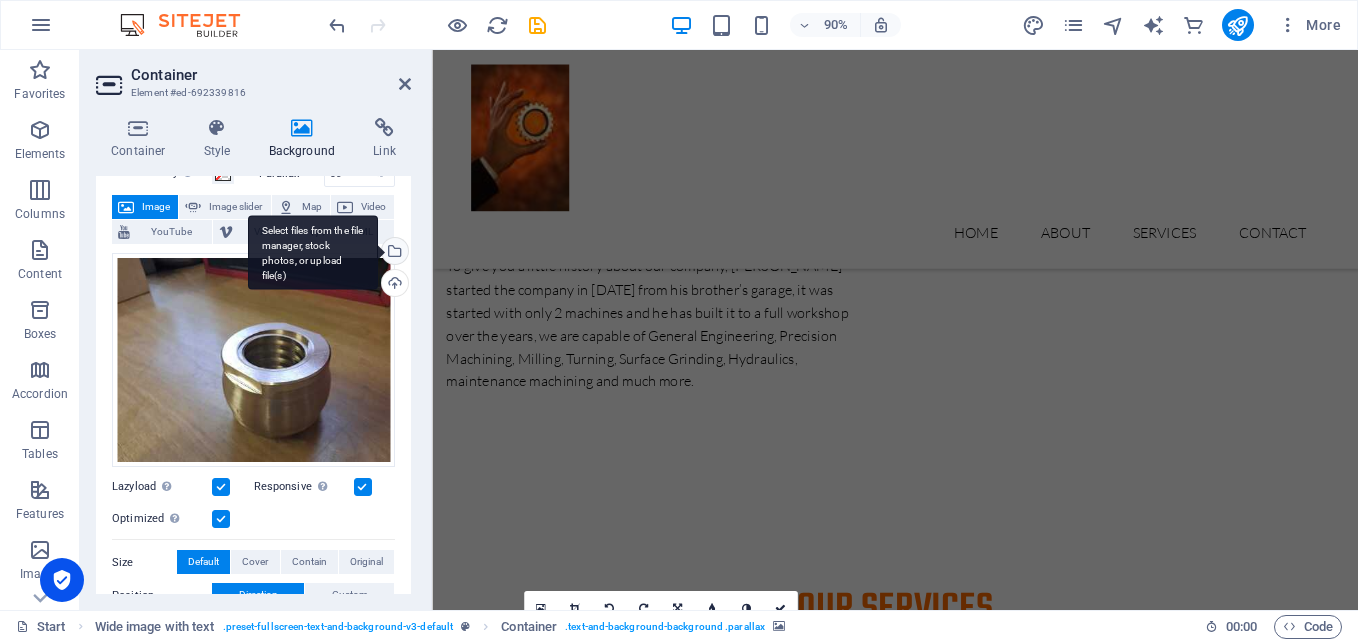 click on "Select files from the file manager, stock photos, or upload file(s)" at bounding box center [313, 252] 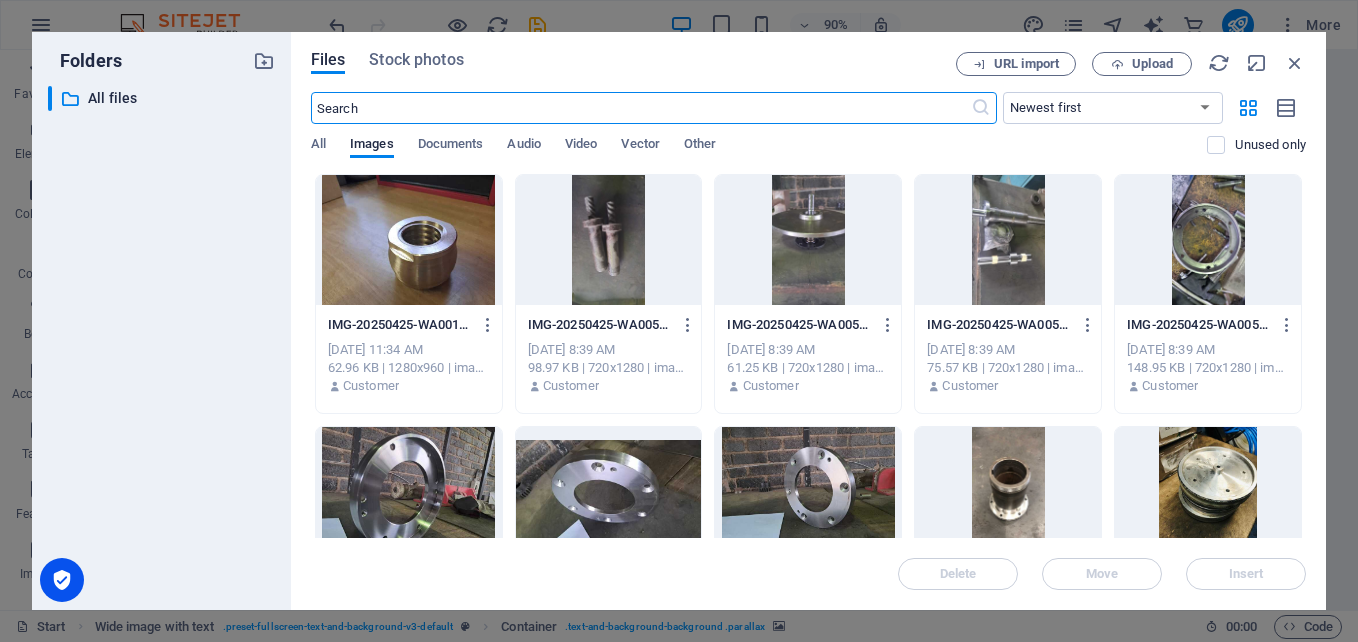 scroll, scrollTop: 2513, scrollLeft: 0, axis: vertical 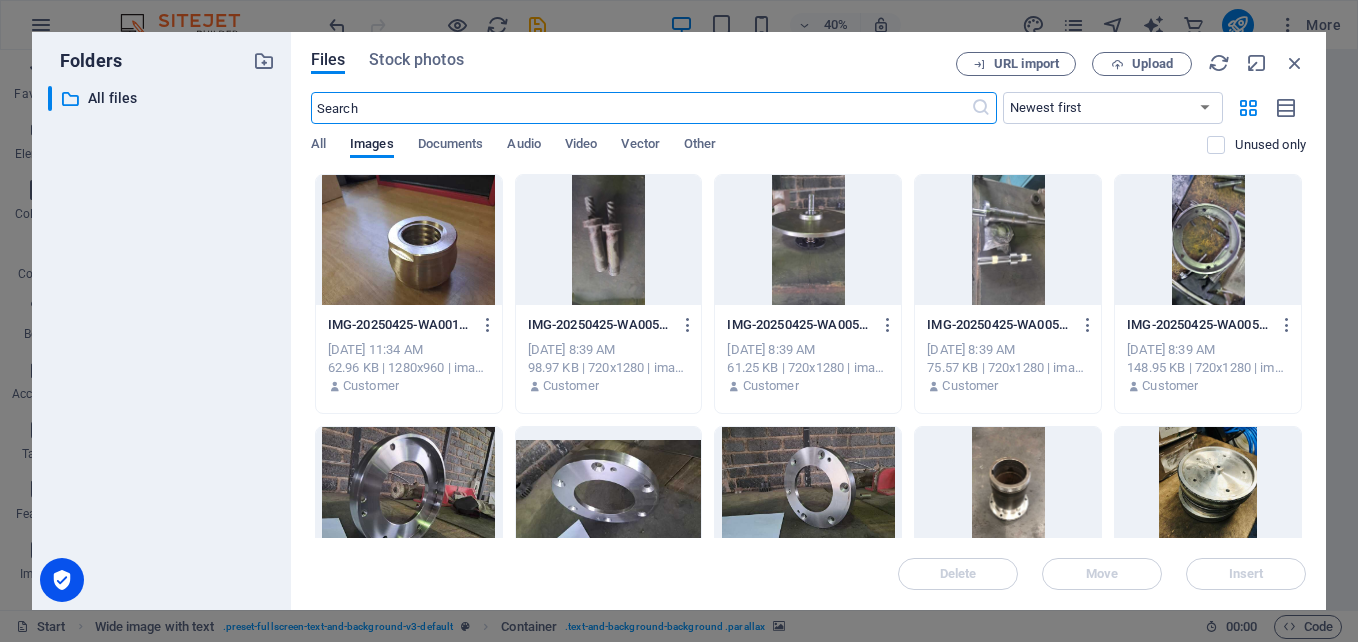 click at bounding box center (409, 240) 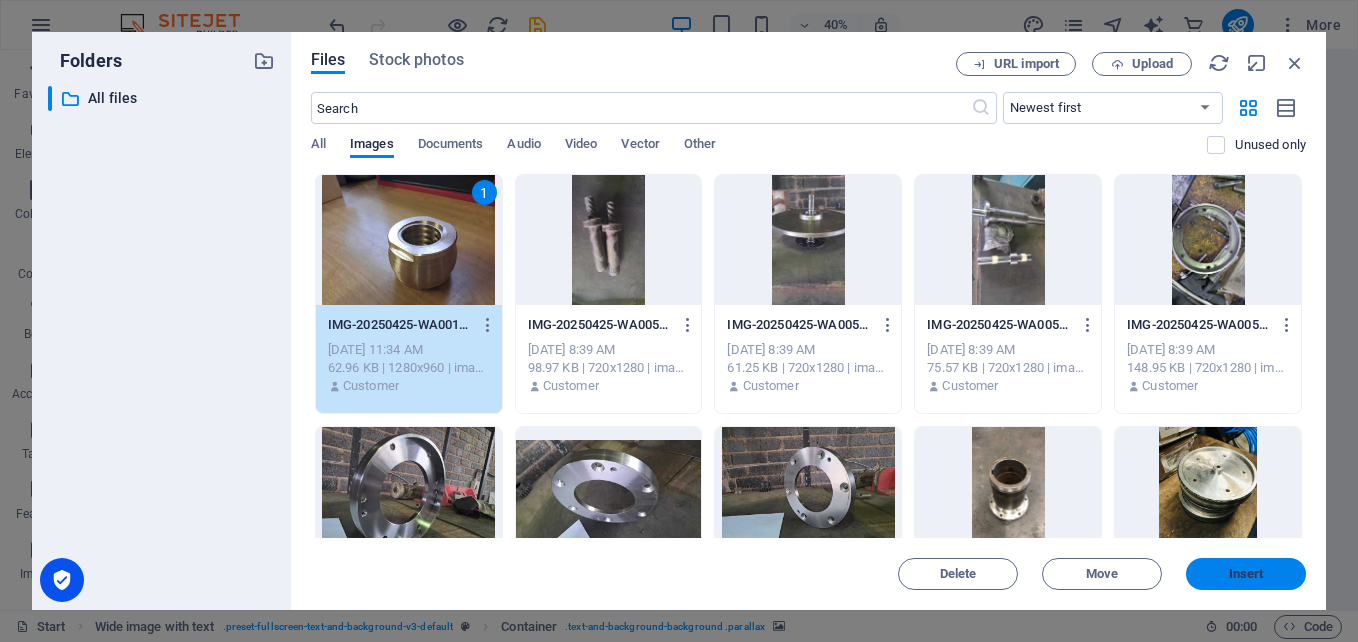 click on "Insert" at bounding box center (1246, 574) 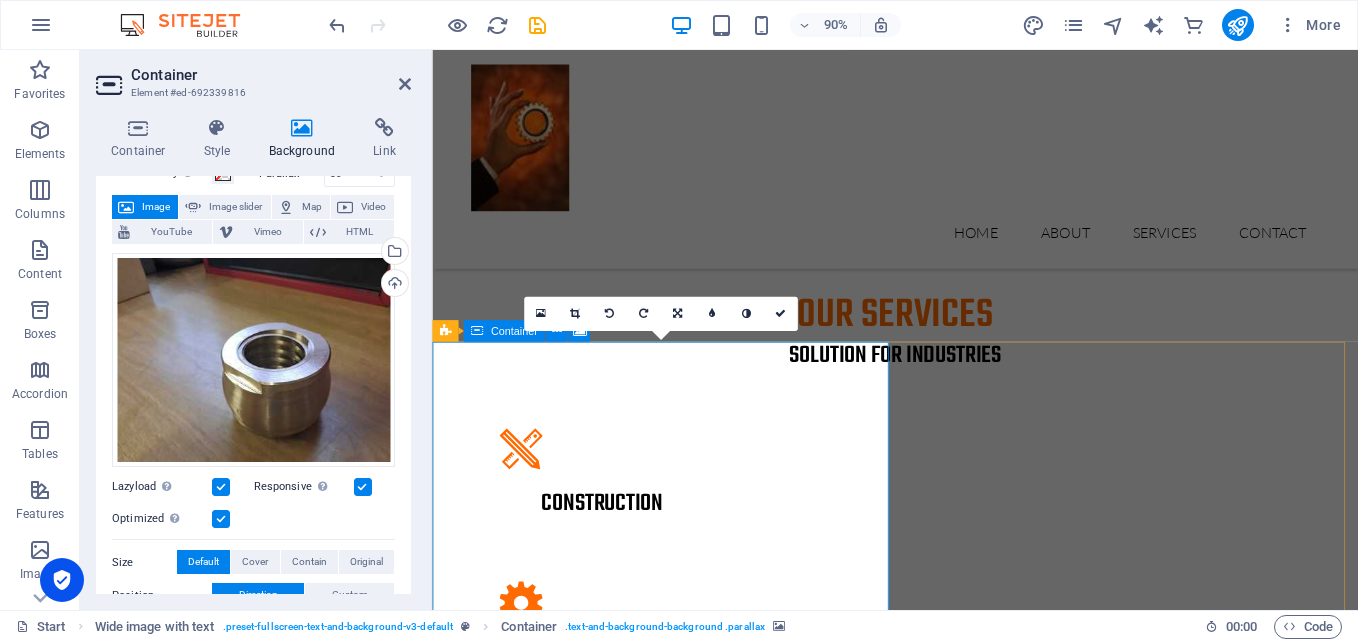scroll, scrollTop: 2579, scrollLeft: 0, axis: vertical 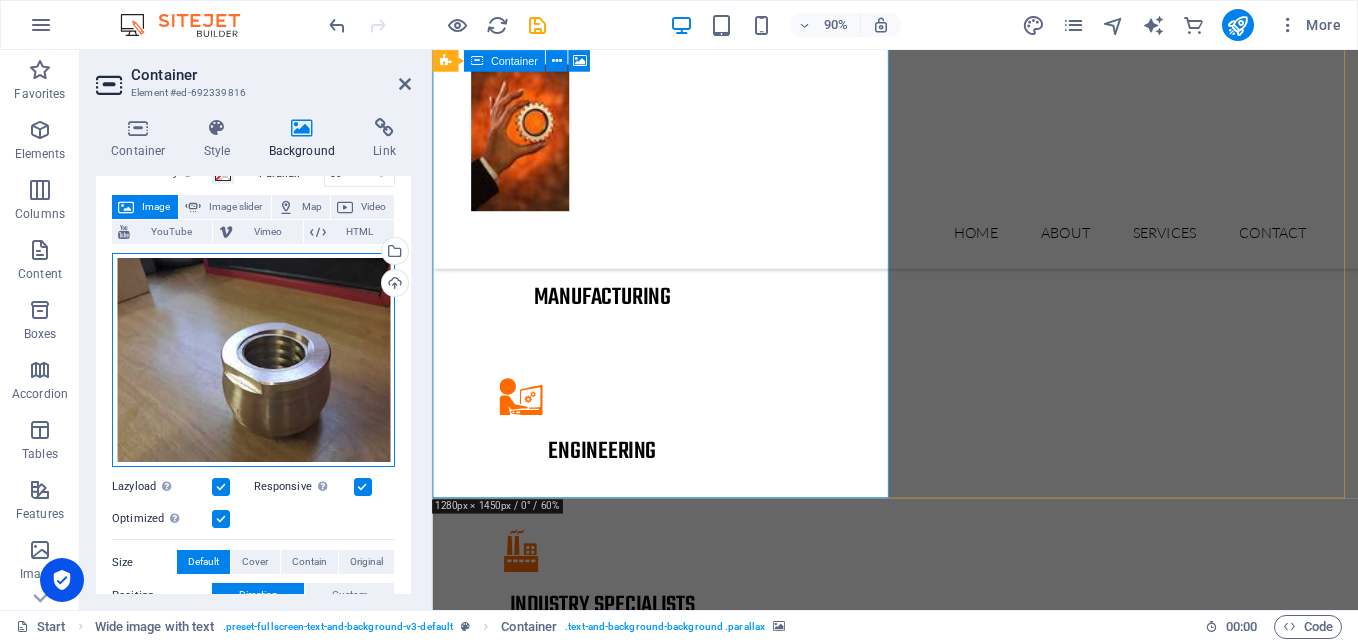 drag, startPoint x: 648, startPoint y: 409, endPoint x: 510, endPoint y: 464, distance: 148.55638 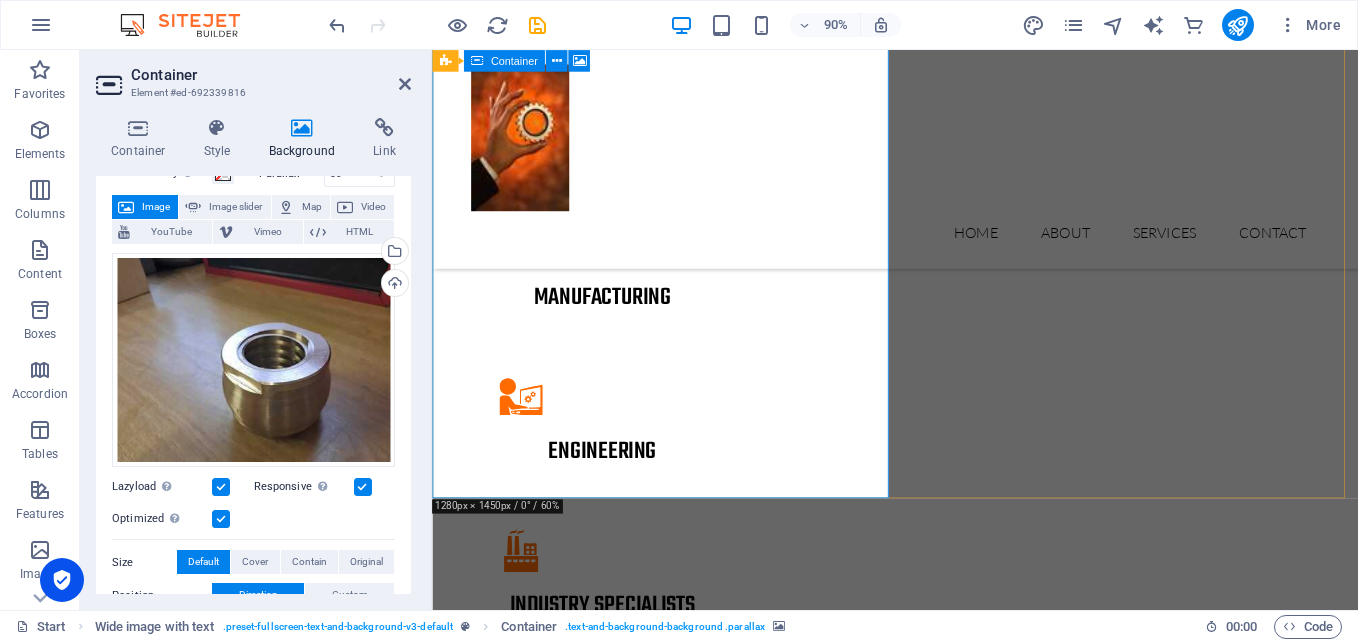 drag, startPoint x: 683, startPoint y: 451, endPoint x: 744, endPoint y: 456, distance: 61.204575 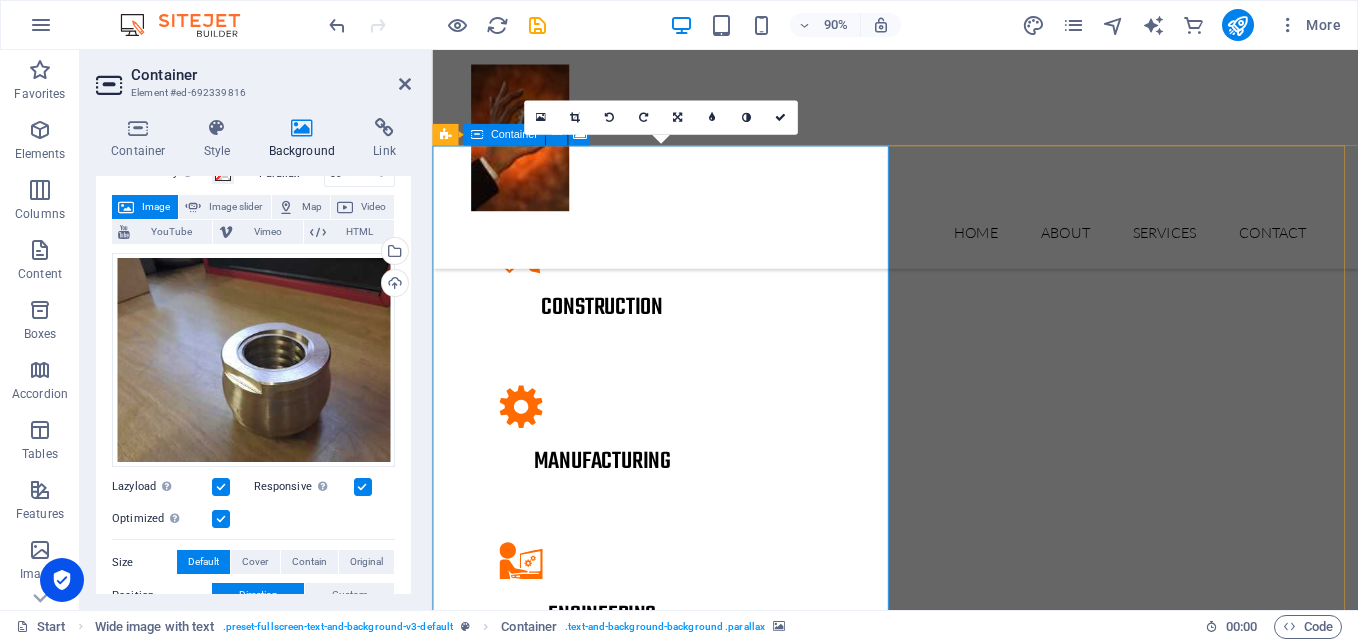 scroll, scrollTop: 2396, scrollLeft: 0, axis: vertical 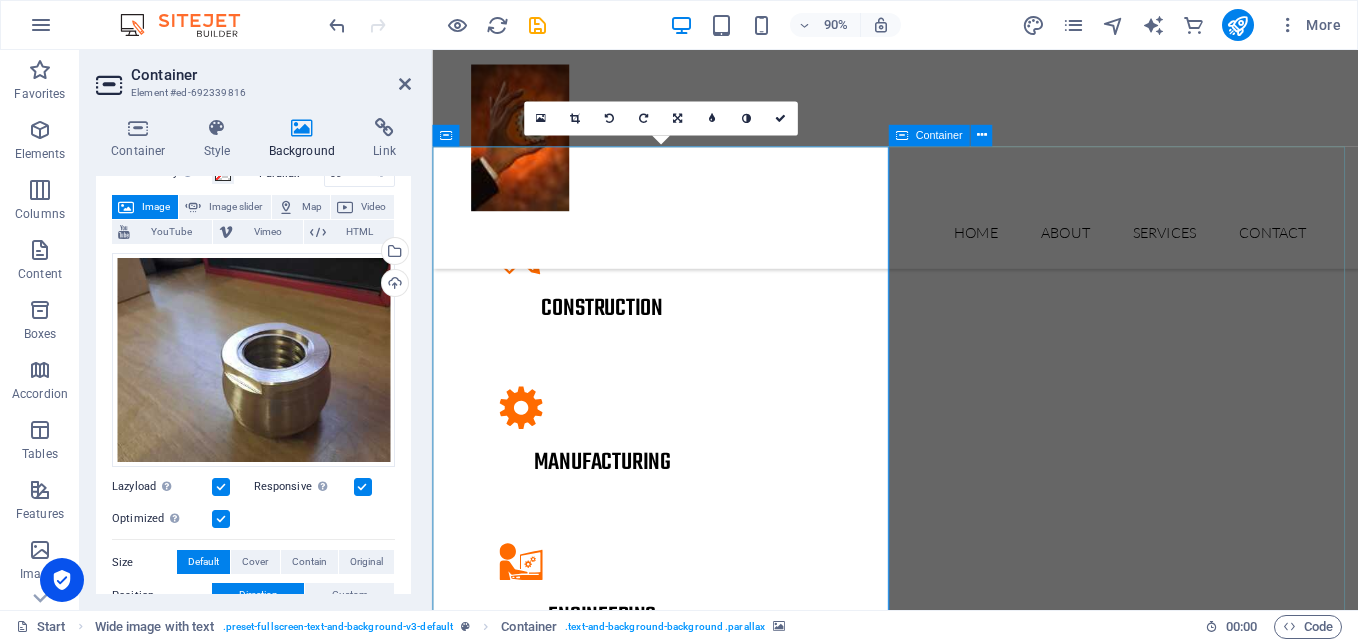 click on "Smart Technology Lorem ipsum dolor sit amet, consectetur adipisicing elit. Vitae, eos, voluptatem, et sequi distinctio adipisci omnis in error quas fuga tempore fugit incidunt quos. [PERSON_NAME], debitis architecto ducimus eligendi dignissimos modi ut non officiis repudiandae maiores. Fugit sit atque eaque dolorum autem reprehenderit porro omnis obcaecati laborum? Fugit sit atque eaque dolorum autem reprehenderit porro omnis obcaecati laborum? Mistinctio adipisci error fuga Tempore Reprehenderit porro omnis obcaecati laborum Omnis odit saepe soluta atque magni consequuntur Fugit sit atque eaque modi fuga dolorum Lorem ipsum dolor sit amet, consectetur adipisicing elit" at bounding box center (946, 3242) 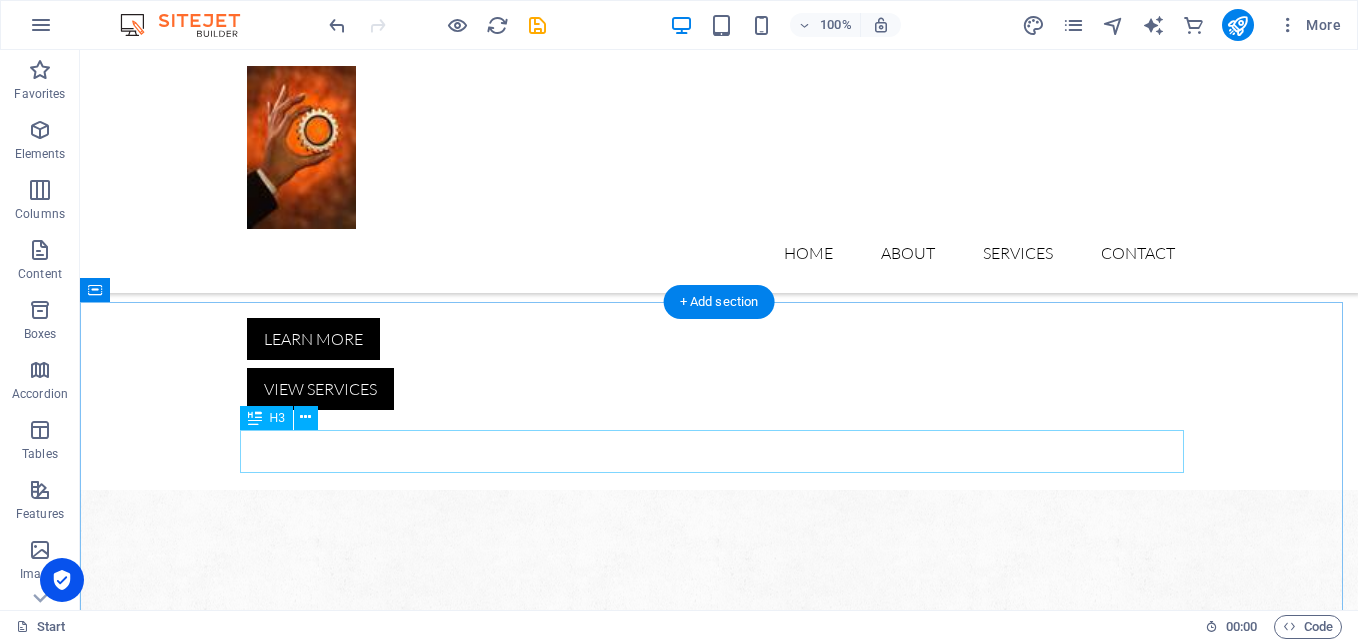 scroll, scrollTop: 1192, scrollLeft: 0, axis: vertical 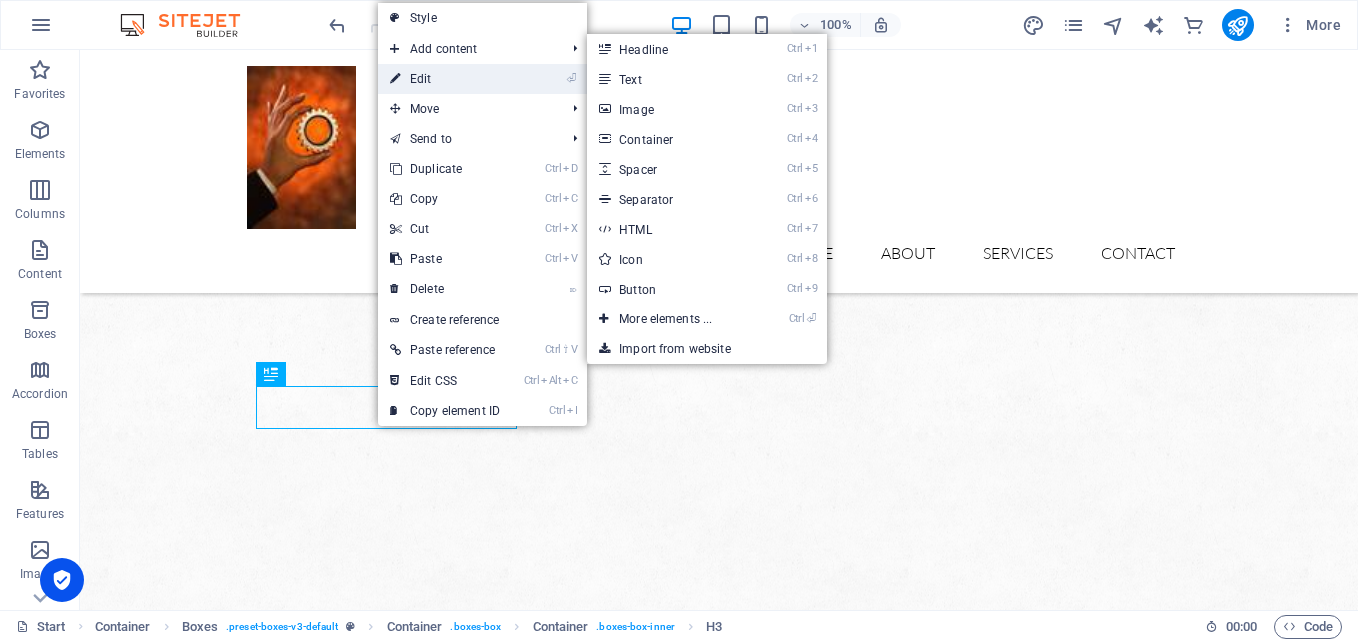 click on "⏎  Edit" at bounding box center (445, 79) 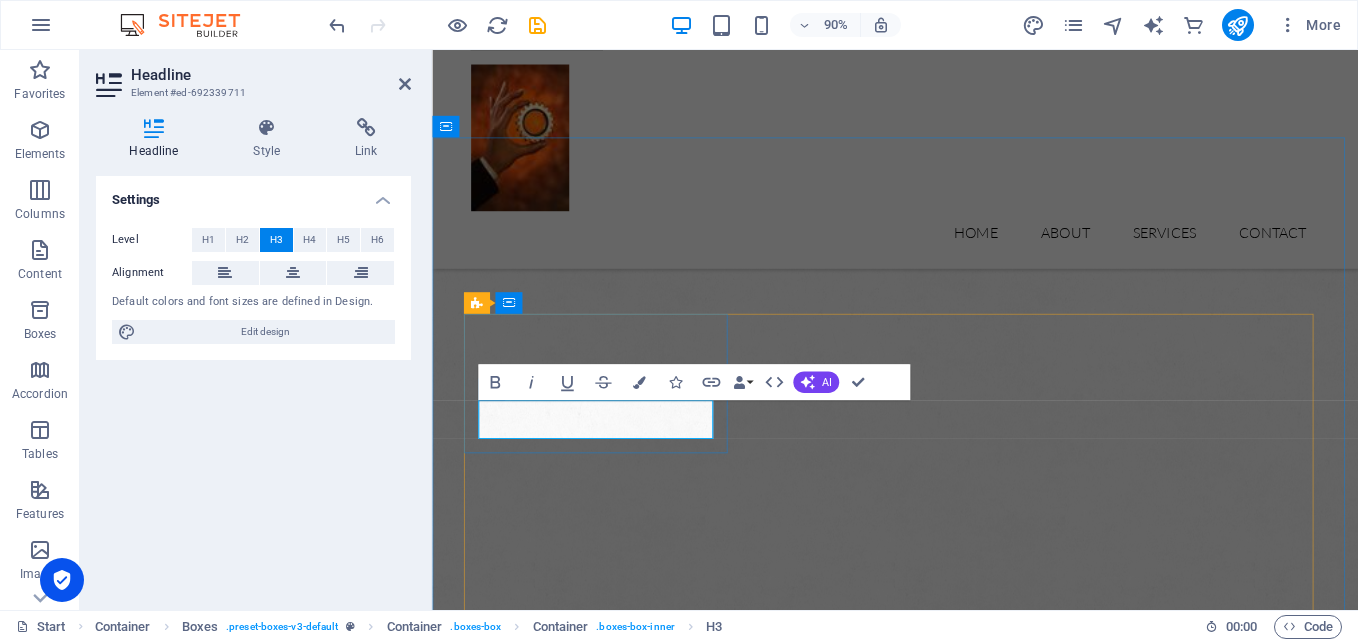 type 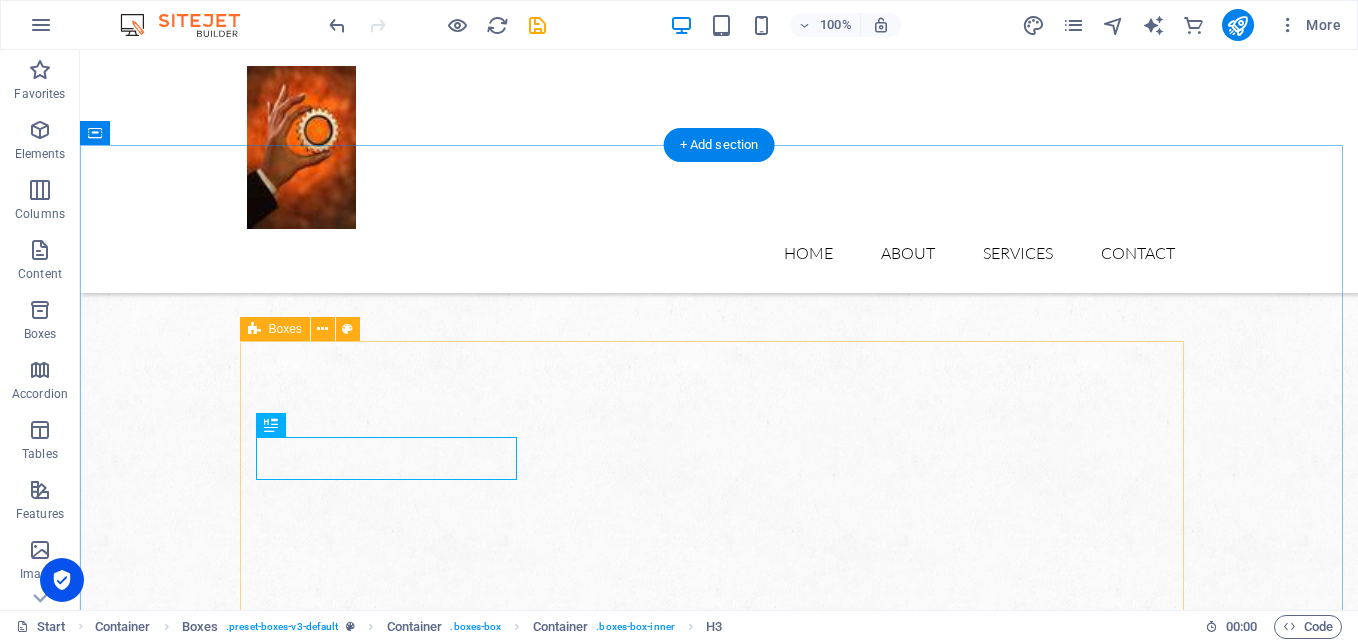 scroll, scrollTop: 1239, scrollLeft: 0, axis: vertical 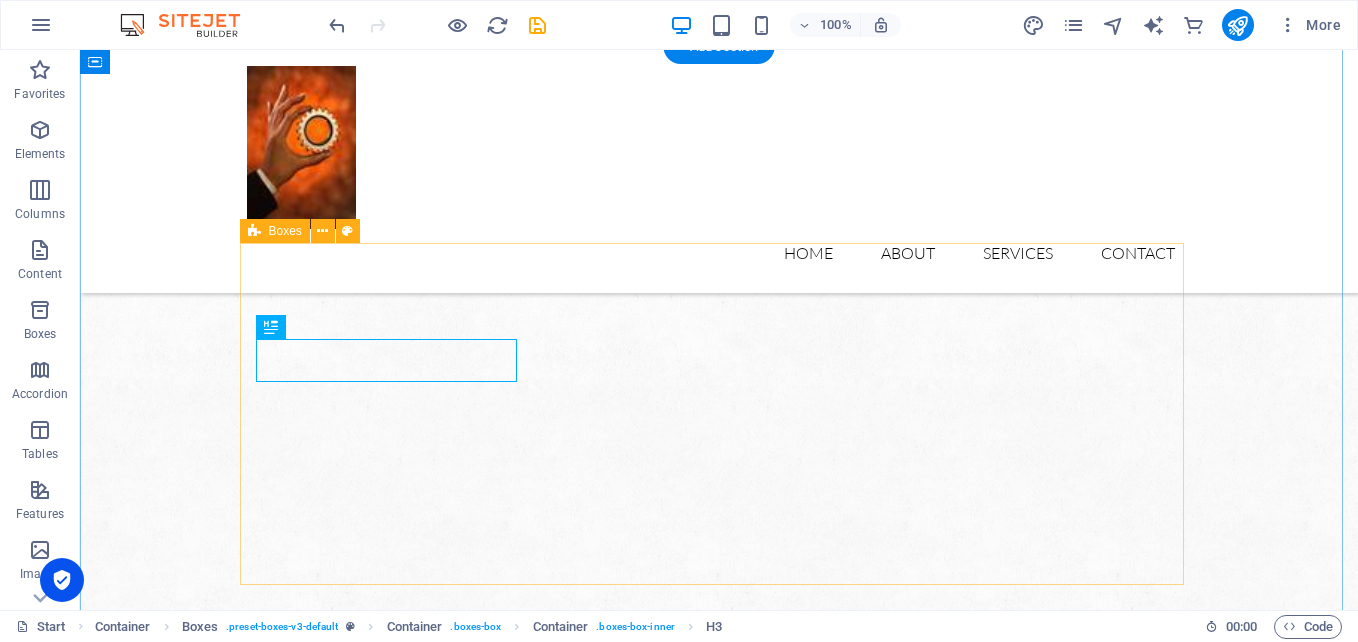 click on "high precision Manufacturing Engineering industry specialists MAINTENANCE MACHINIG" at bounding box center (719, 1739) 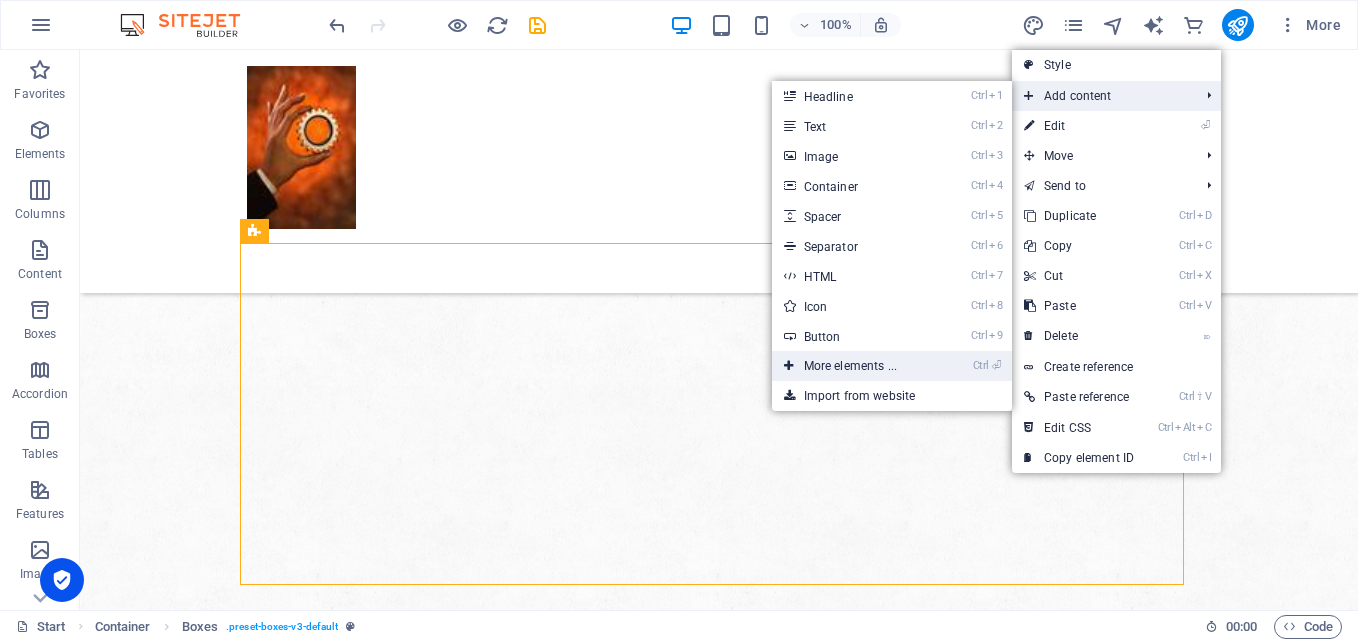 drag, startPoint x: 407, startPoint y: 262, endPoint x: 826, endPoint y: 364, distance: 431.2366 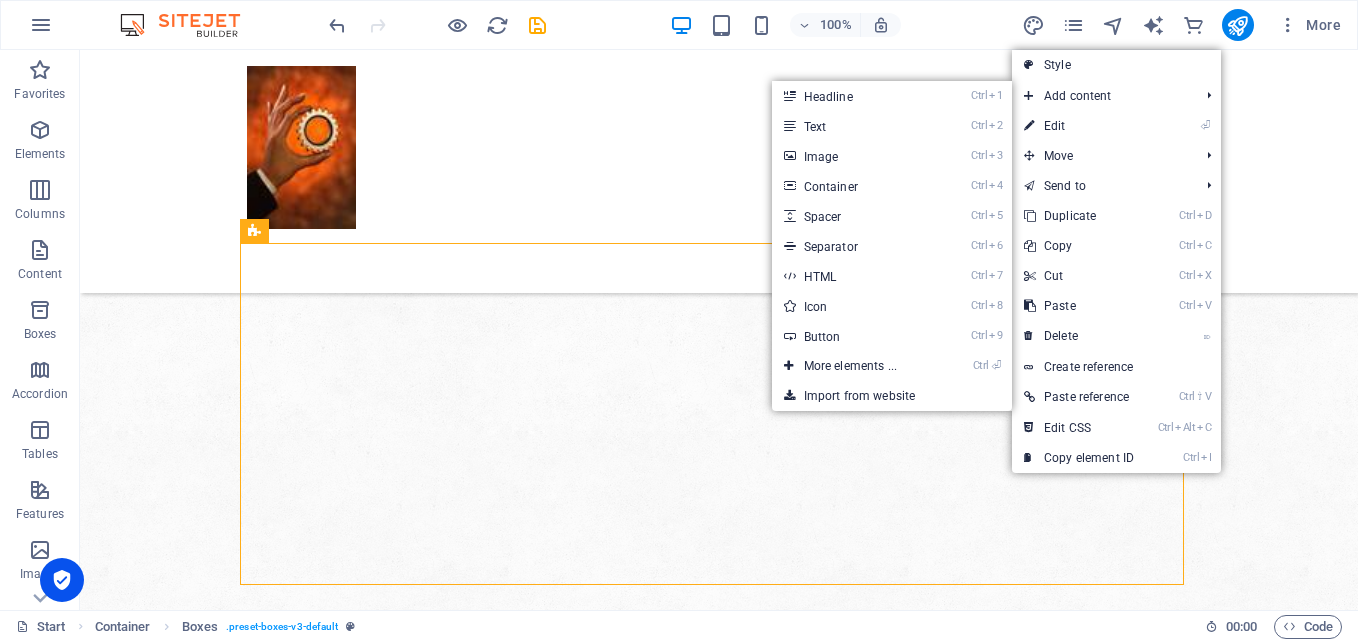 scroll, scrollTop: 1264, scrollLeft: 0, axis: vertical 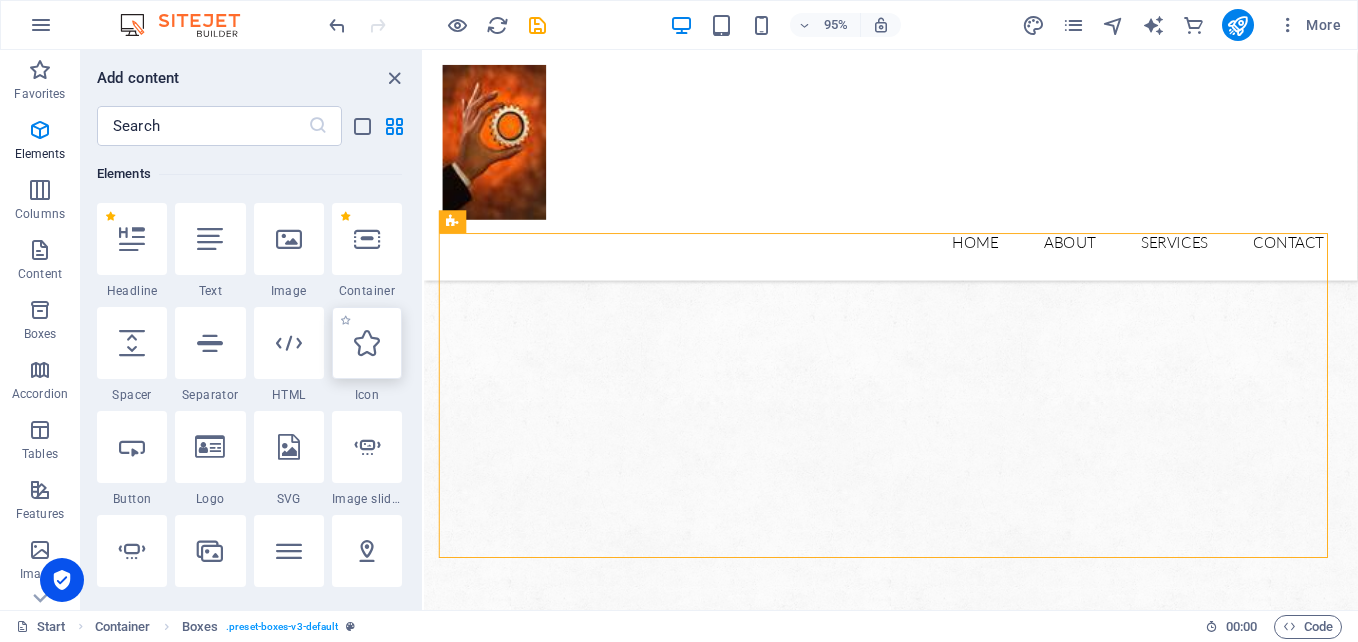 click at bounding box center [367, 343] 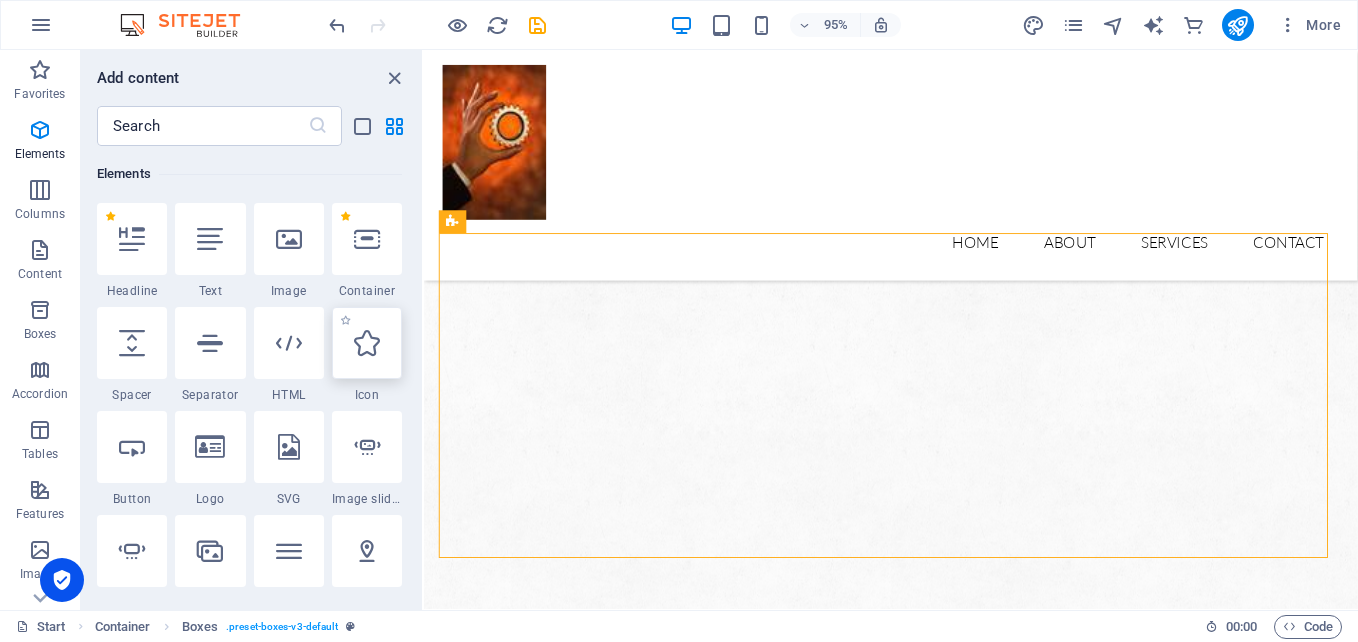 select on "xMidYMid" 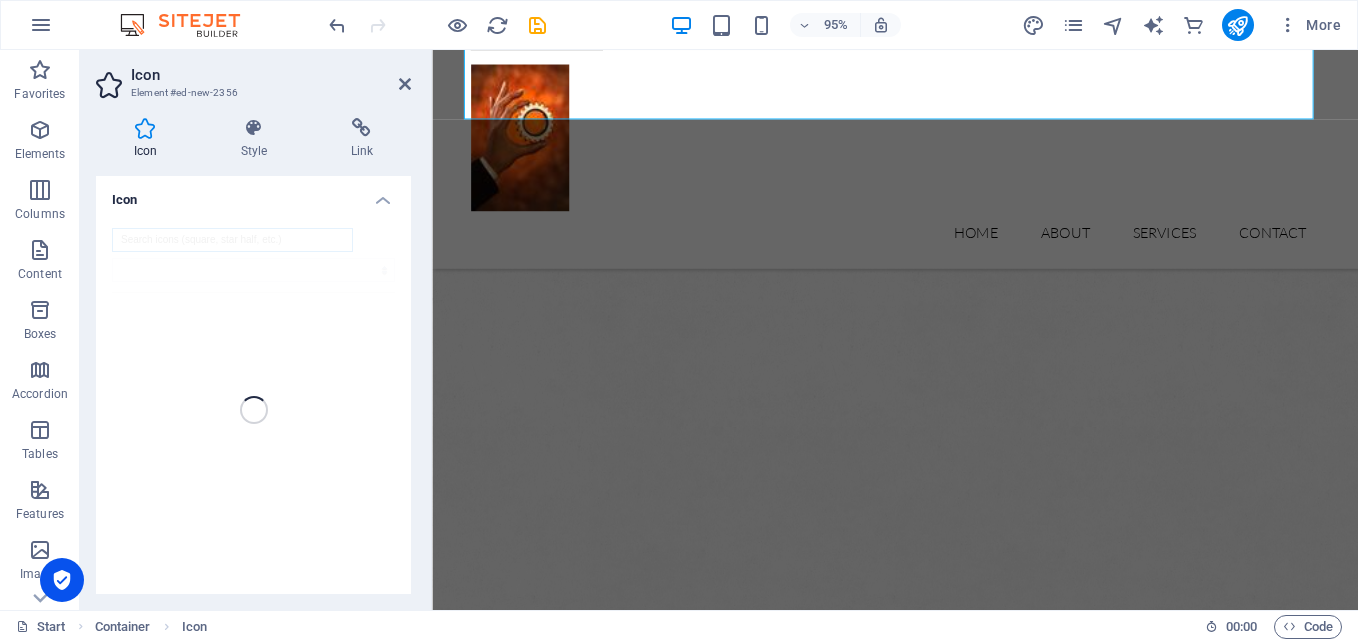 scroll, scrollTop: 1388, scrollLeft: 0, axis: vertical 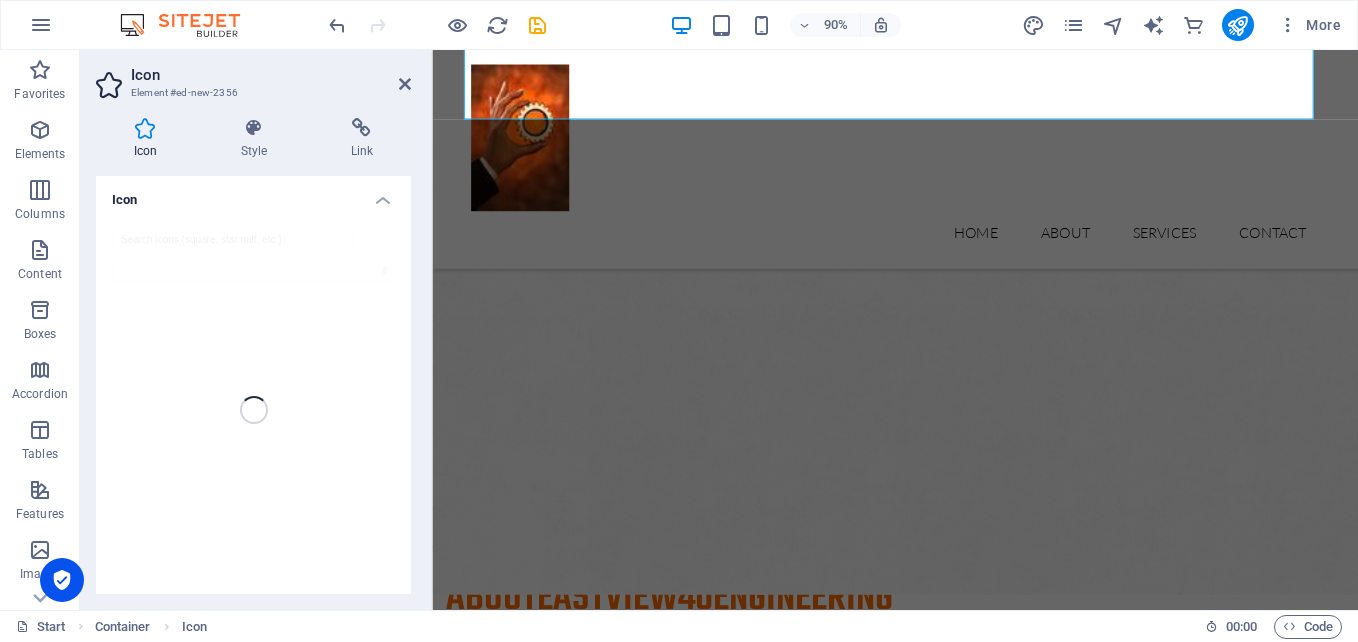 click on "Icon" at bounding box center (253, 194) 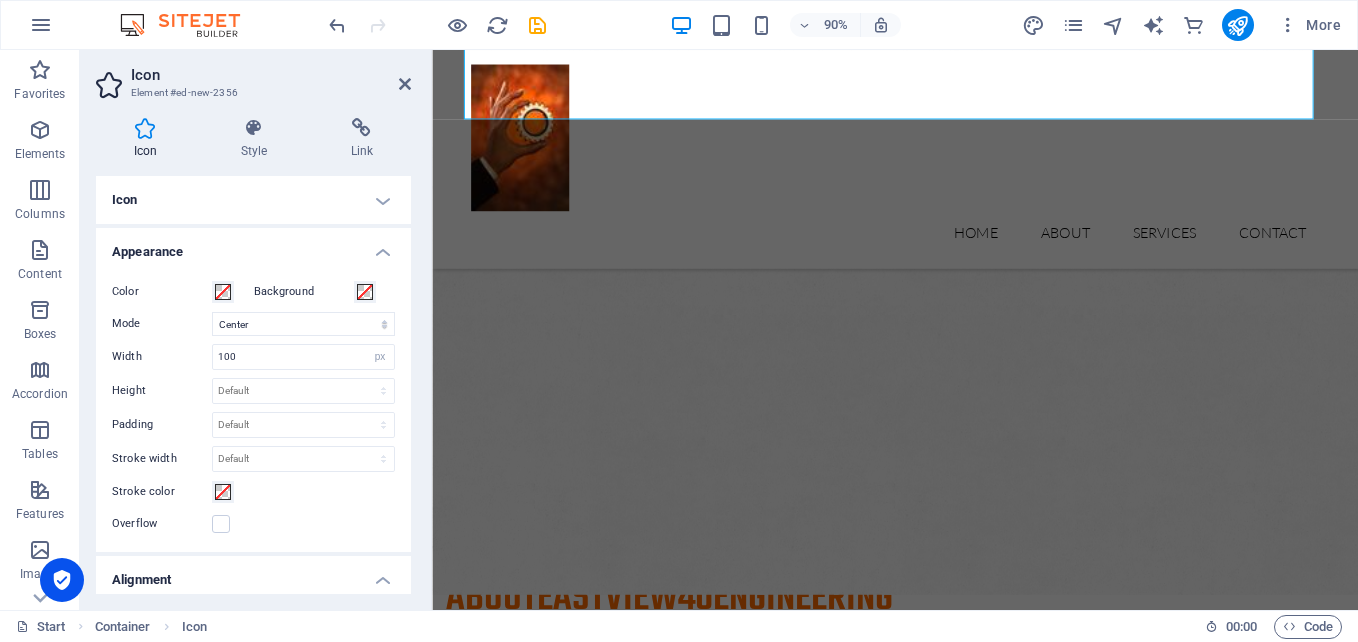 click on "Icon" at bounding box center (253, 200) 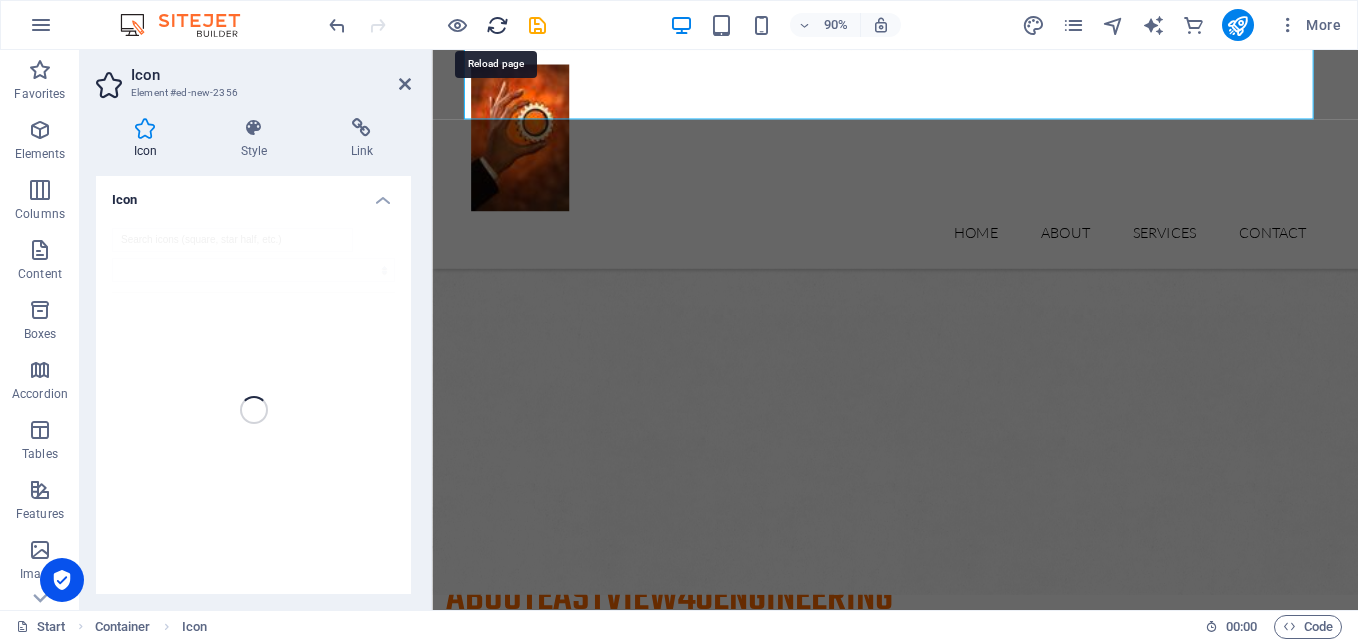 drag, startPoint x: 496, startPoint y: 29, endPoint x: 765, endPoint y: 44, distance: 269.41788 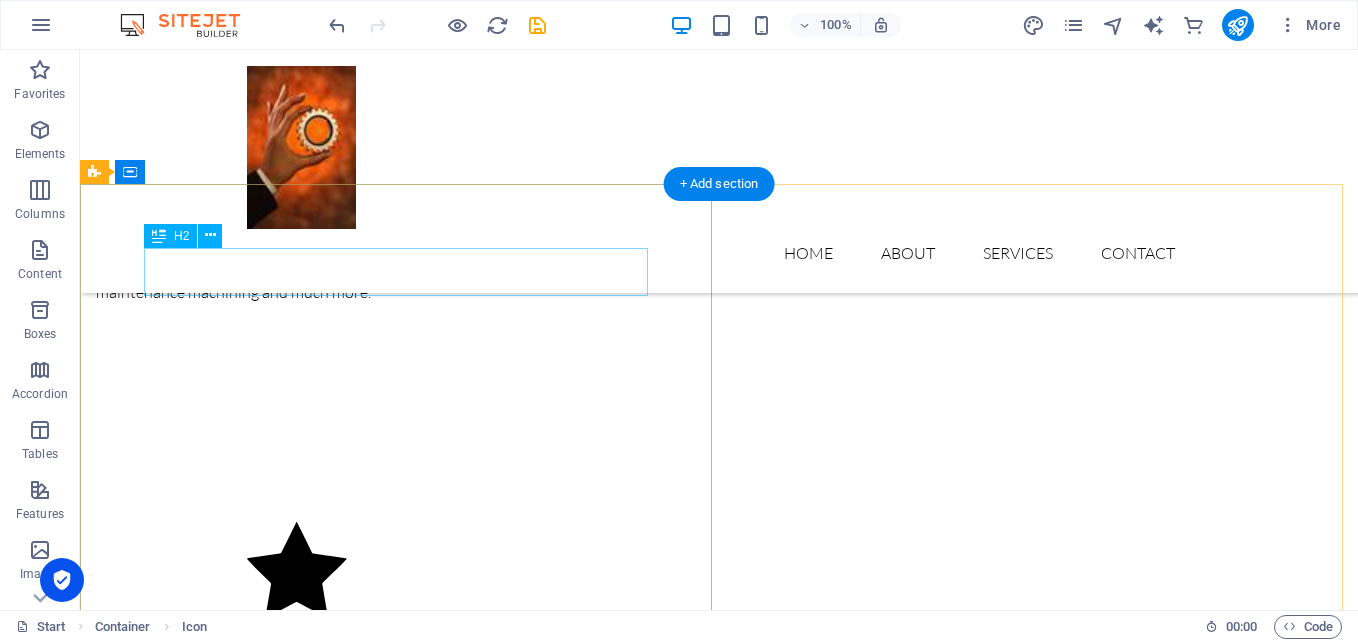 scroll, scrollTop: 1335, scrollLeft: 0, axis: vertical 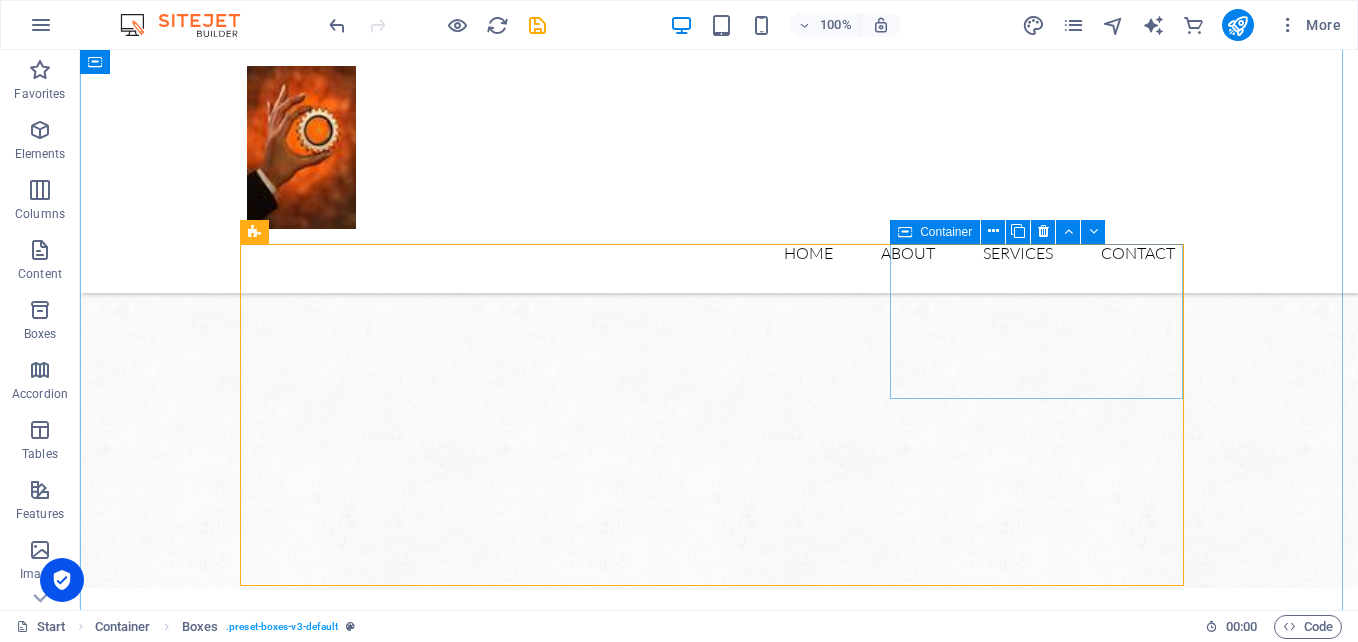 click on "Engineering" at bounding box center [393, 1746] 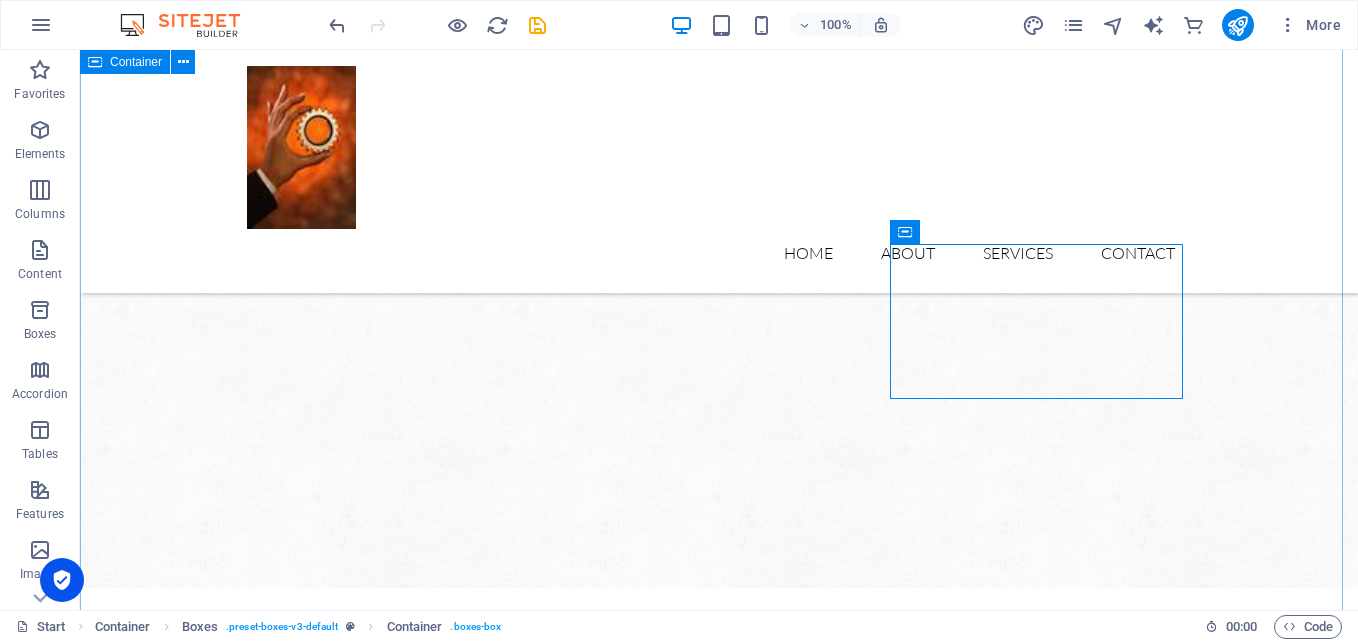 click on "Our Services Solution for Industries high precision Manufacturing Engineering industry specialists MAINTENANCE MACHINIG" at bounding box center [719, 1637] 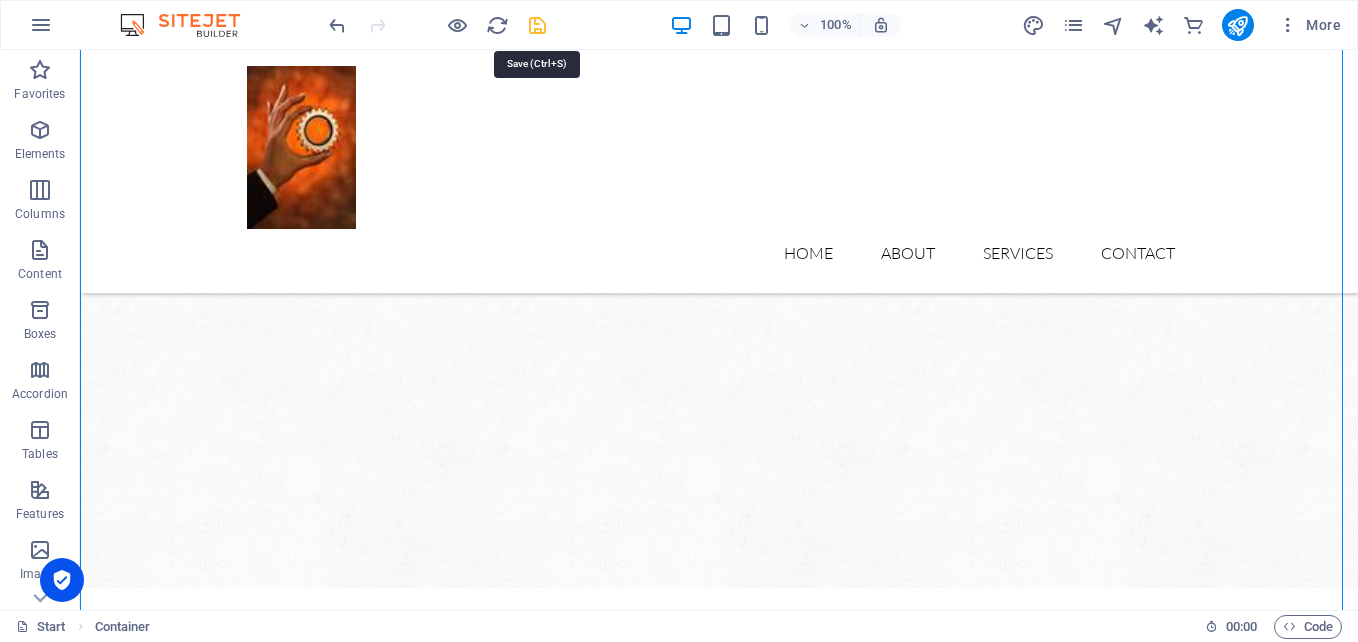 click at bounding box center (537, 25) 